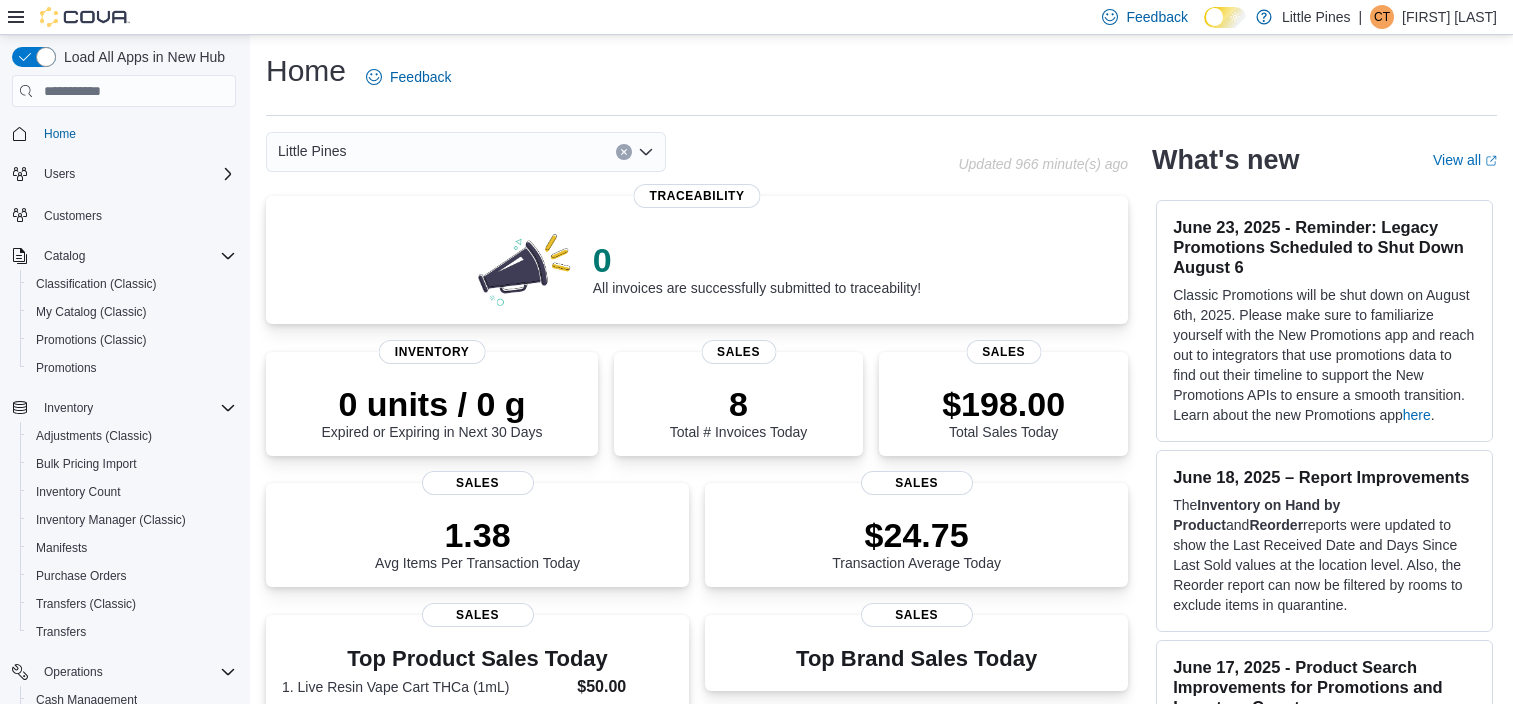 scroll, scrollTop: 0, scrollLeft: 0, axis: both 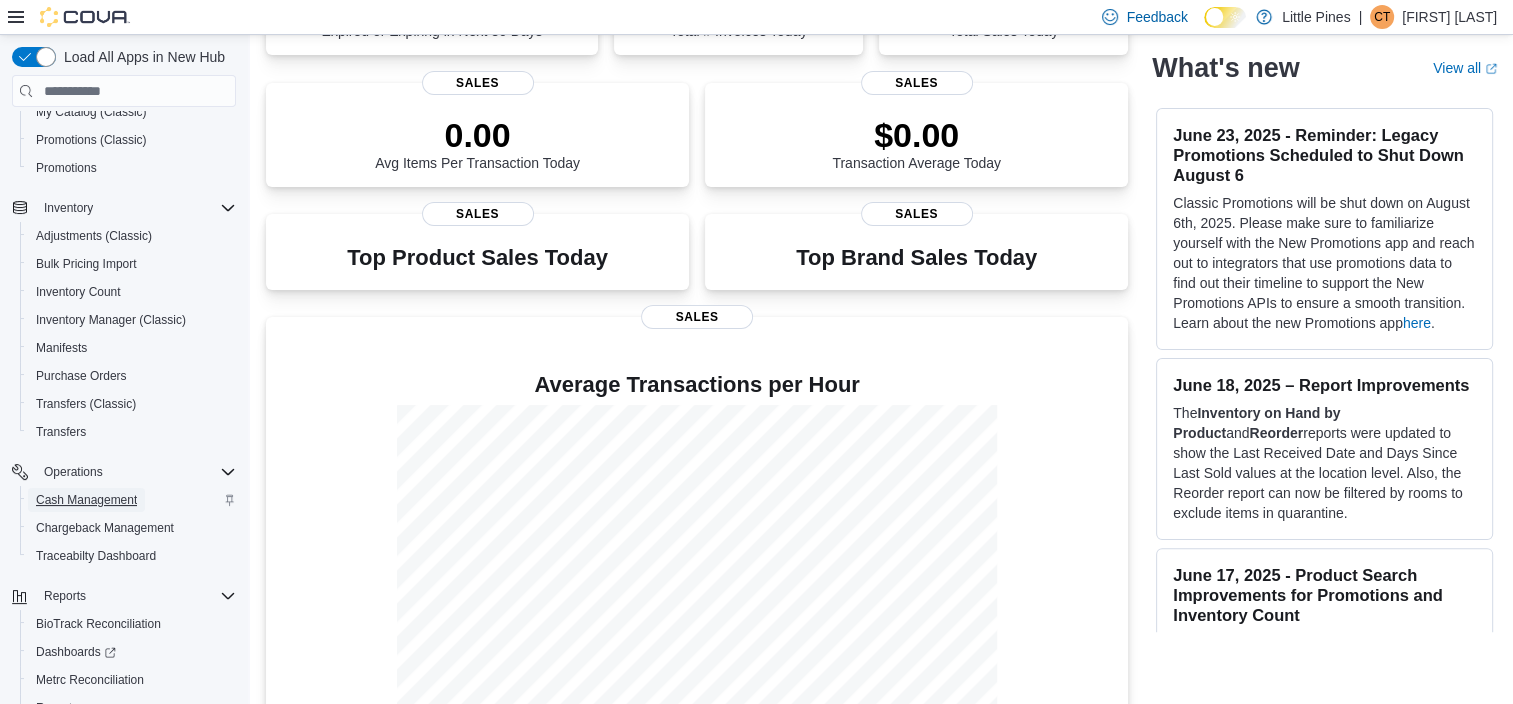 click on "Cash Management" at bounding box center [86, 500] 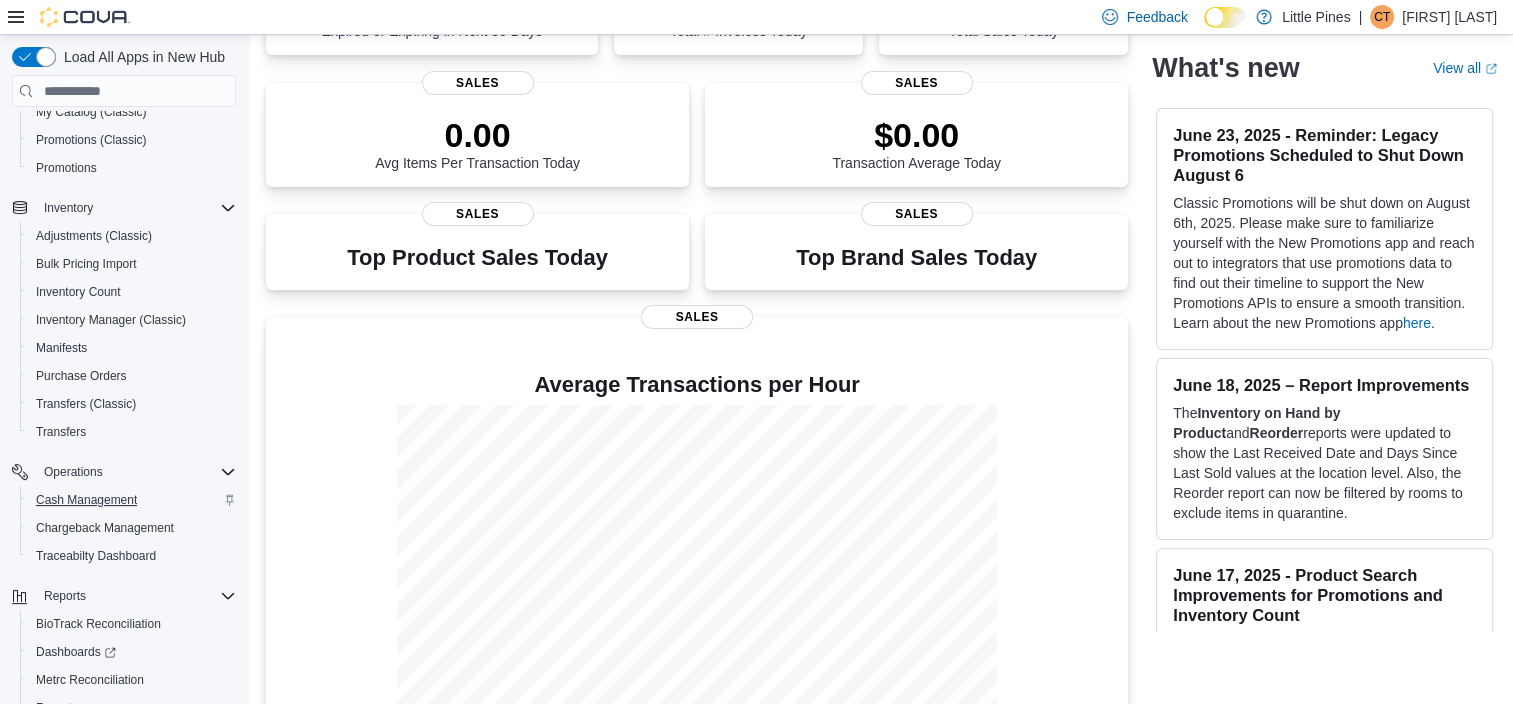 scroll, scrollTop: 0, scrollLeft: 0, axis: both 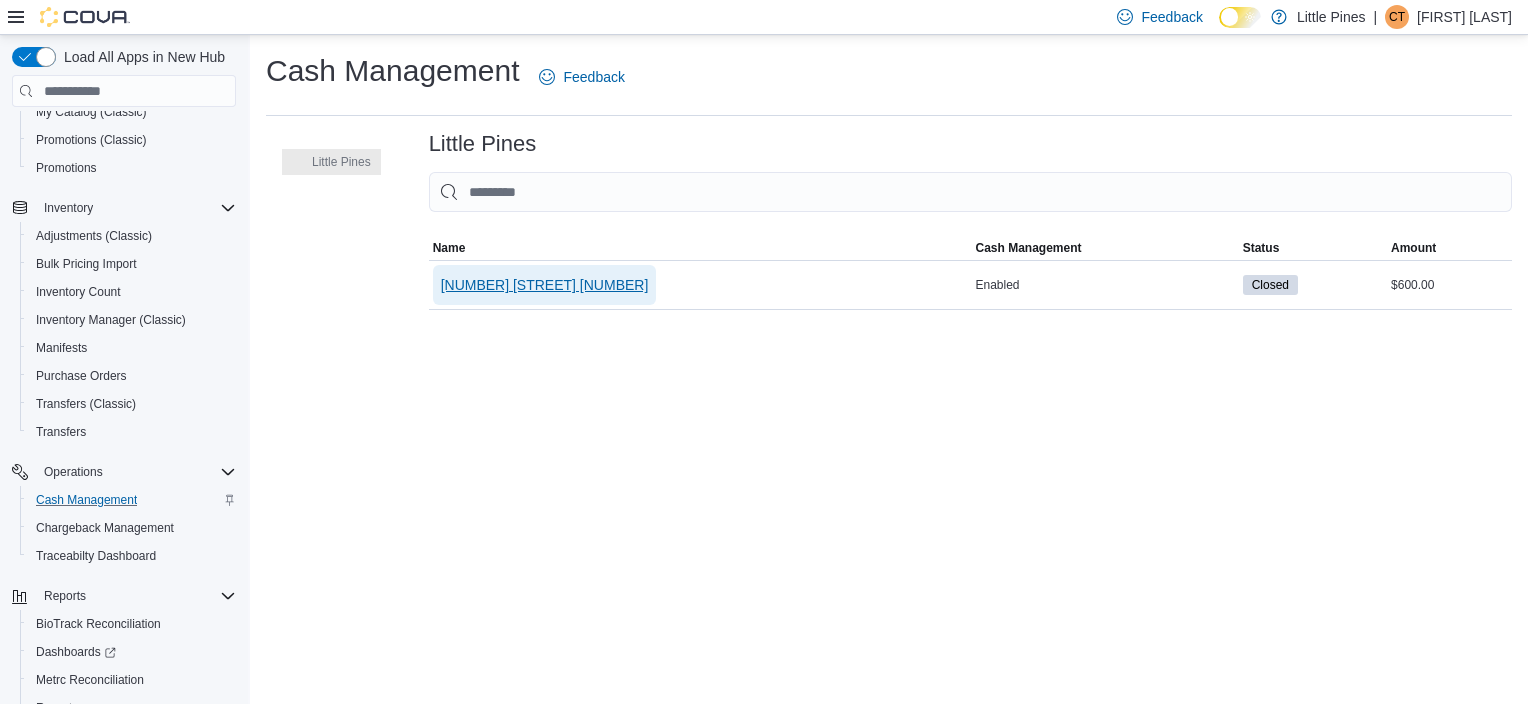 click on "[NUMBER] [STREET] [NUMBER]" at bounding box center (545, 285) 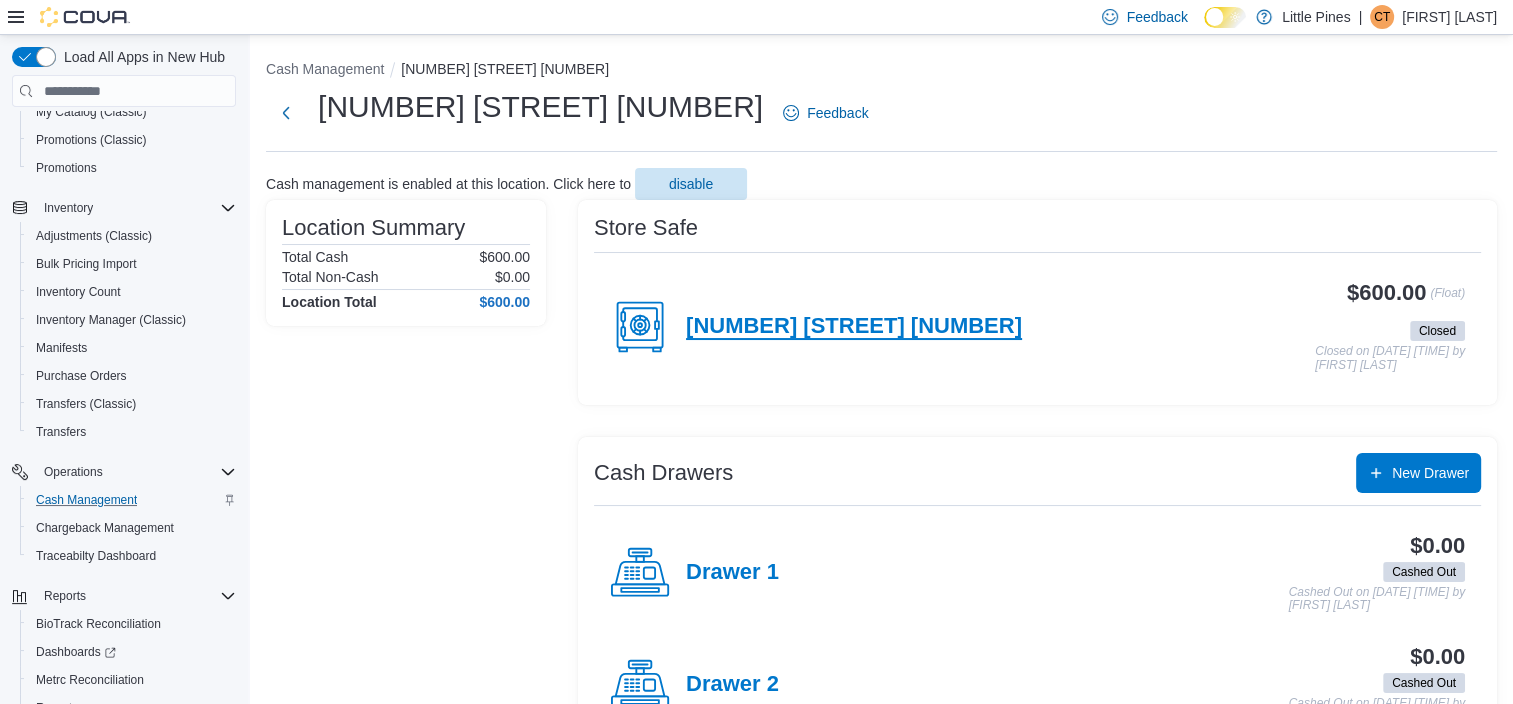 click on "[NUMBER] [STREET] [NUMBER]" at bounding box center [854, 327] 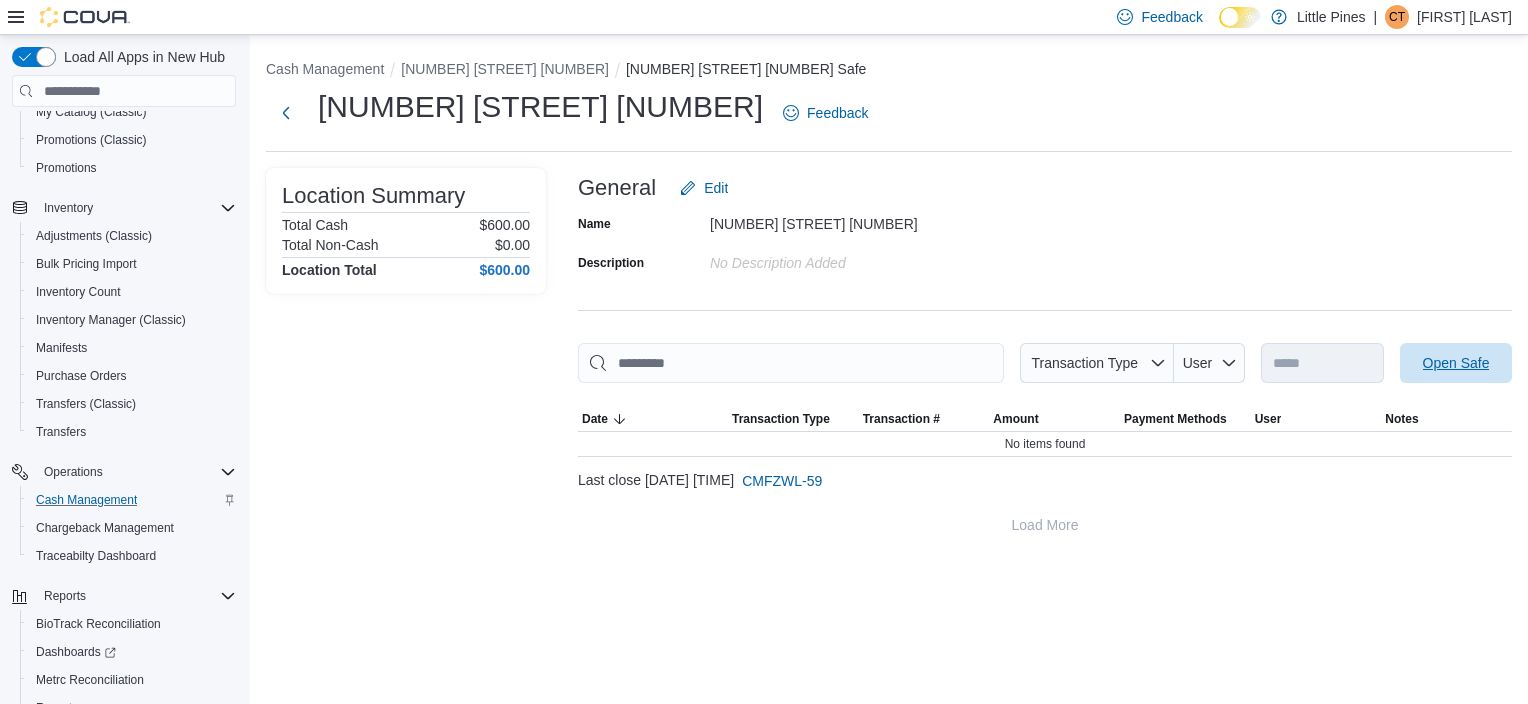 click on "Open Safe" at bounding box center (1456, 363) 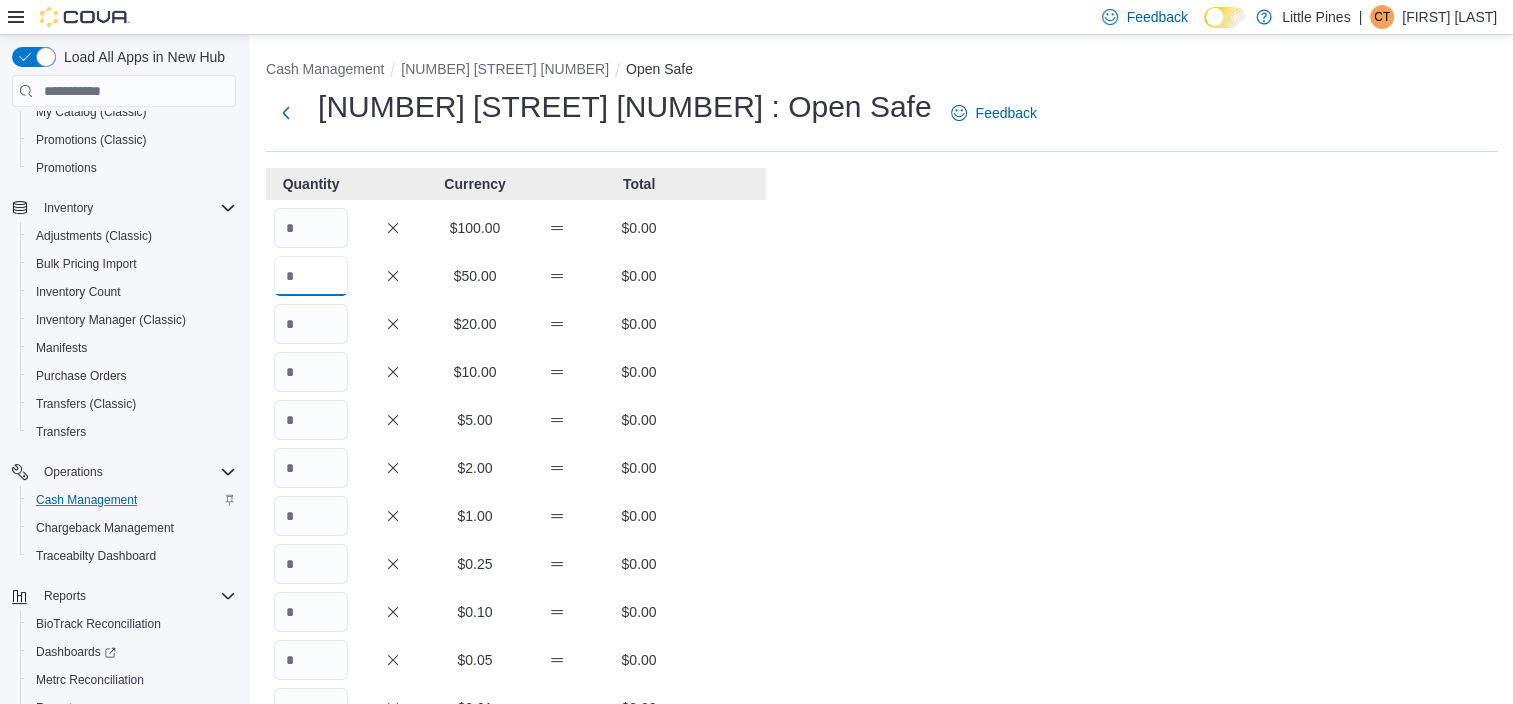 click at bounding box center (311, 276) 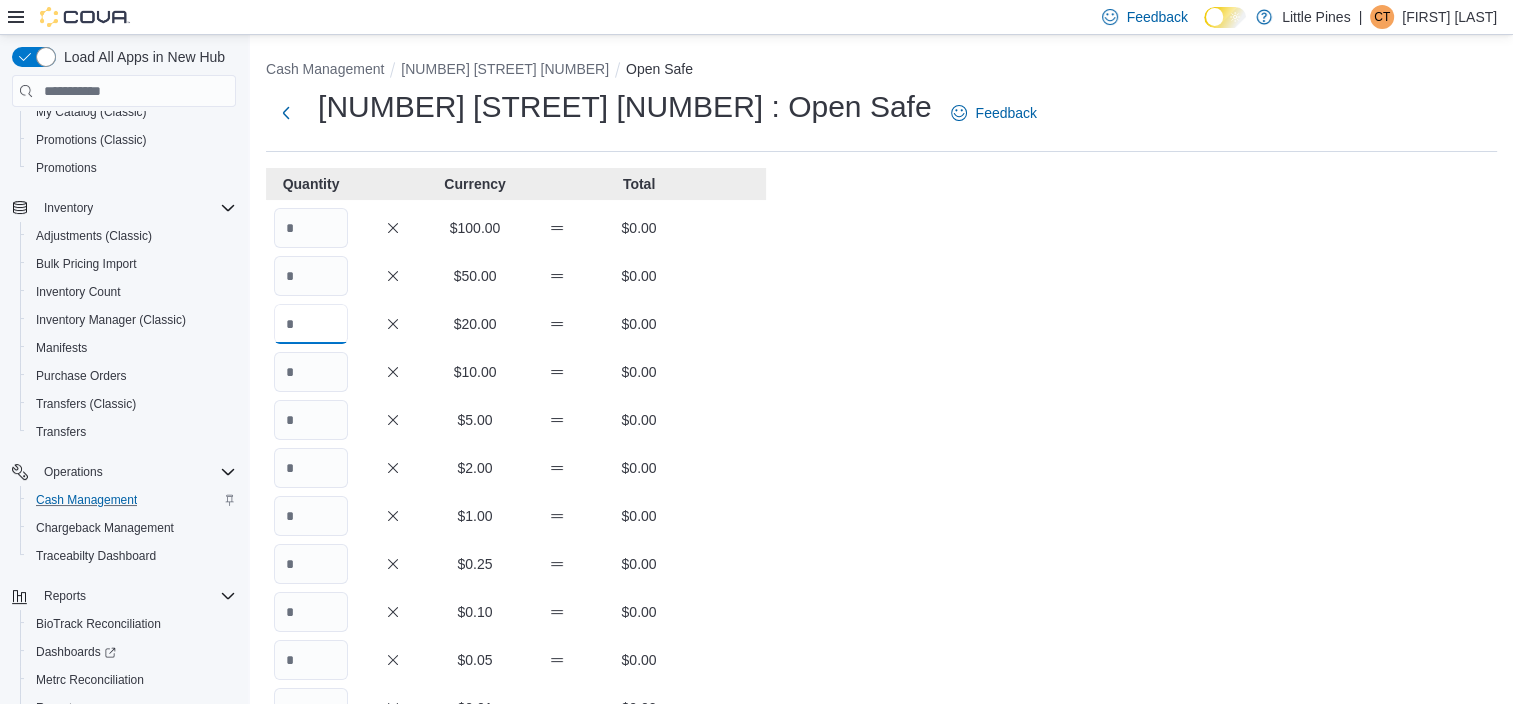 drag, startPoint x: 327, startPoint y: 336, endPoint x: 317, endPoint y: 330, distance: 11.661903 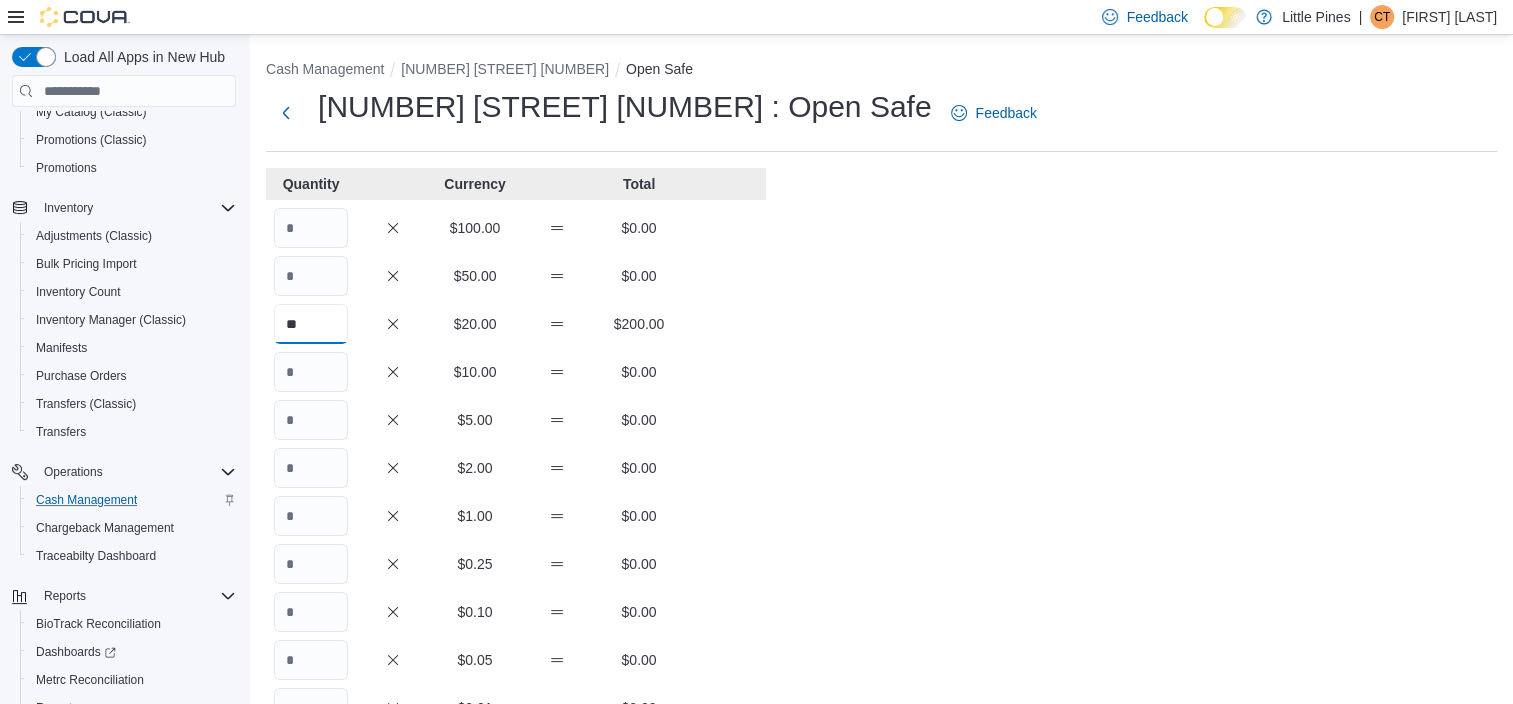 type on "**" 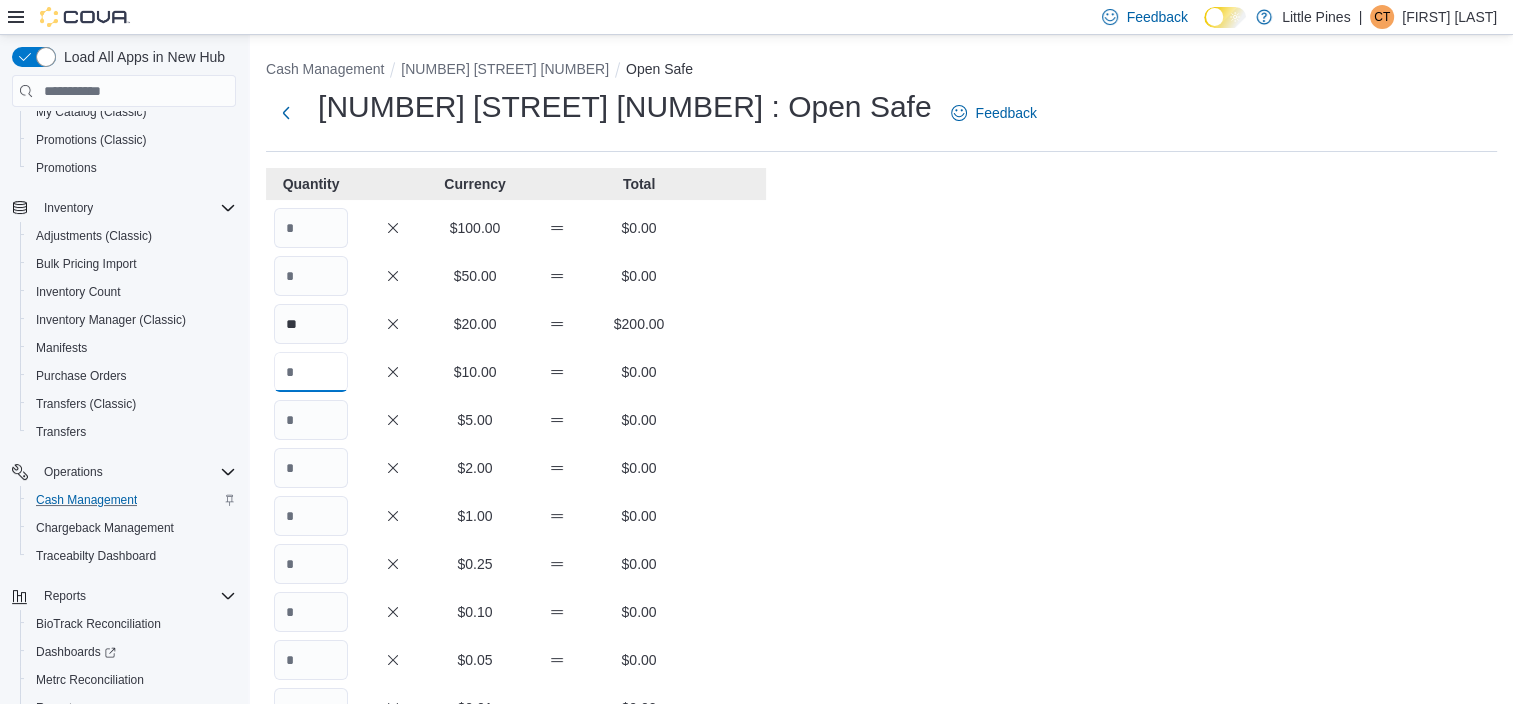click at bounding box center (311, 372) 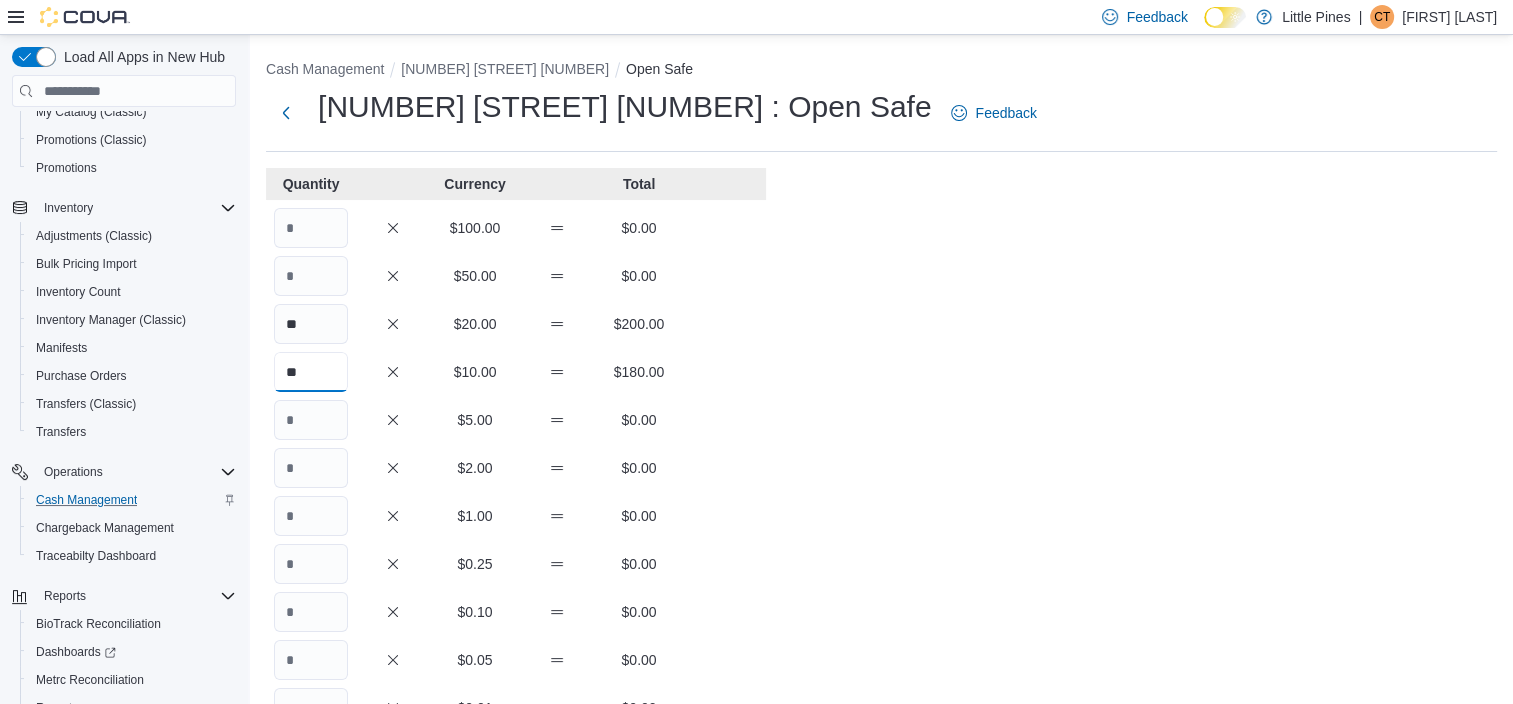 type on "**" 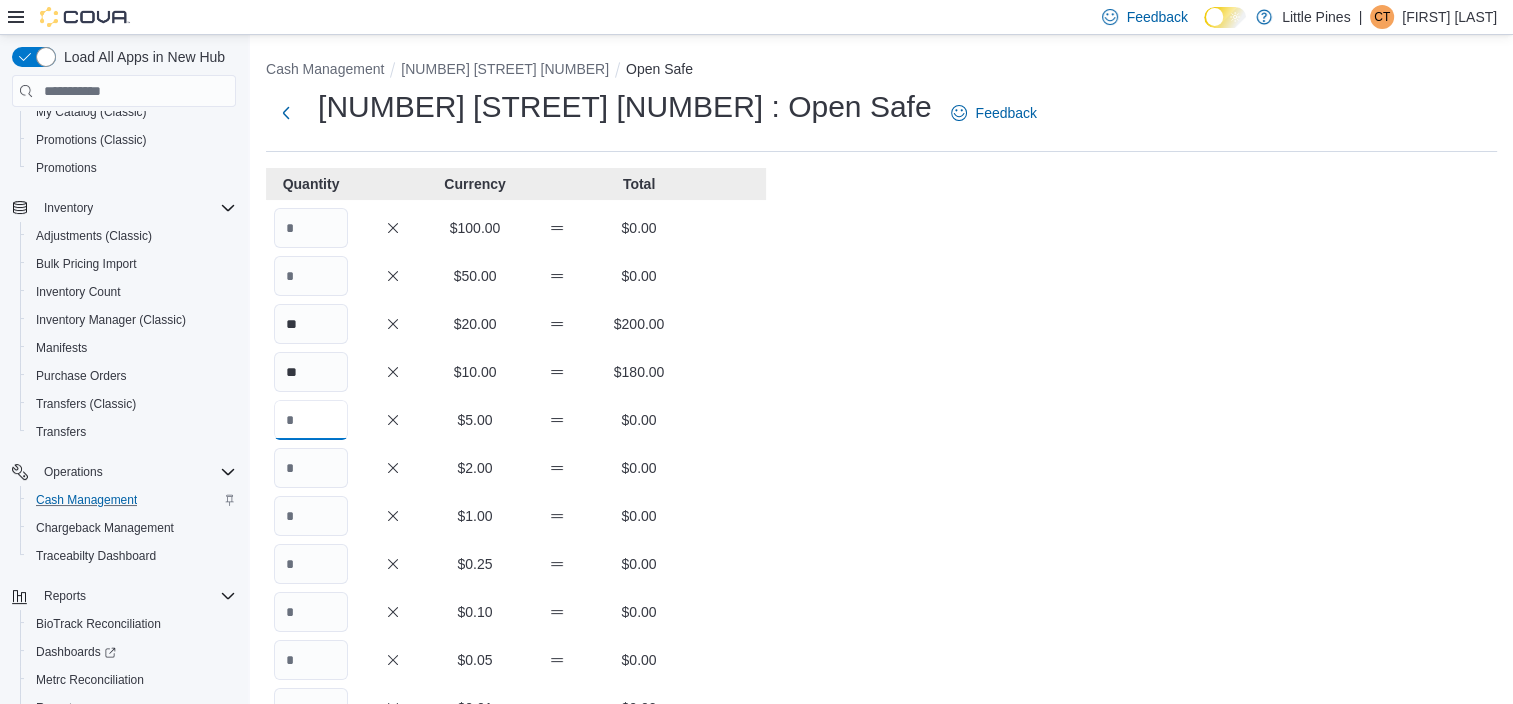 click at bounding box center (311, 420) 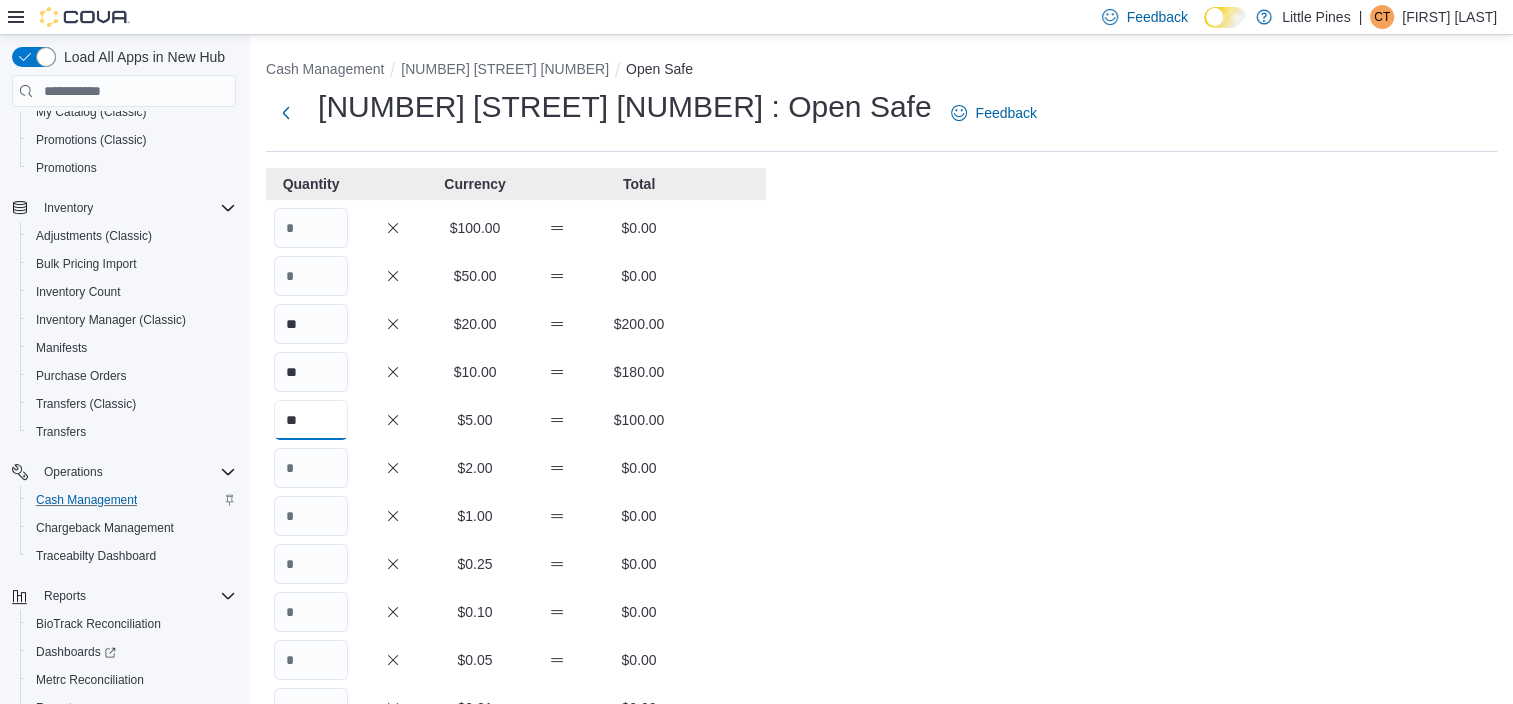 type on "**" 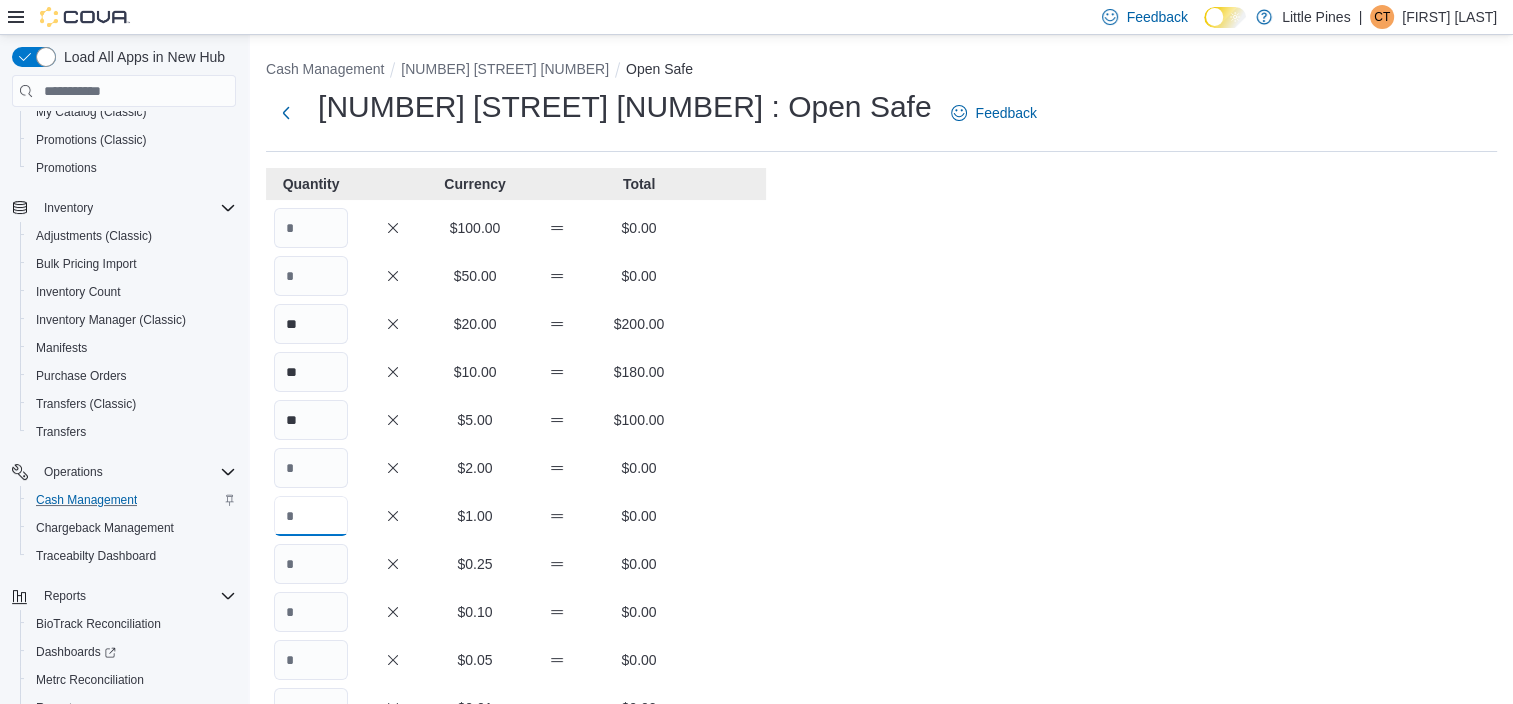 click at bounding box center (311, 516) 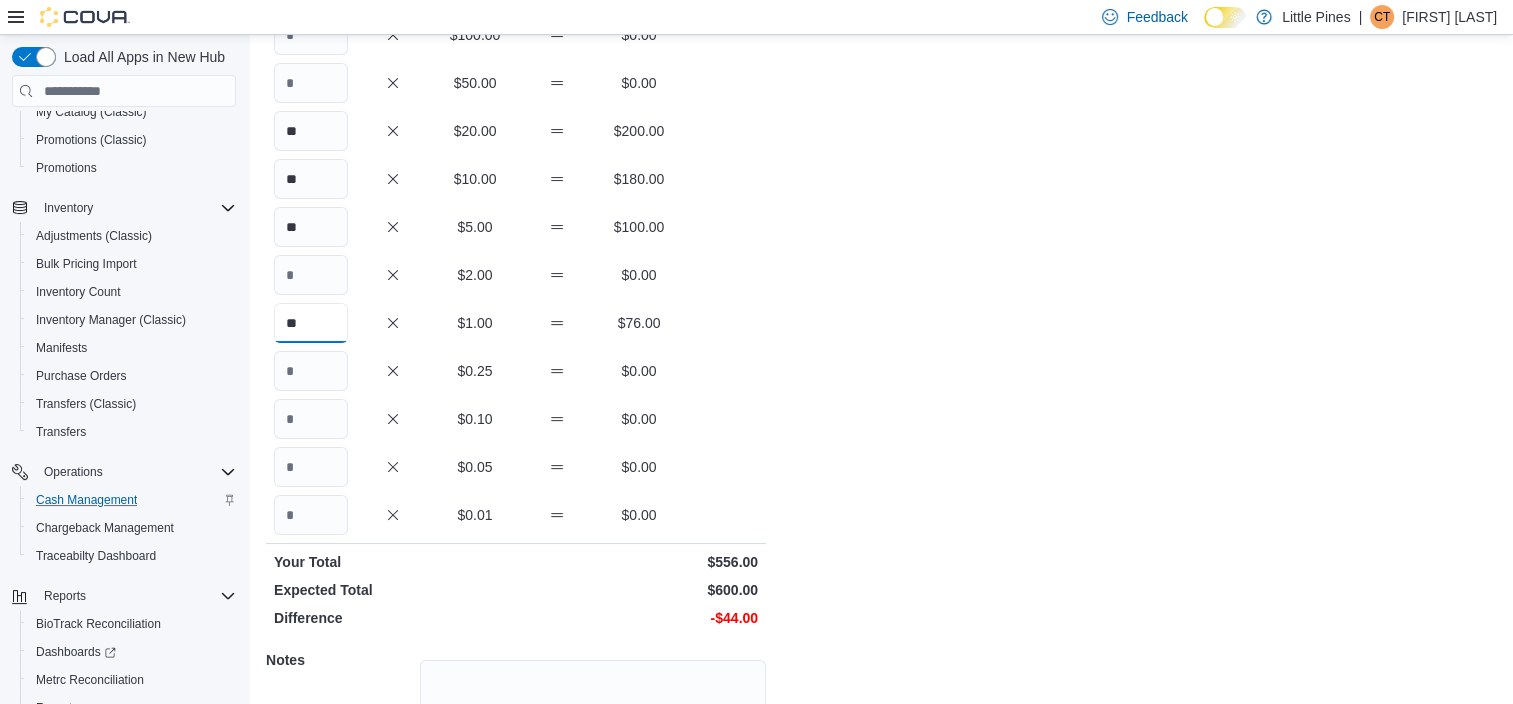 scroll, scrollTop: 300, scrollLeft: 0, axis: vertical 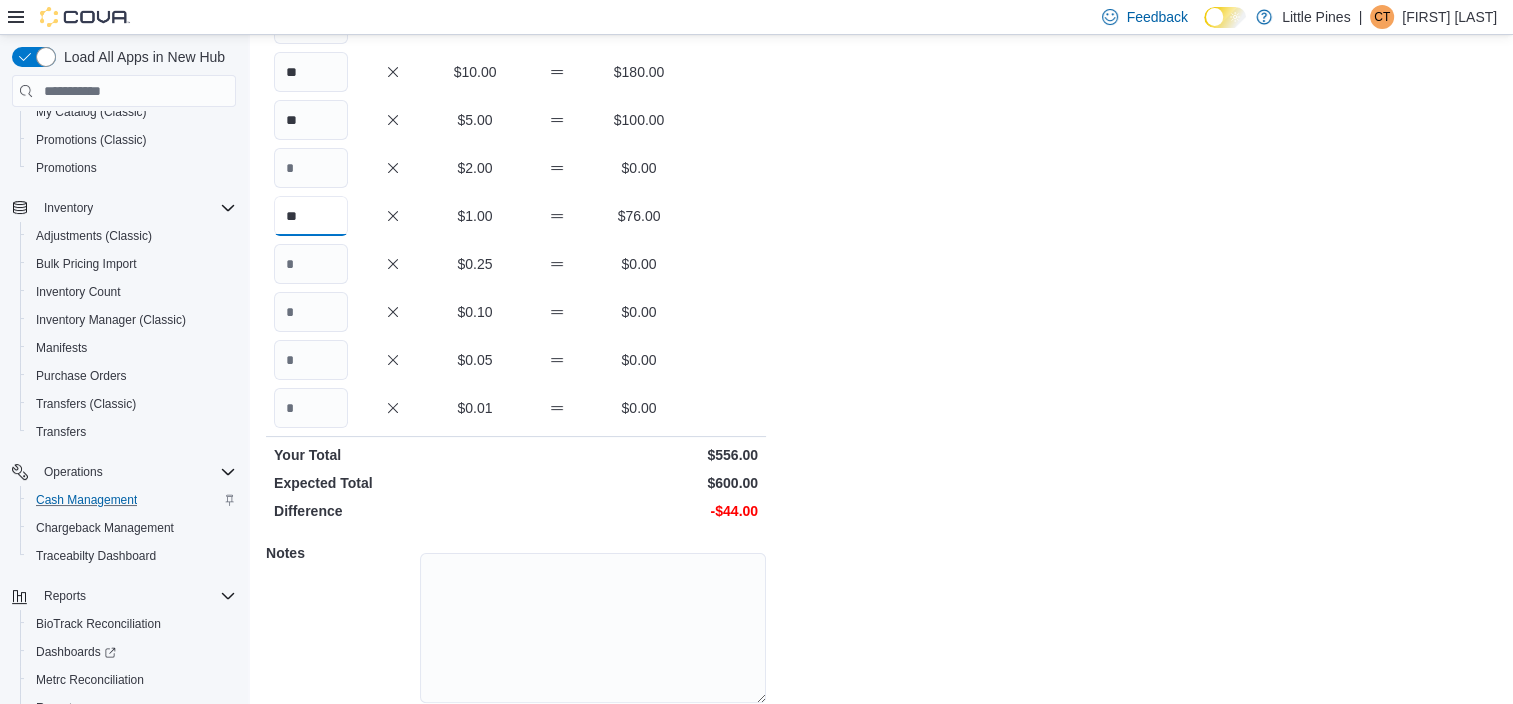 type on "**" 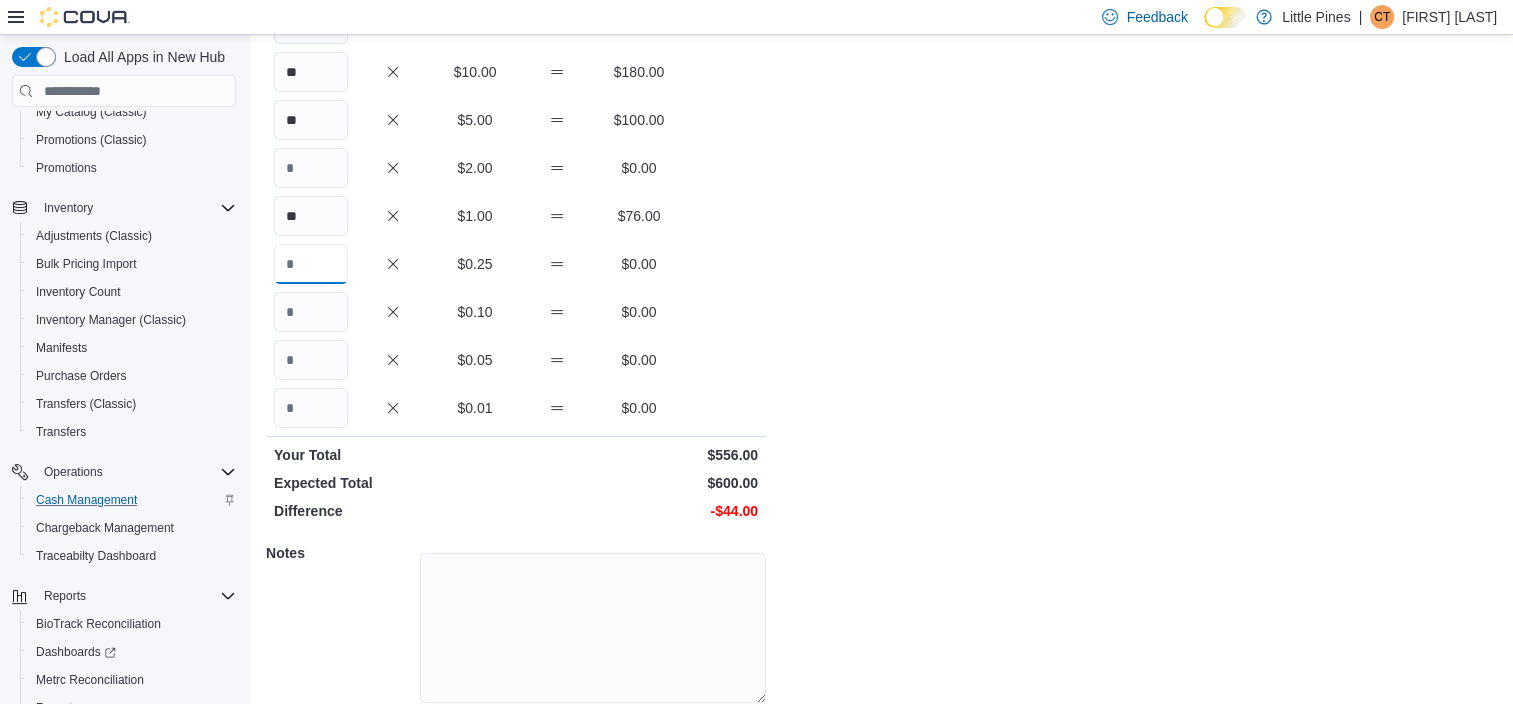 click at bounding box center [311, 264] 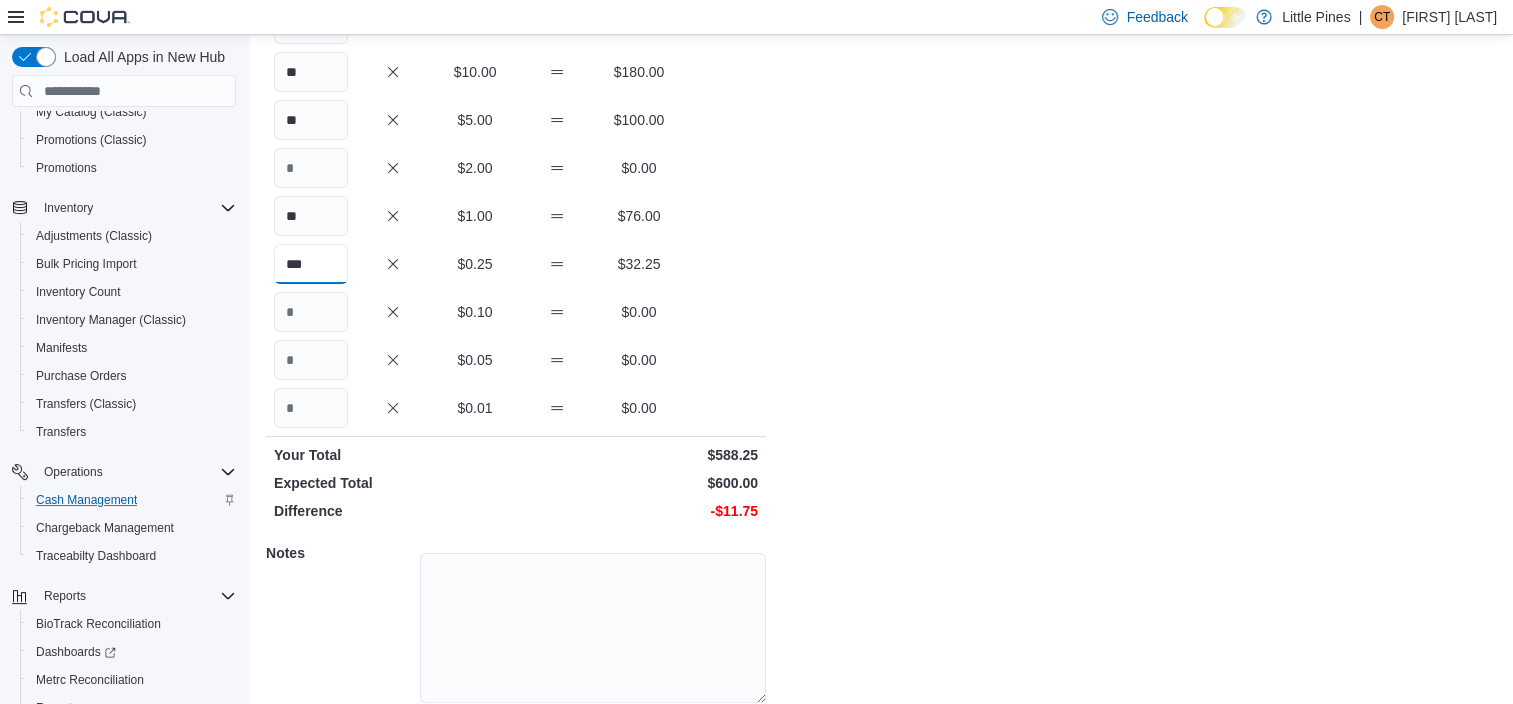 type on "***" 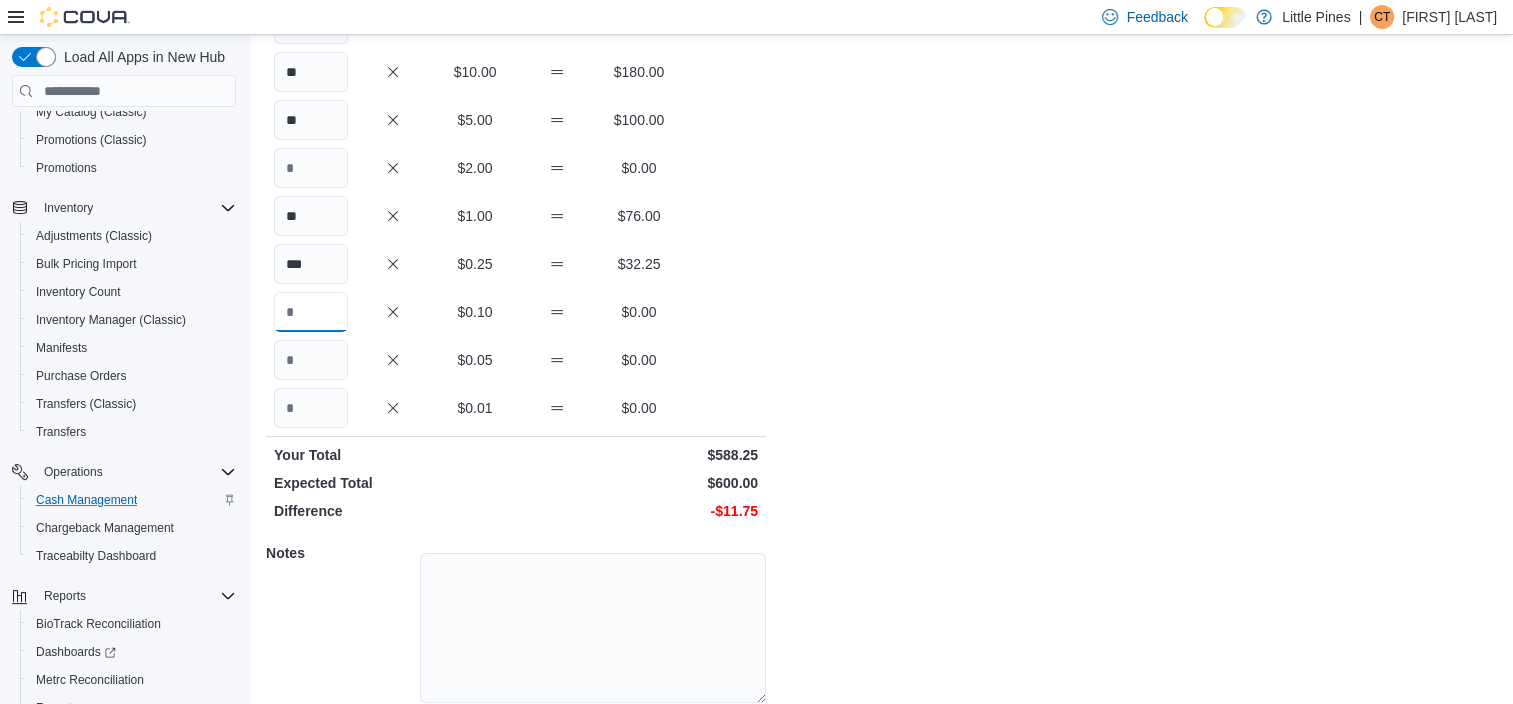 click at bounding box center [311, 312] 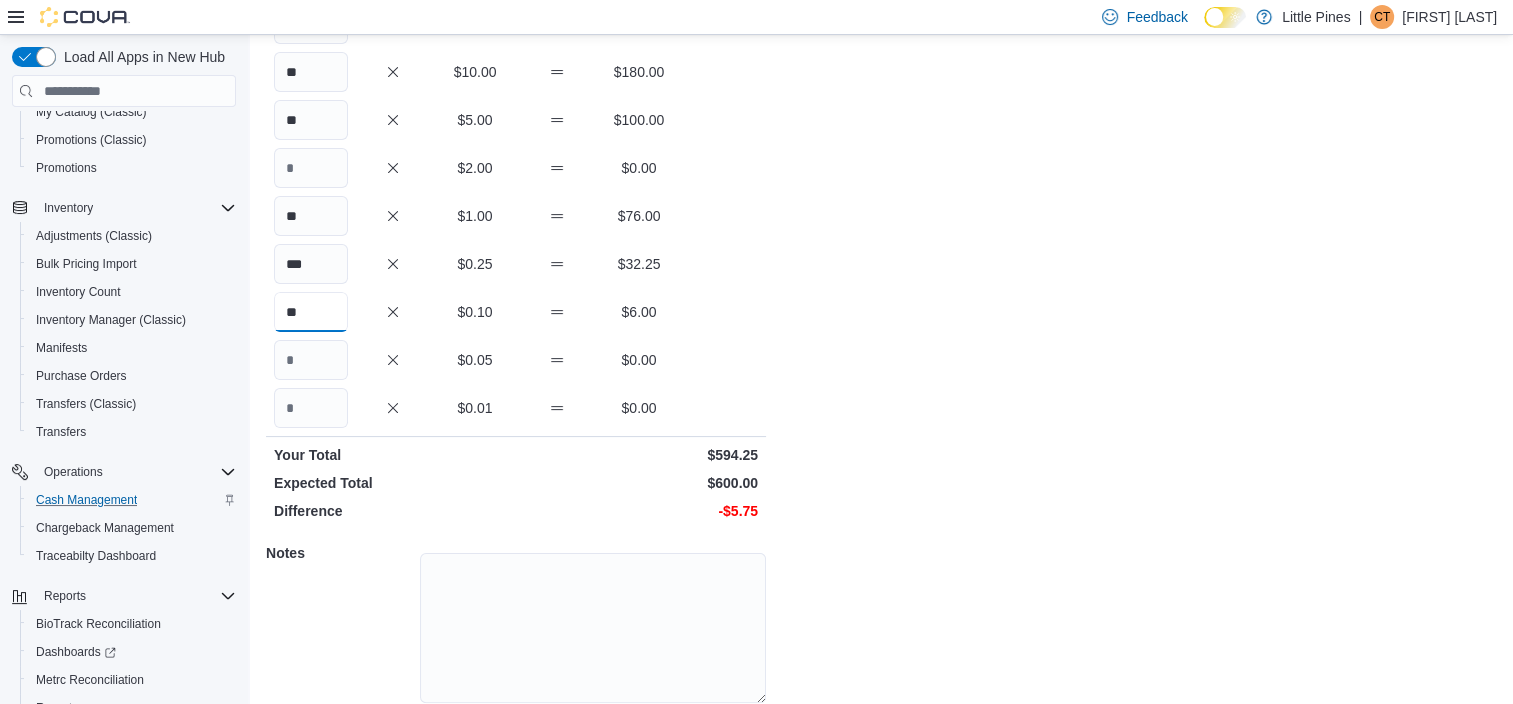 type on "**" 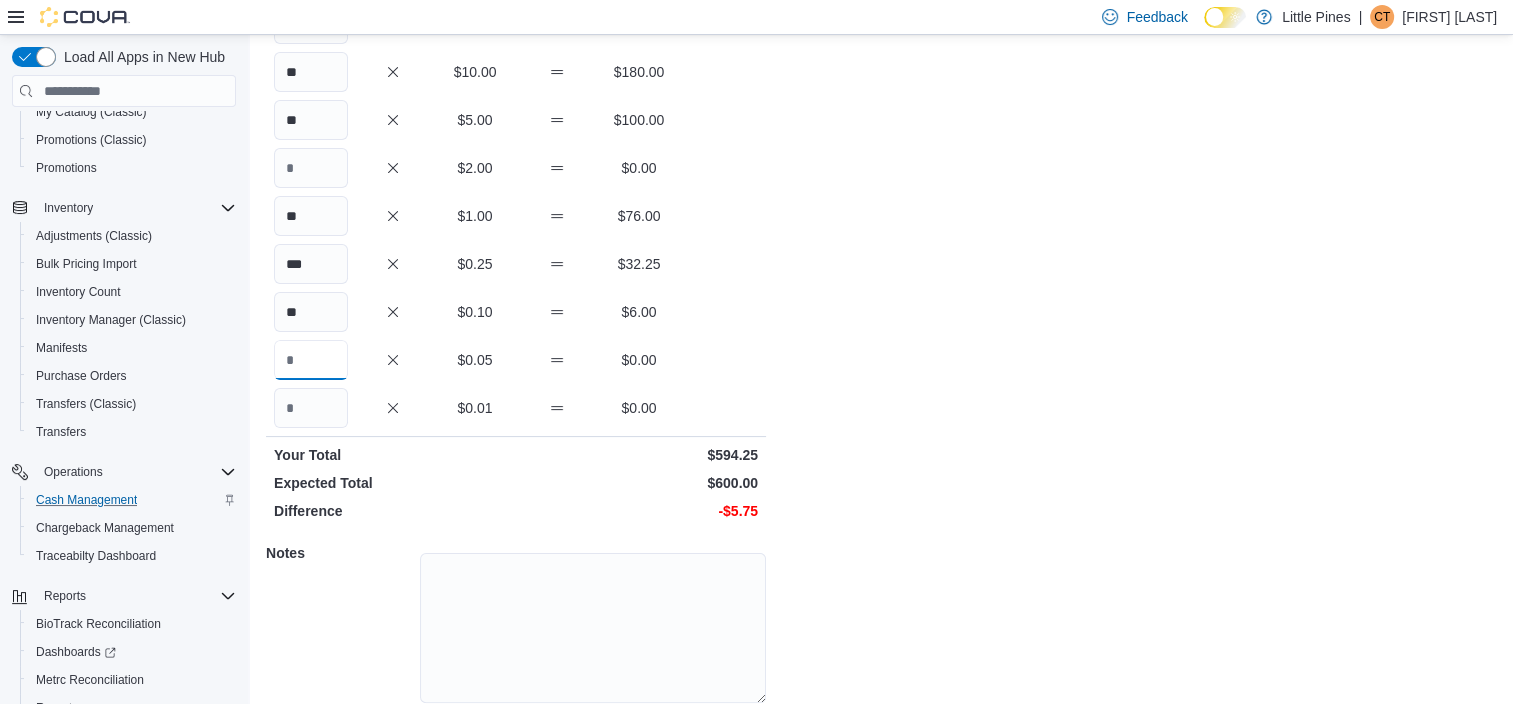 click at bounding box center [311, 360] 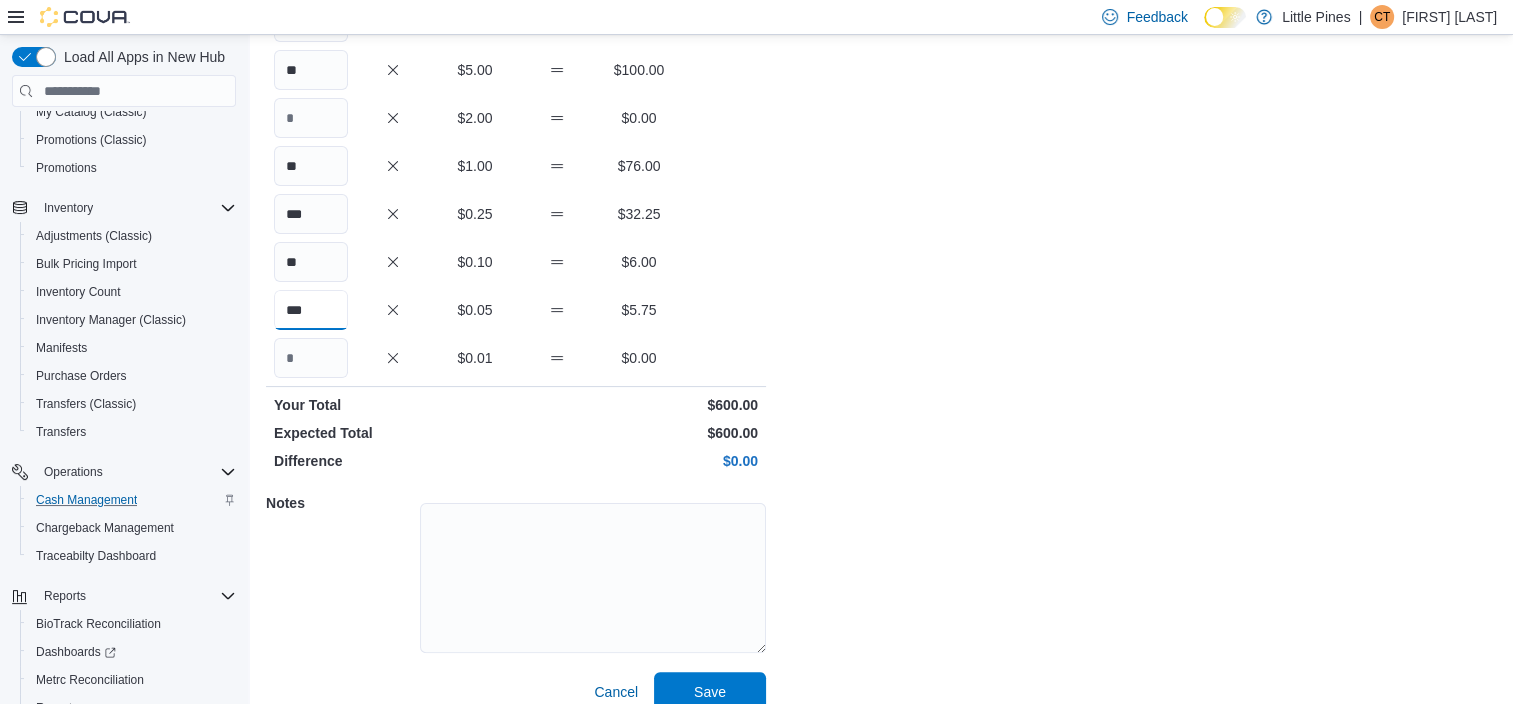 scroll, scrollTop: 374, scrollLeft: 0, axis: vertical 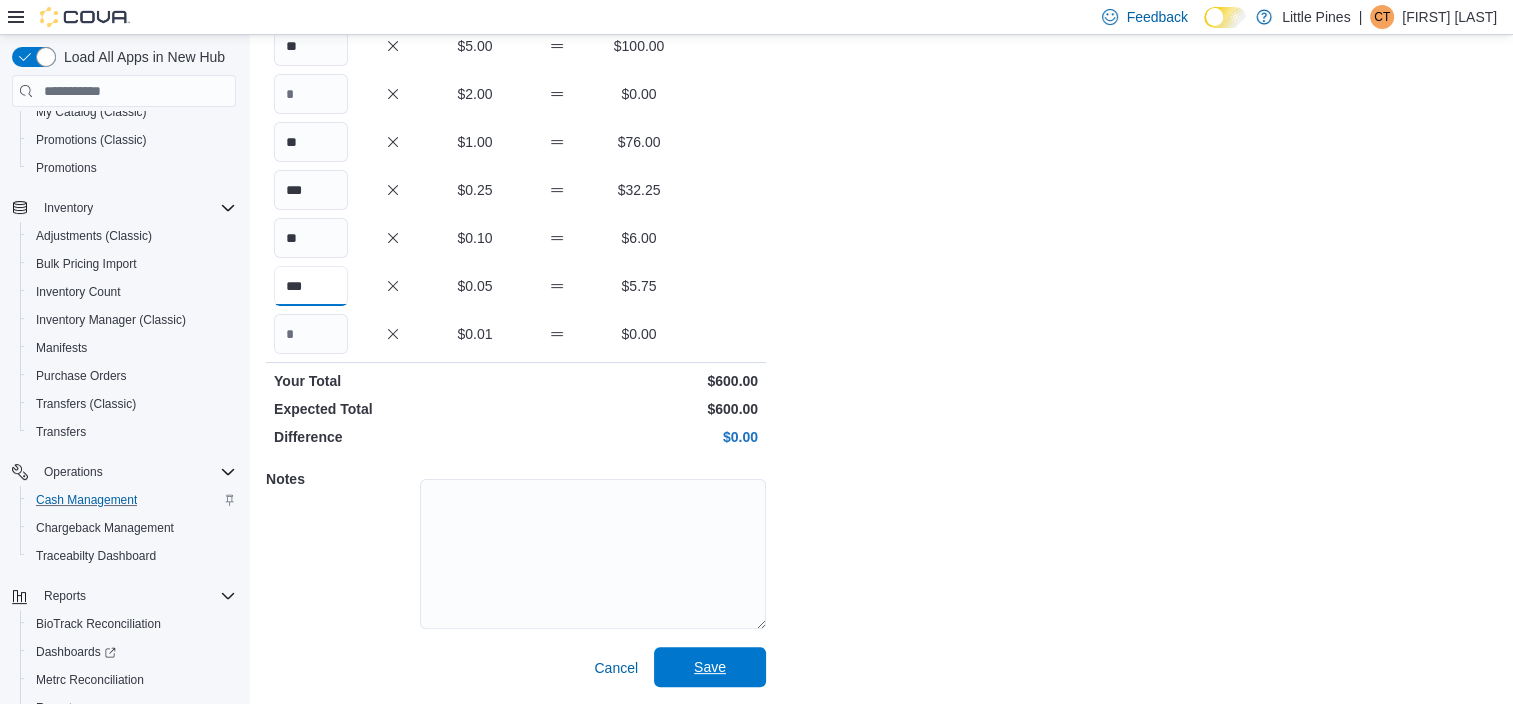 type on "***" 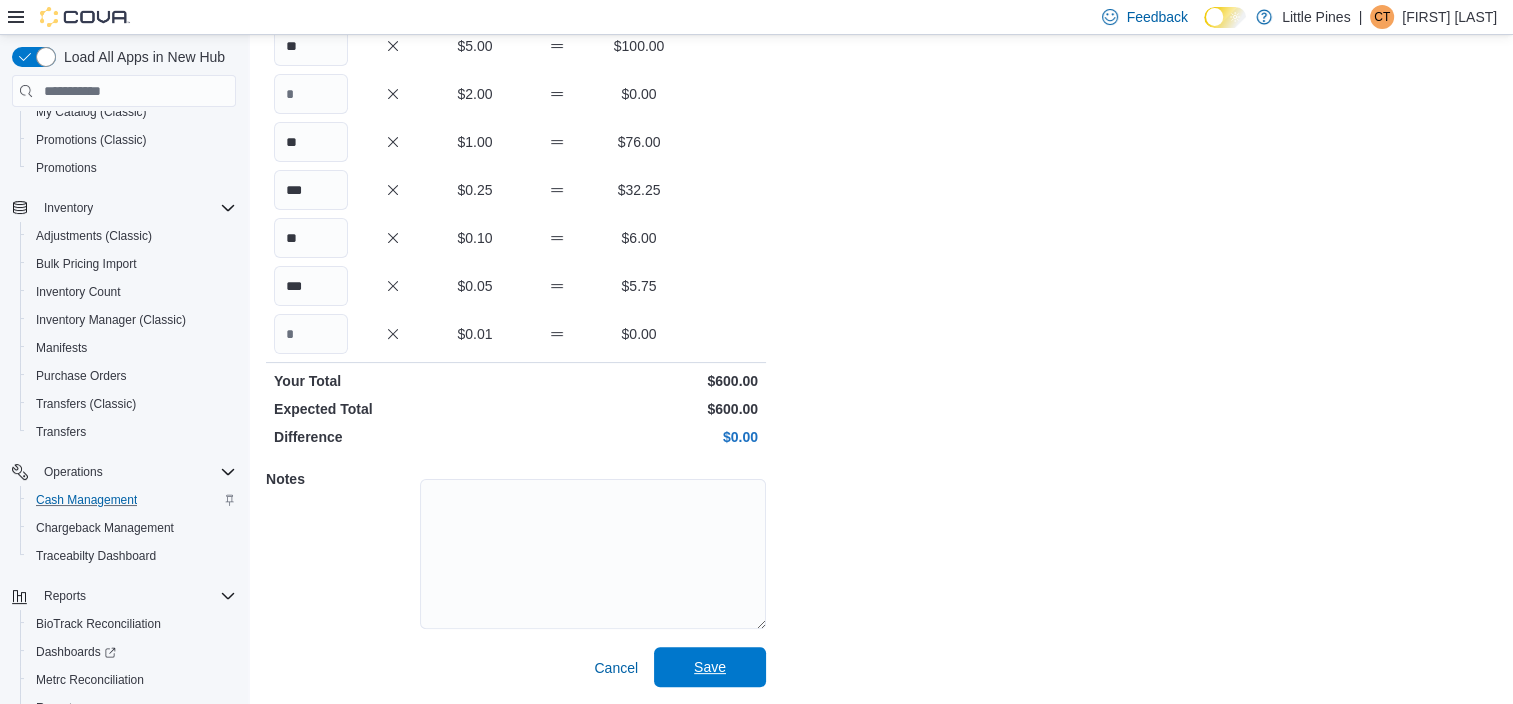 click on "Save" at bounding box center (710, 667) 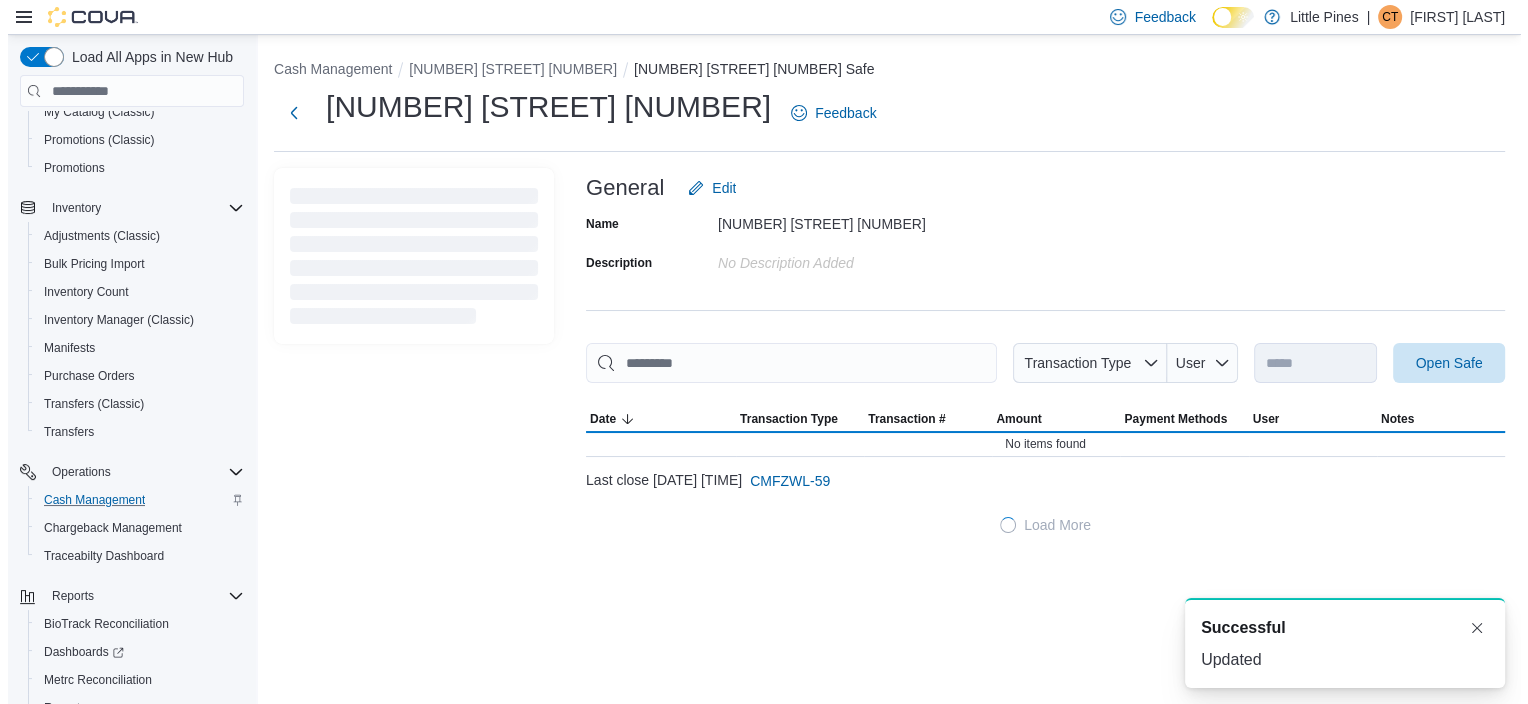 scroll, scrollTop: 0, scrollLeft: 0, axis: both 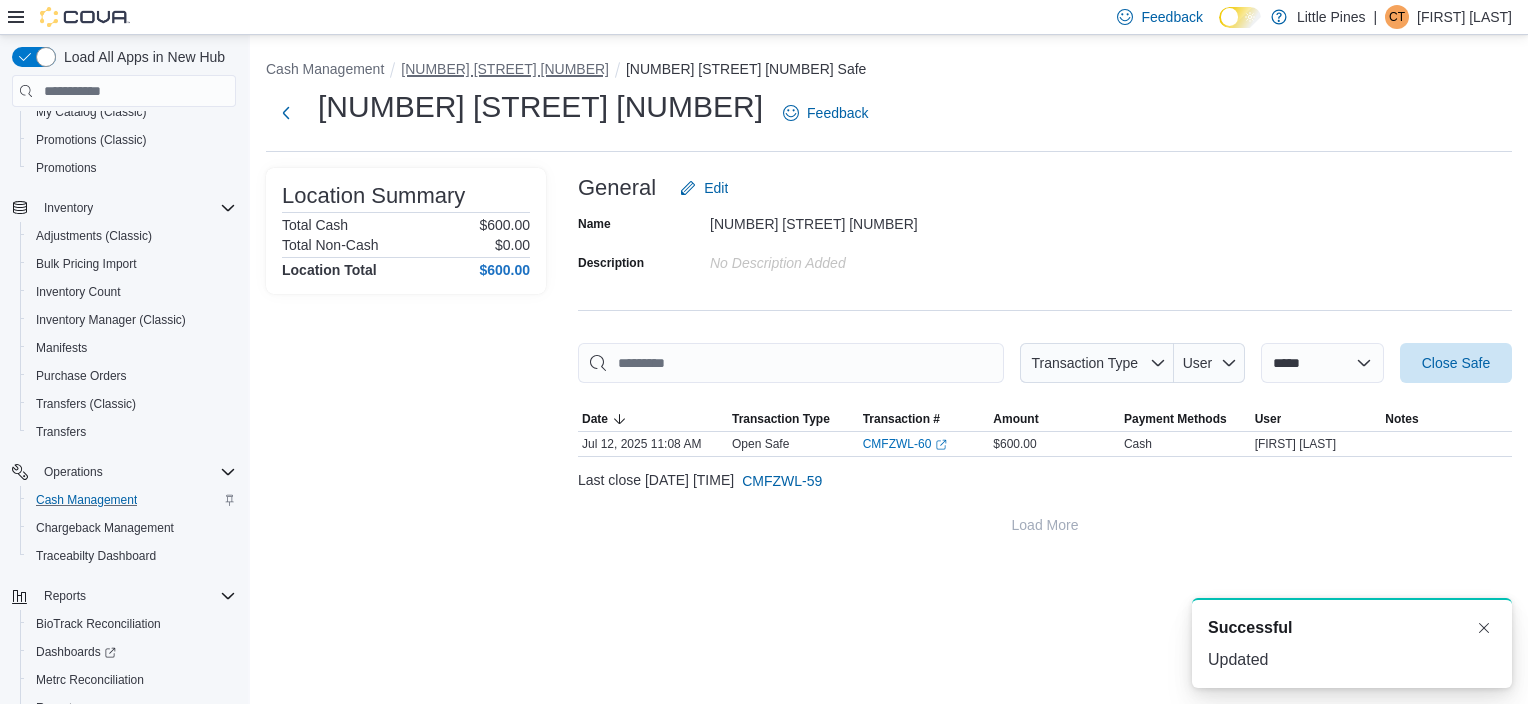 click on "[NUMBER] [STREET] [NUMBER]" at bounding box center (505, 69) 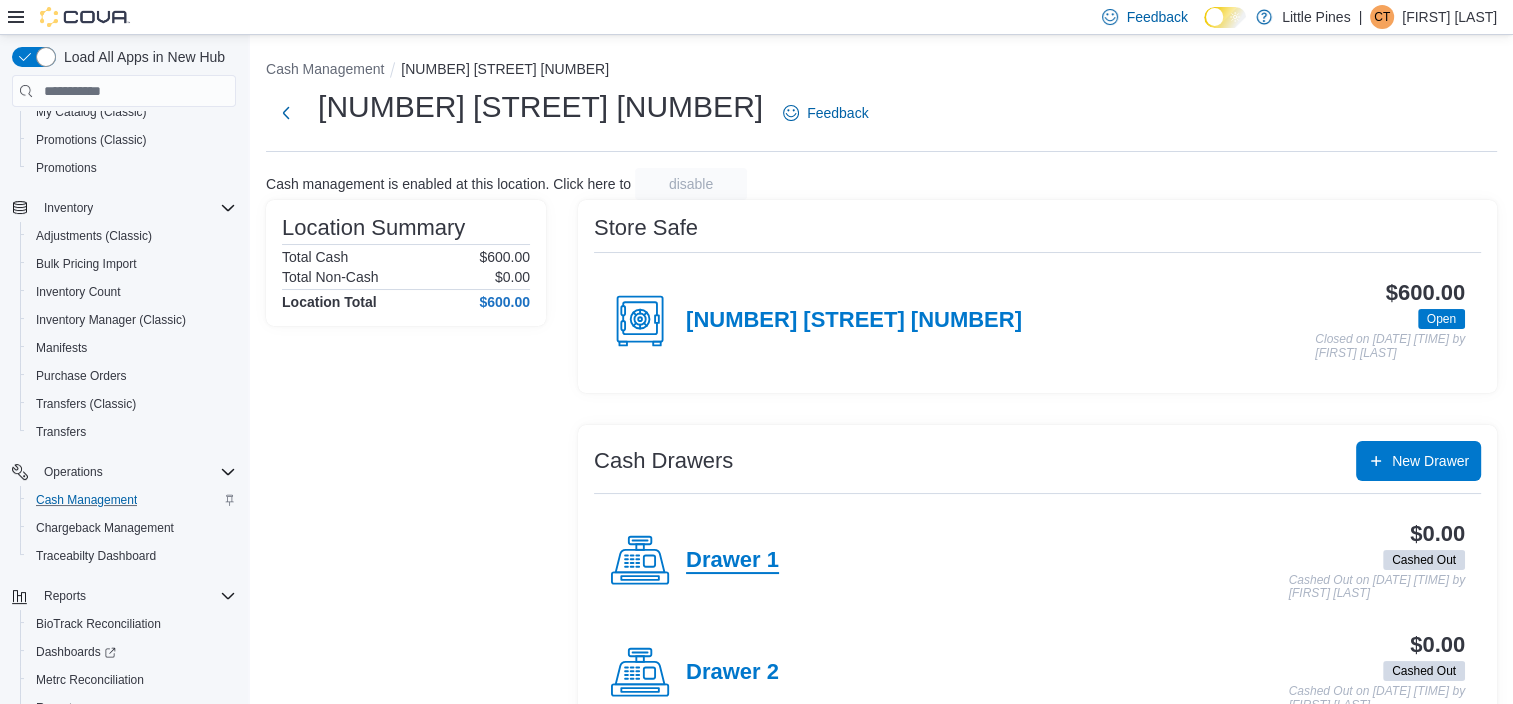 click on "Drawer 1" at bounding box center (732, 561) 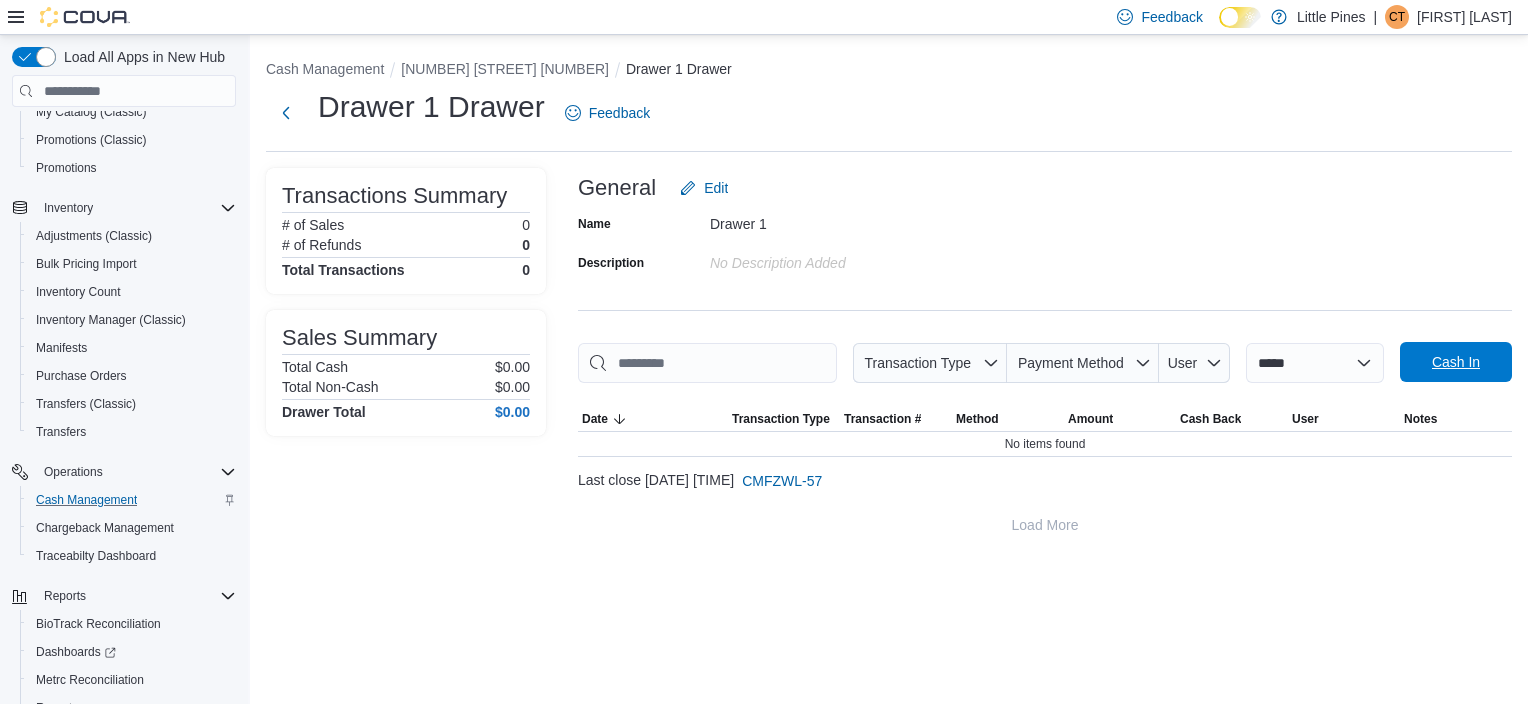 click on "Cash In" at bounding box center (1456, 362) 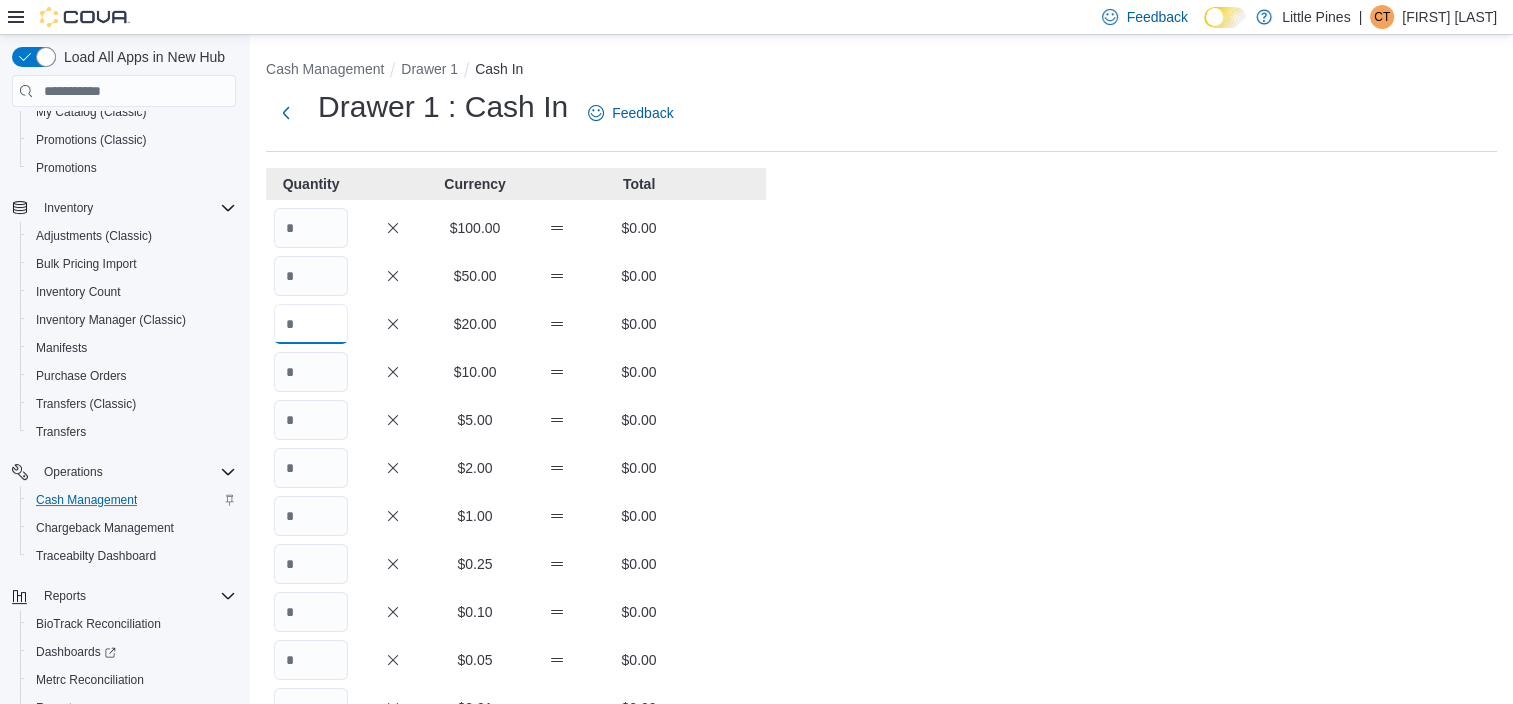 click at bounding box center [311, 324] 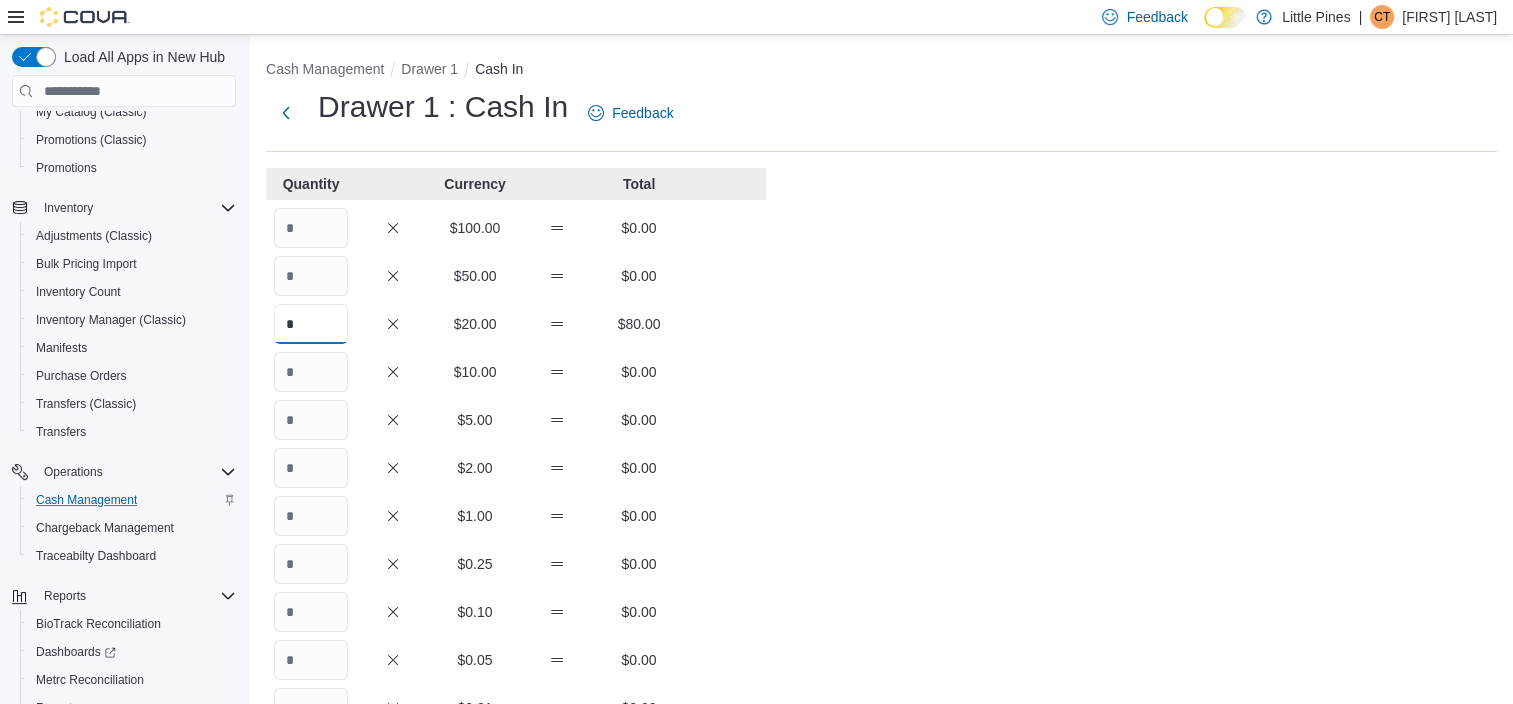 type on "*" 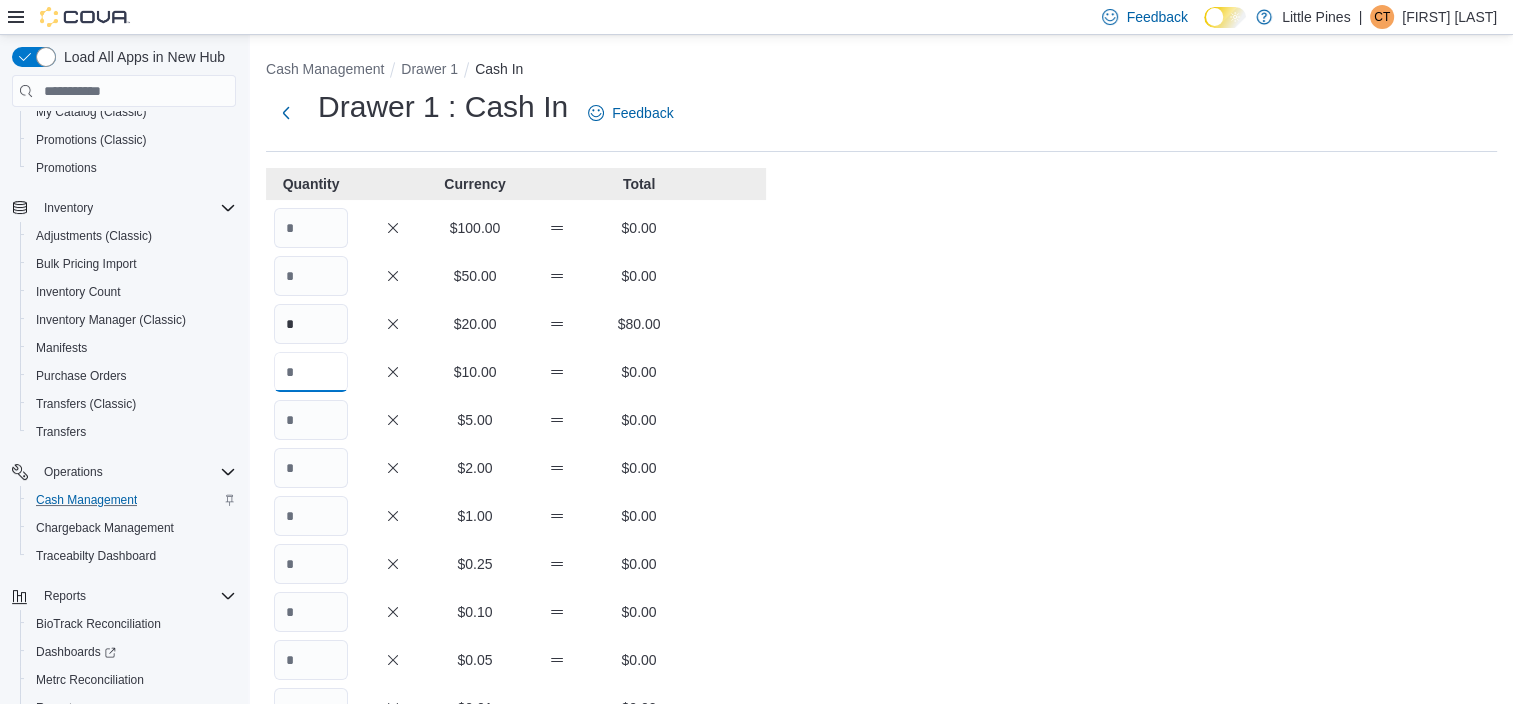 click at bounding box center [311, 372] 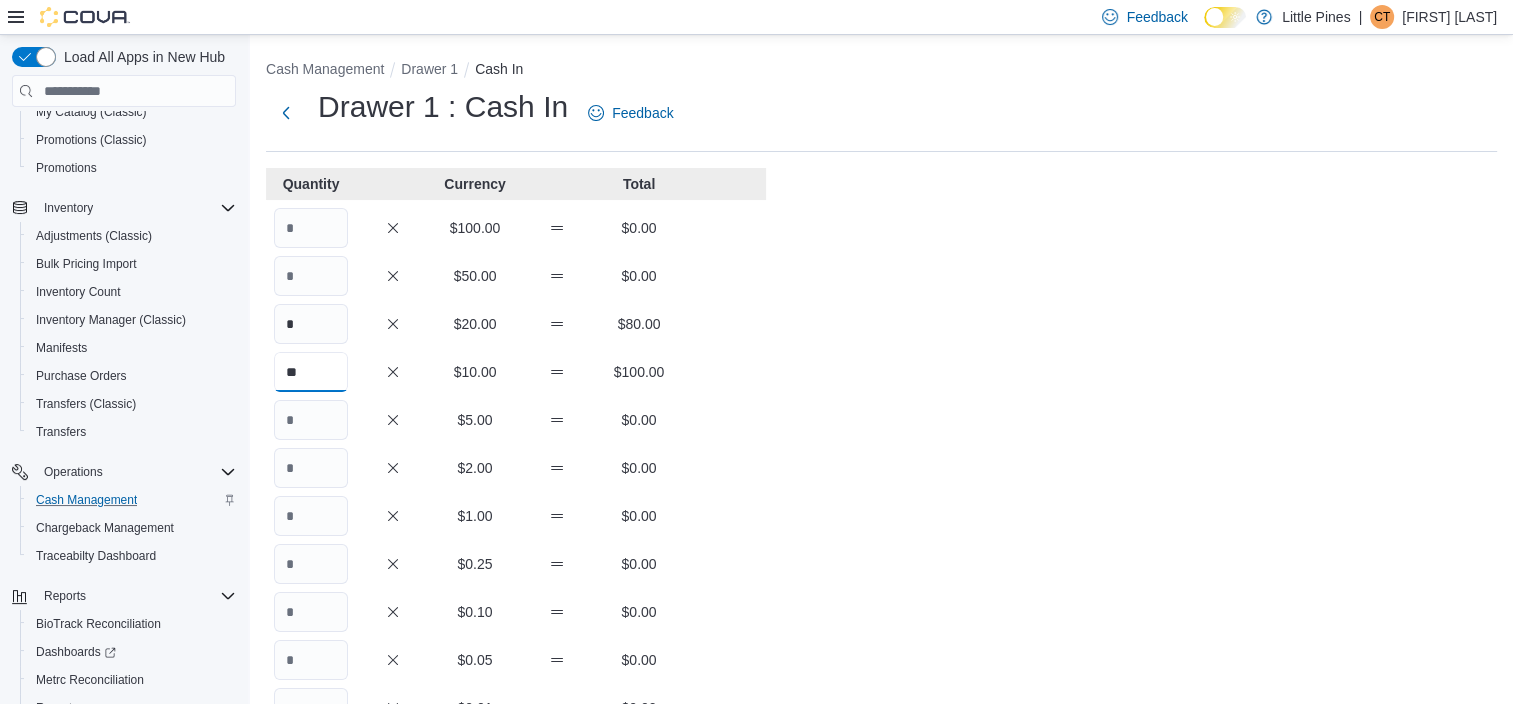 type on "**" 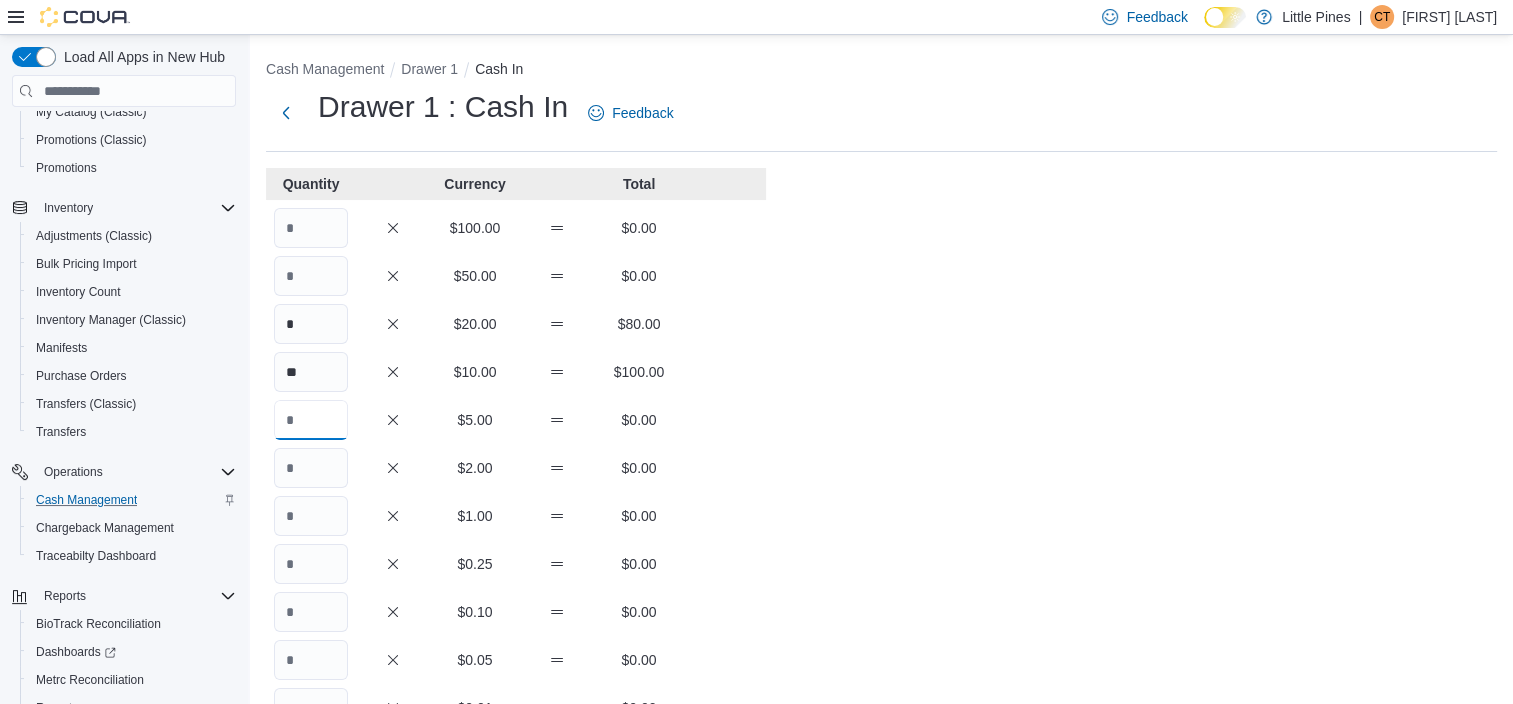 click at bounding box center (311, 420) 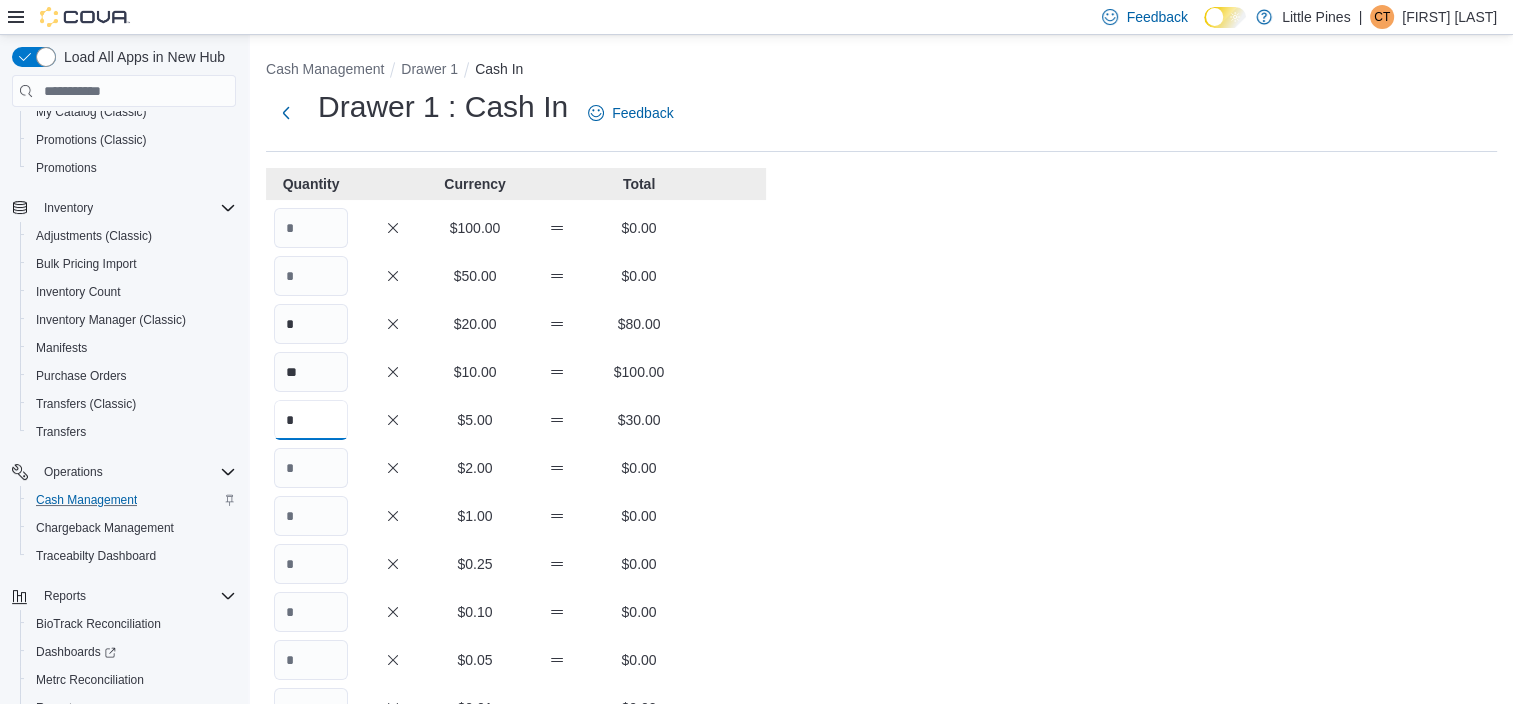 type on "*" 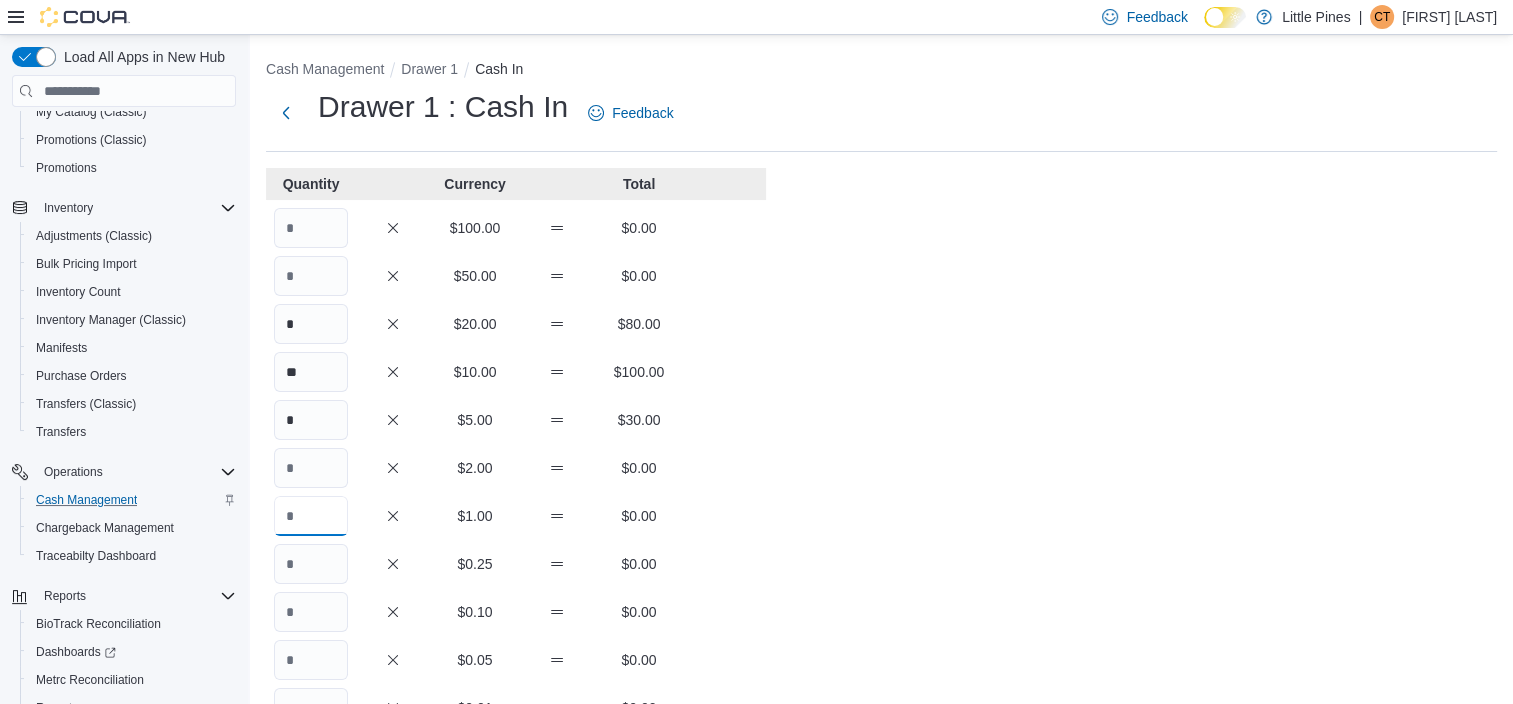 click at bounding box center (311, 516) 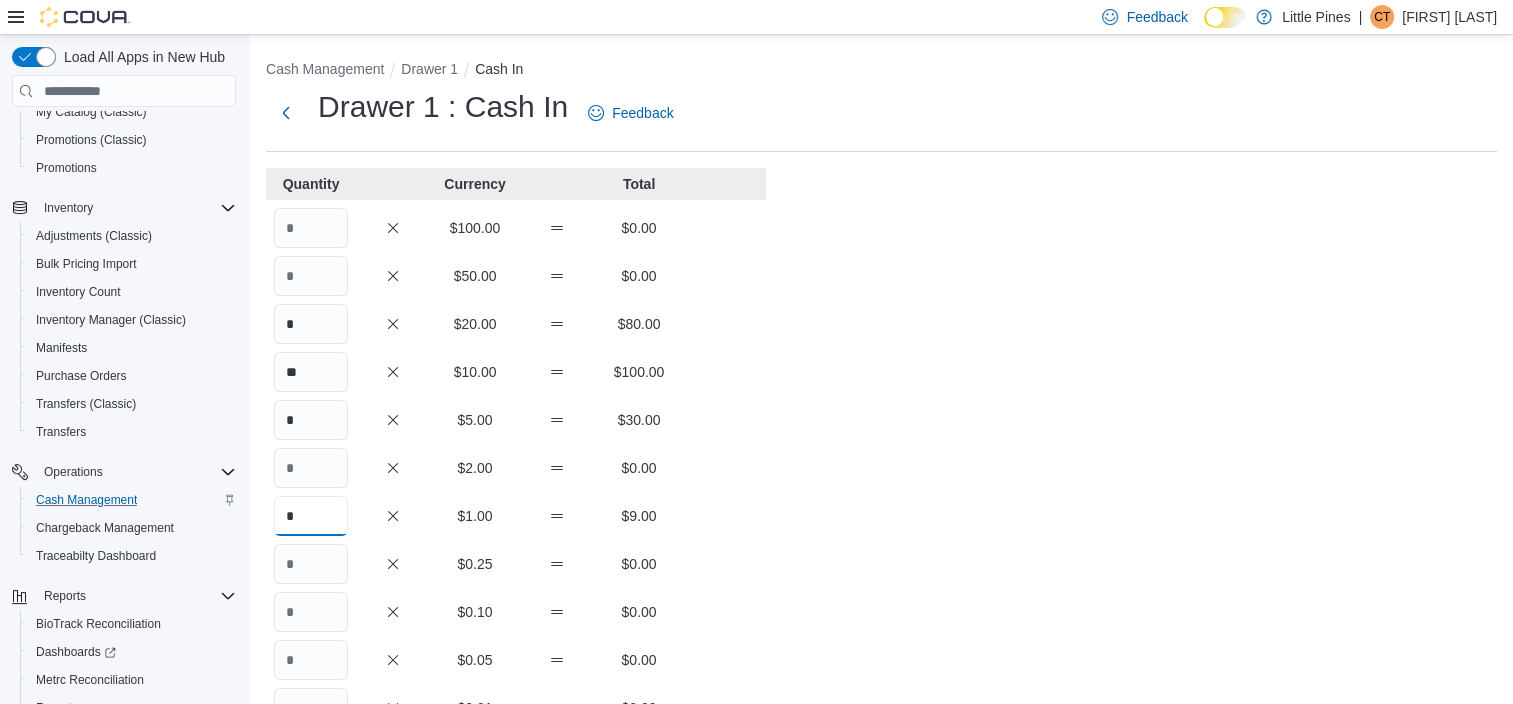 scroll, scrollTop: 100, scrollLeft: 0, axis: vertical 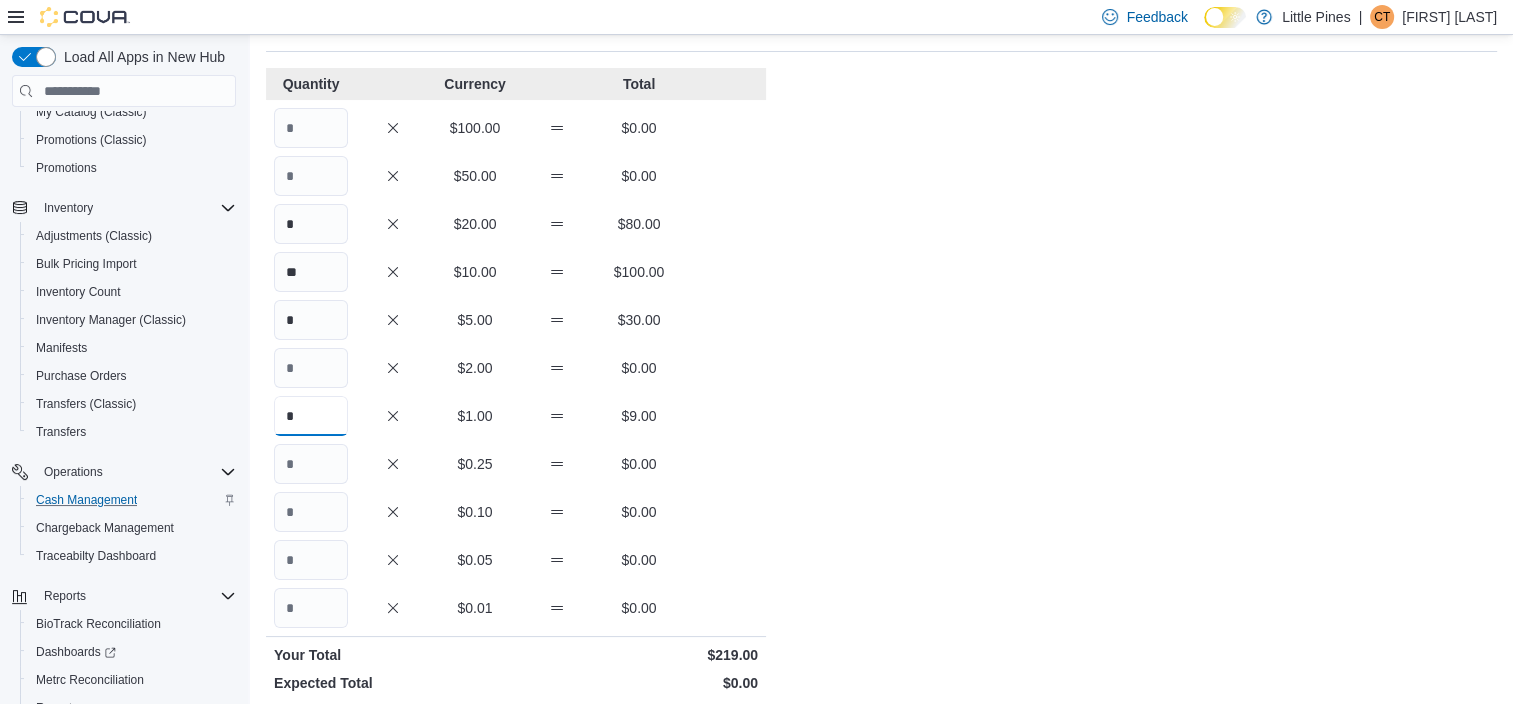 type on "*" 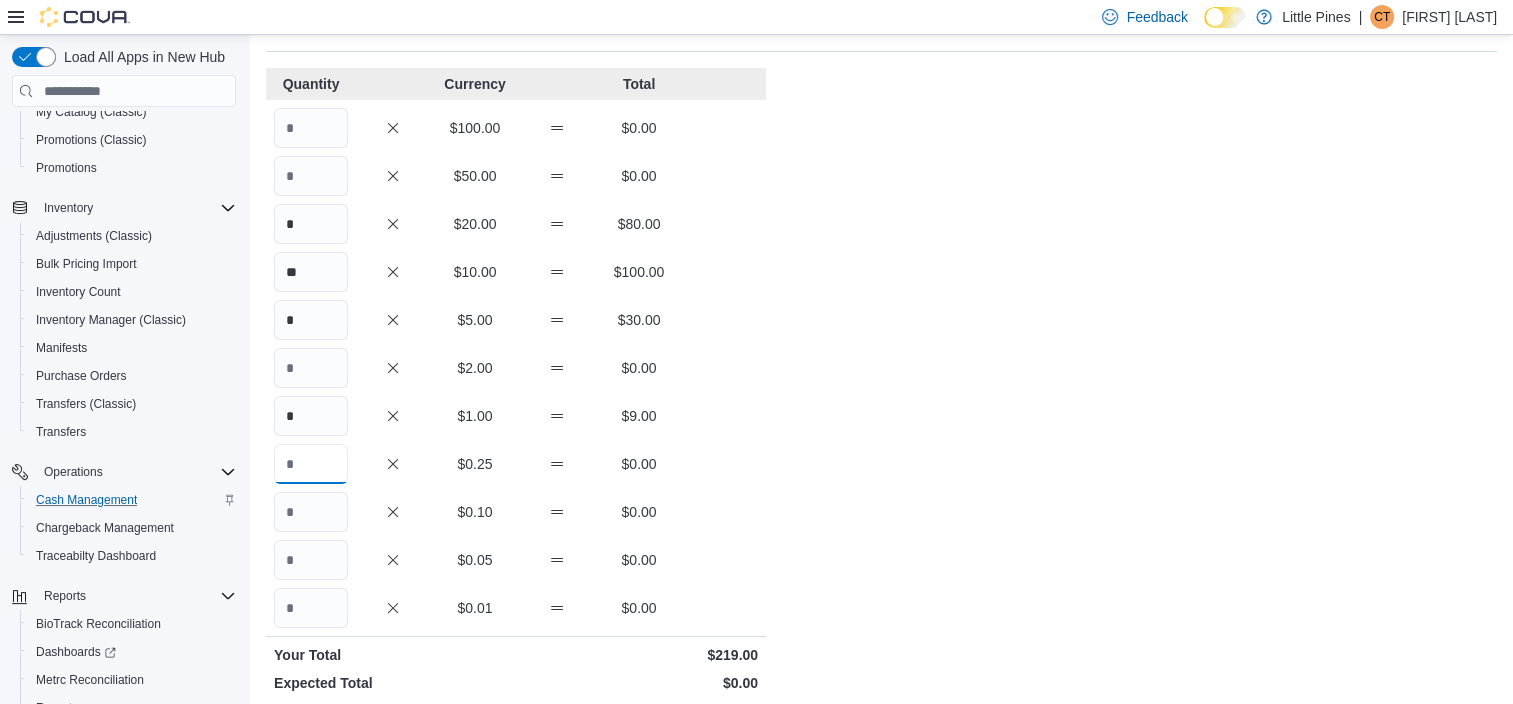 click at bounding box center [311, 464] 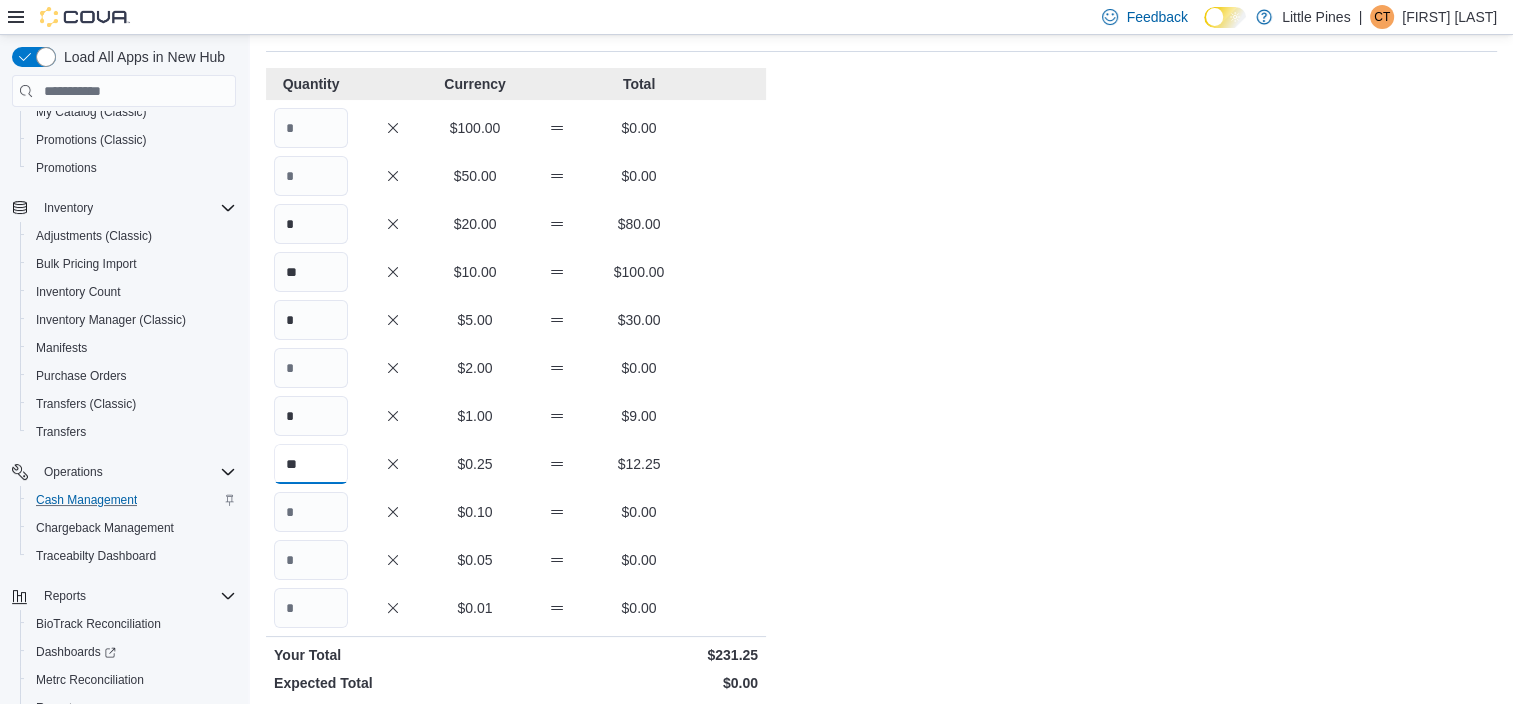 type on "**" 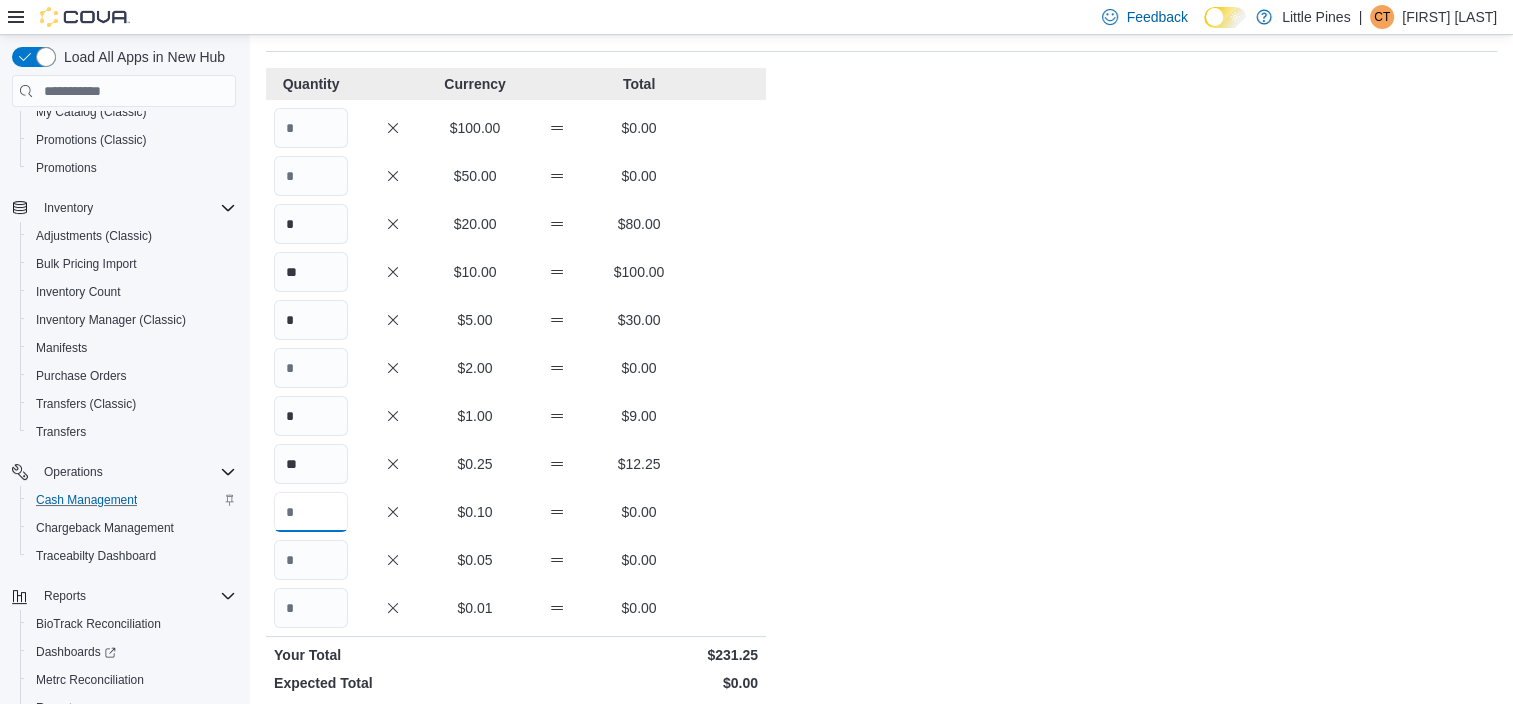 click at bounding box center [311, 512] 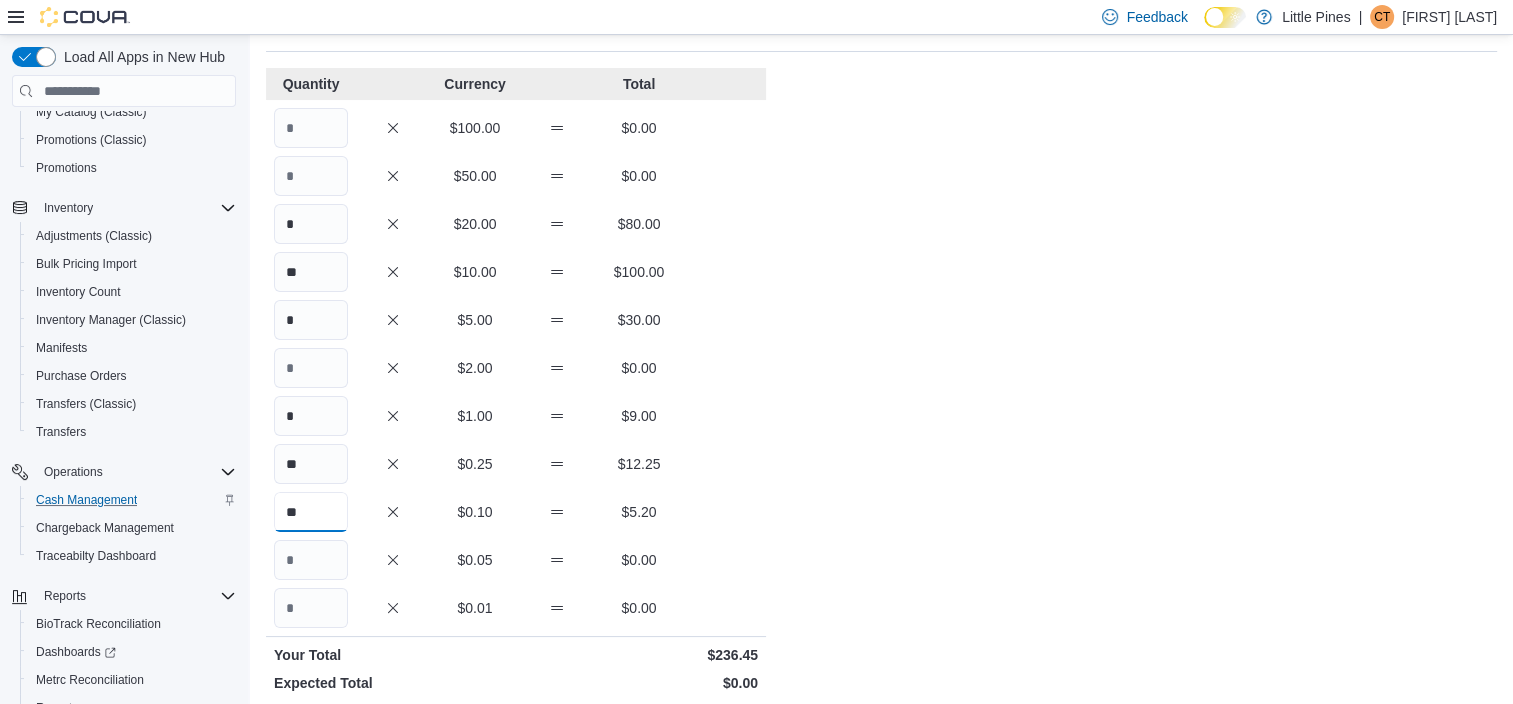 type on "**" 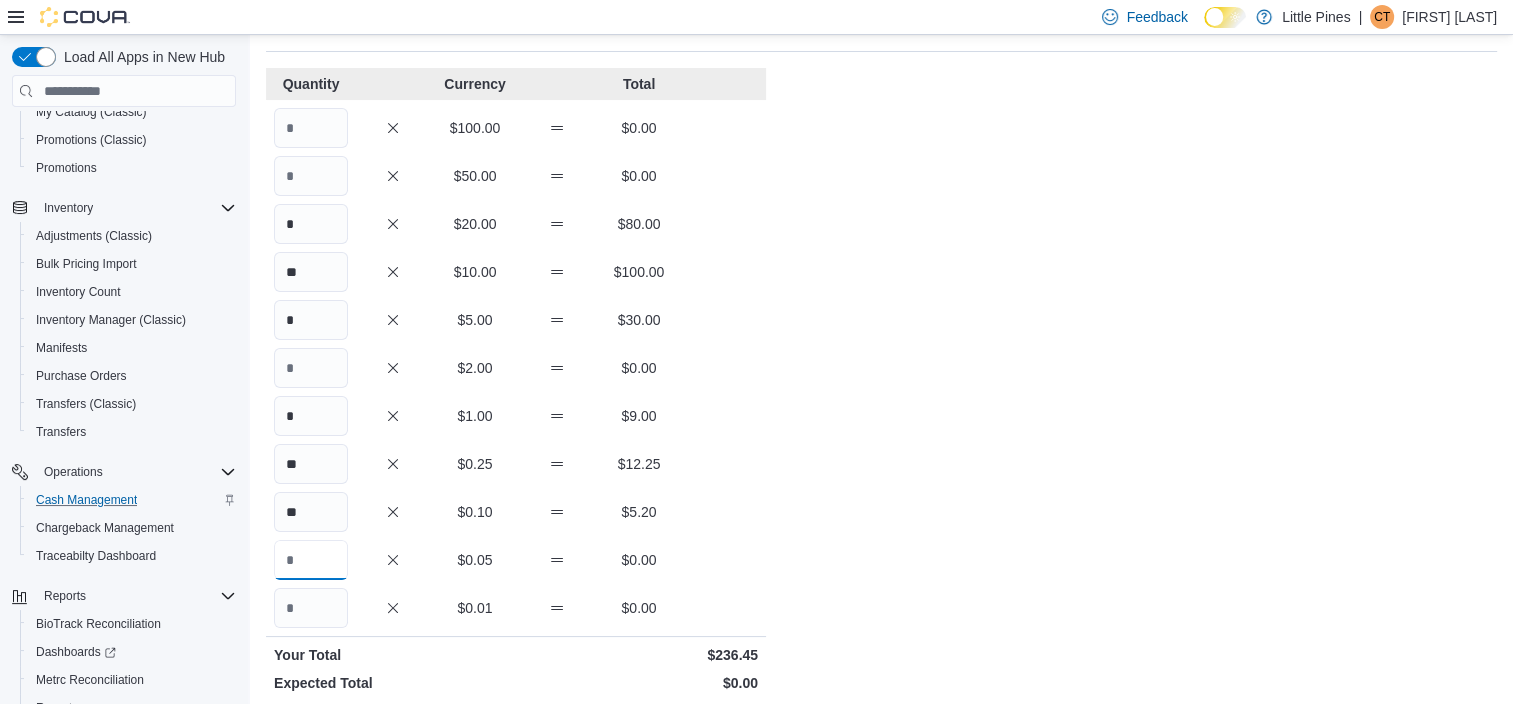 click at bounding box center [311, 560] 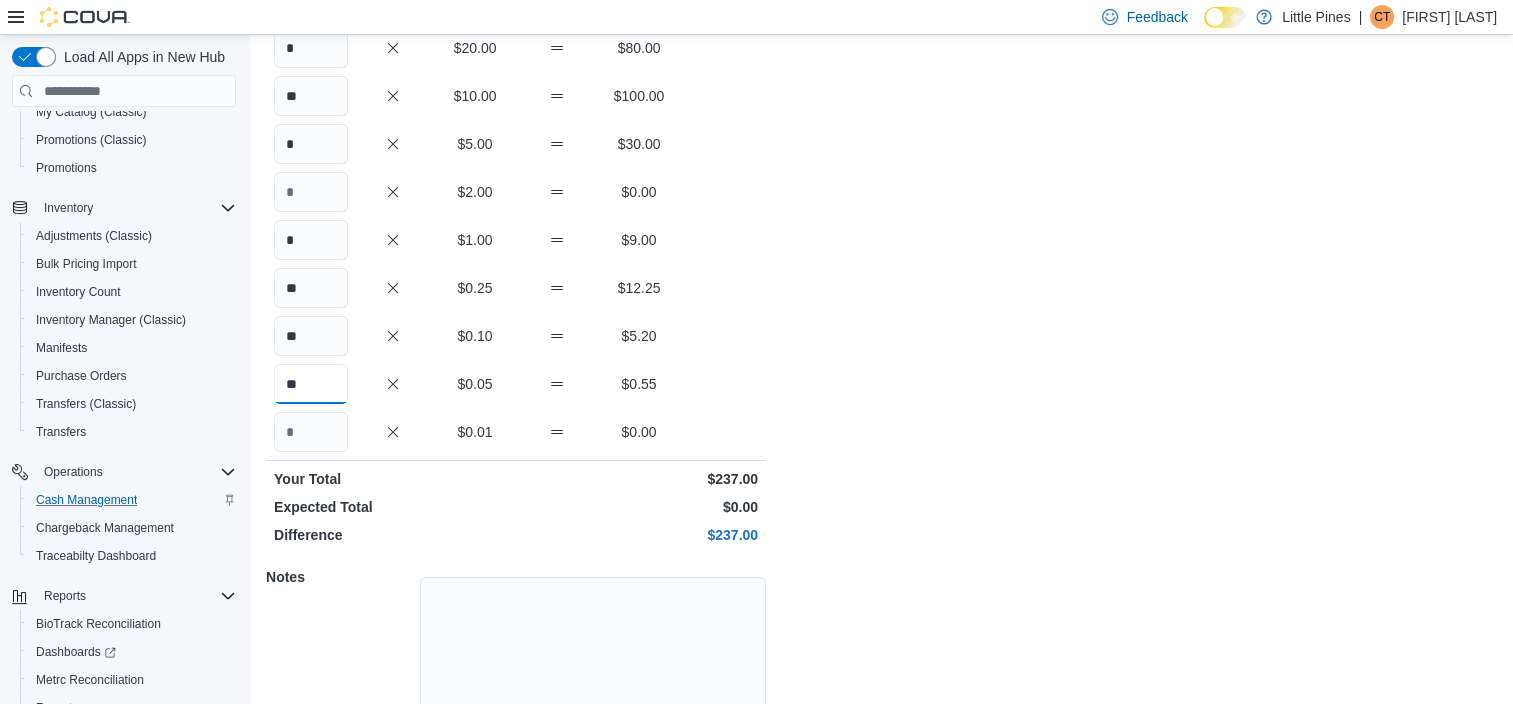 scroll, scrollTop: 374, scrollLeft: 0, axis: vertical 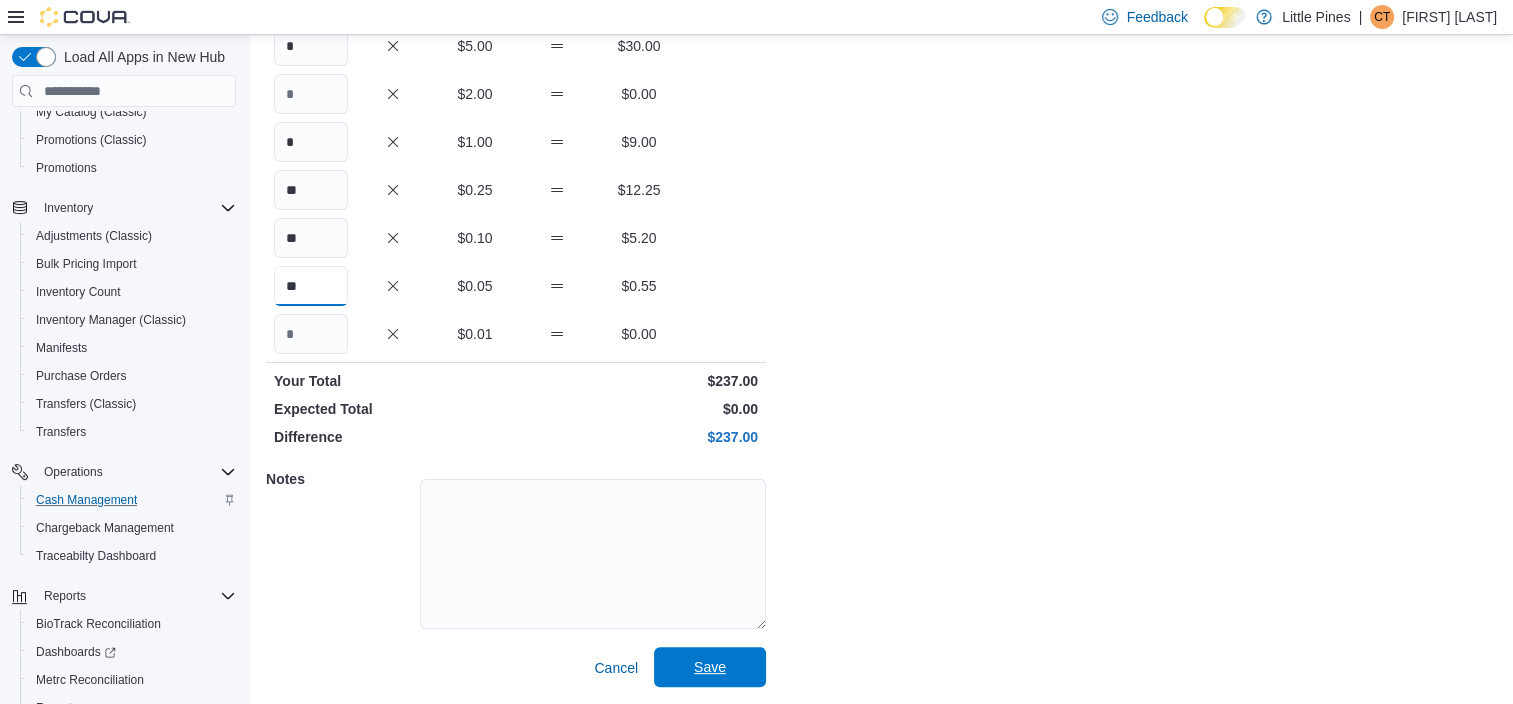type on "**" 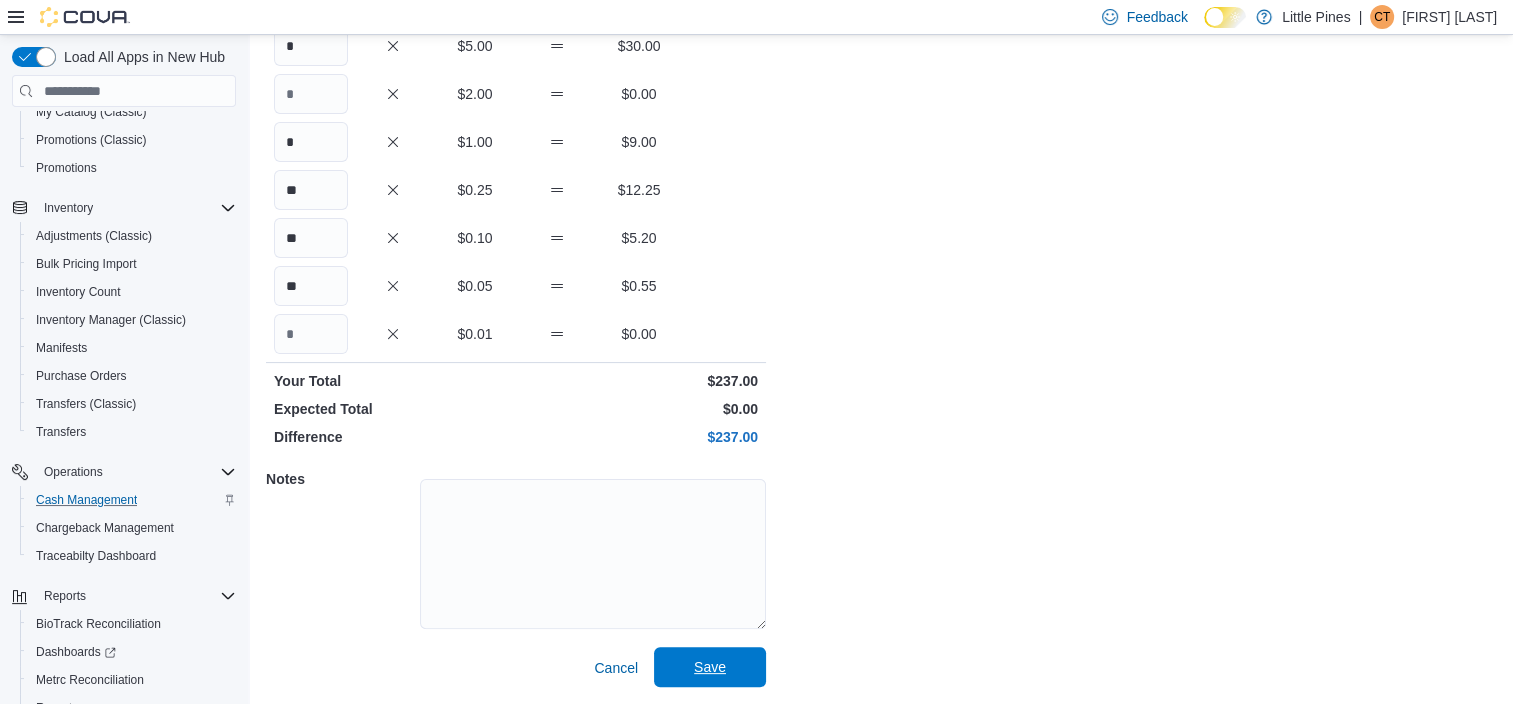 click on "Save" at bounding box center [710, 667] 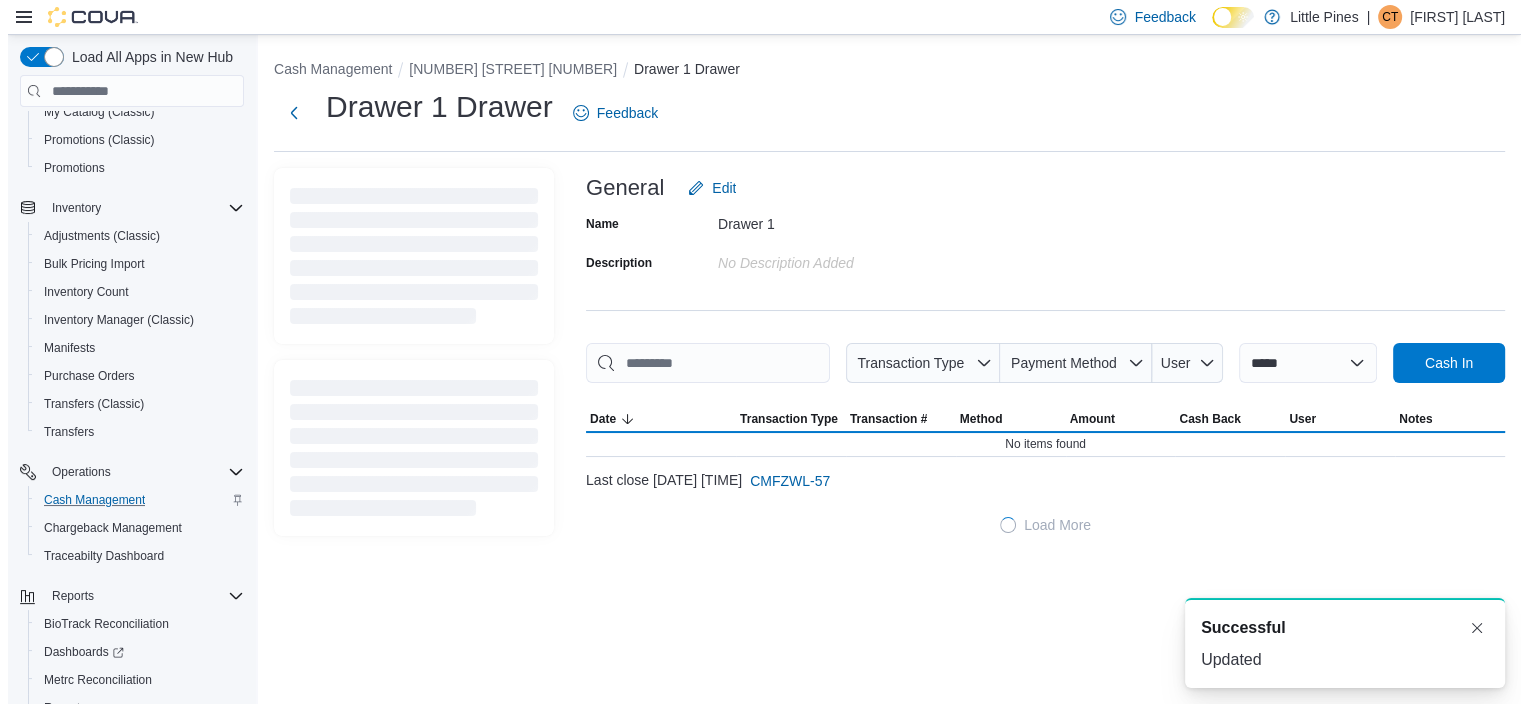 scroll, scrollTop: 0, scrollLeft: 0, axis: both 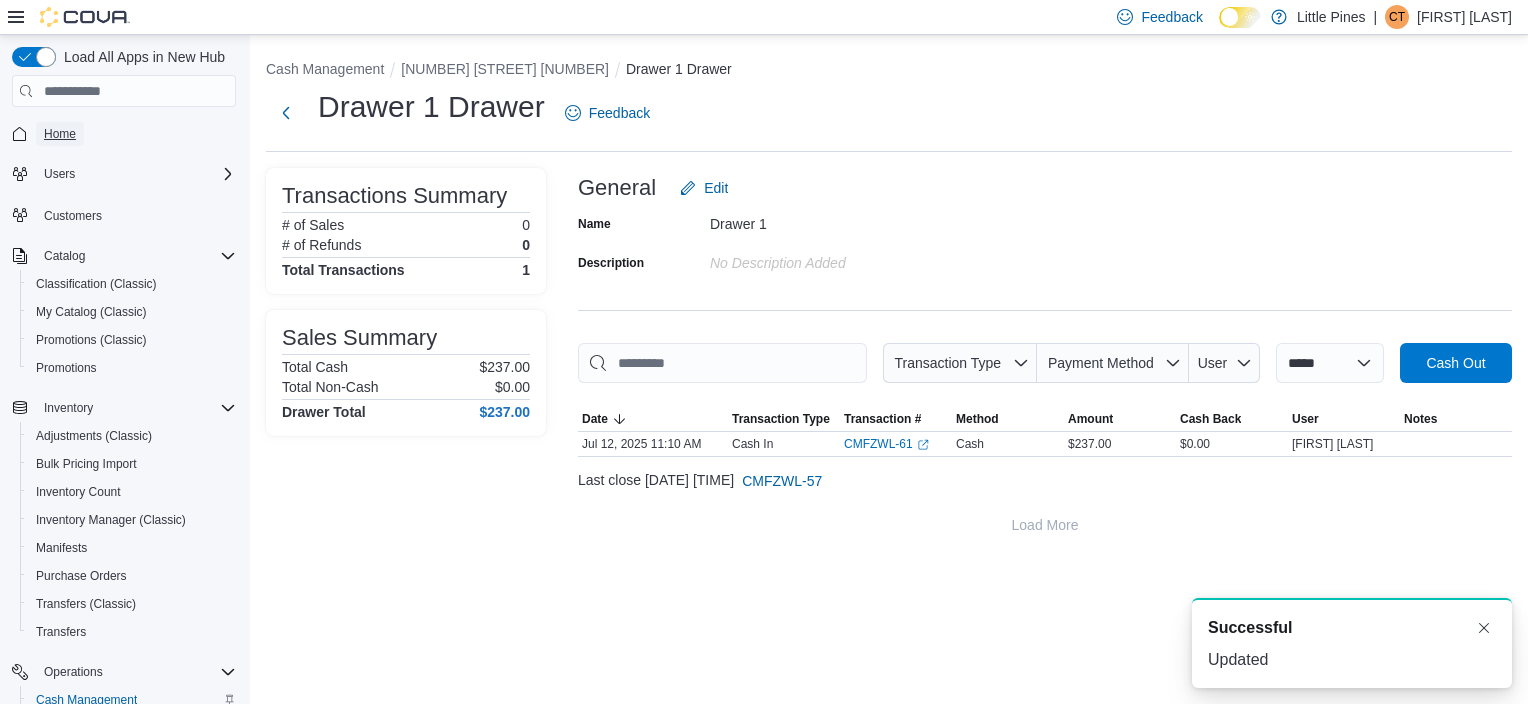 click on "Home" at bounding box center [60, 134] 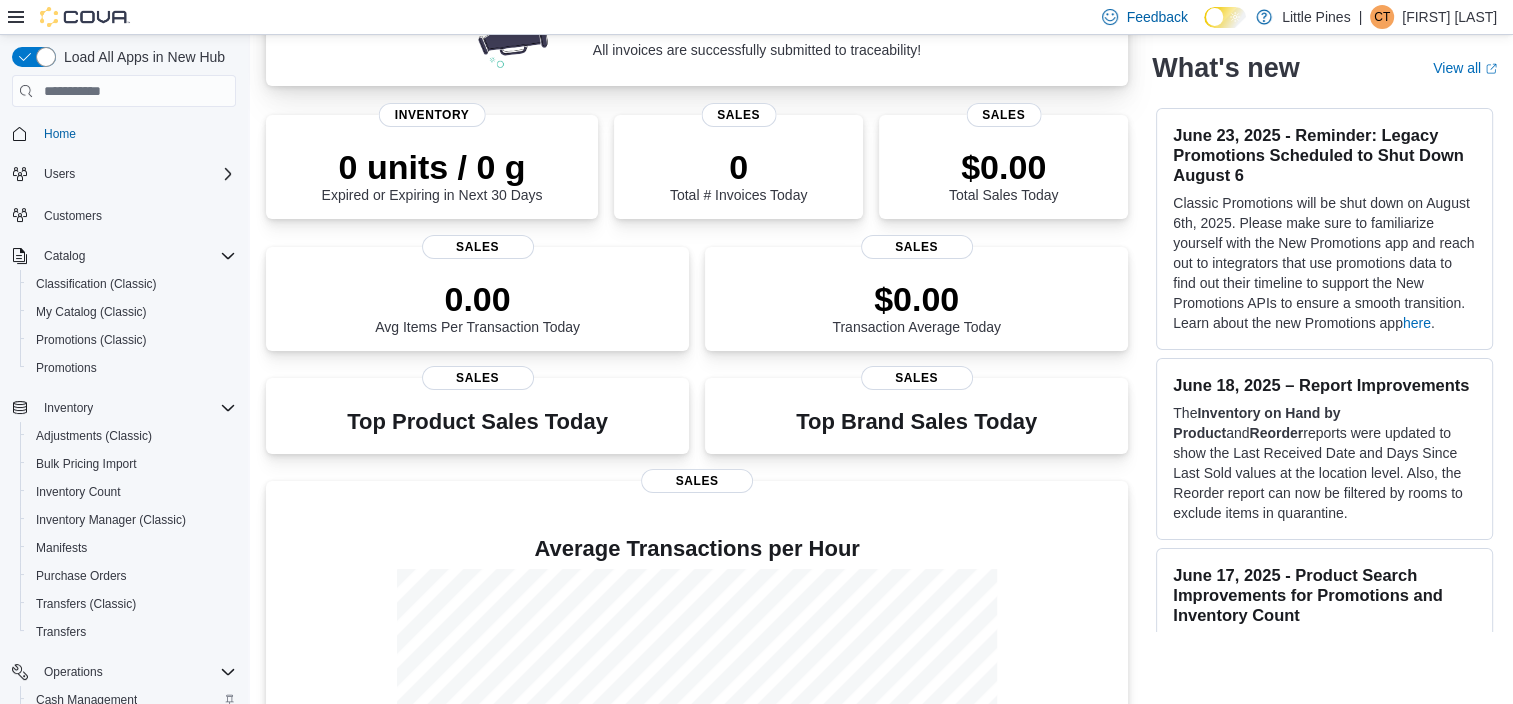 scroll, scrollTop: 0, scrollLeft: 0, axis: both 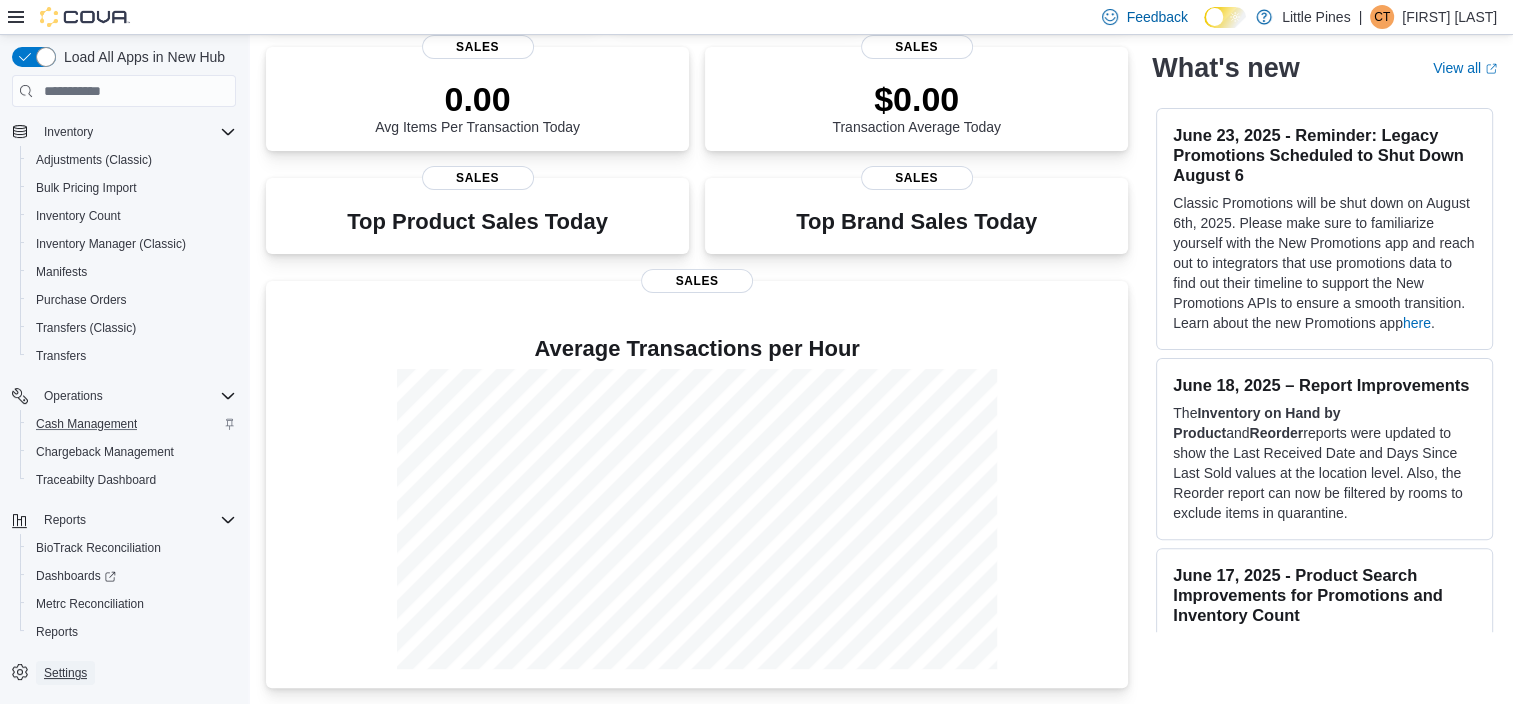 click on "Settings" at bounding box center (65, 673) 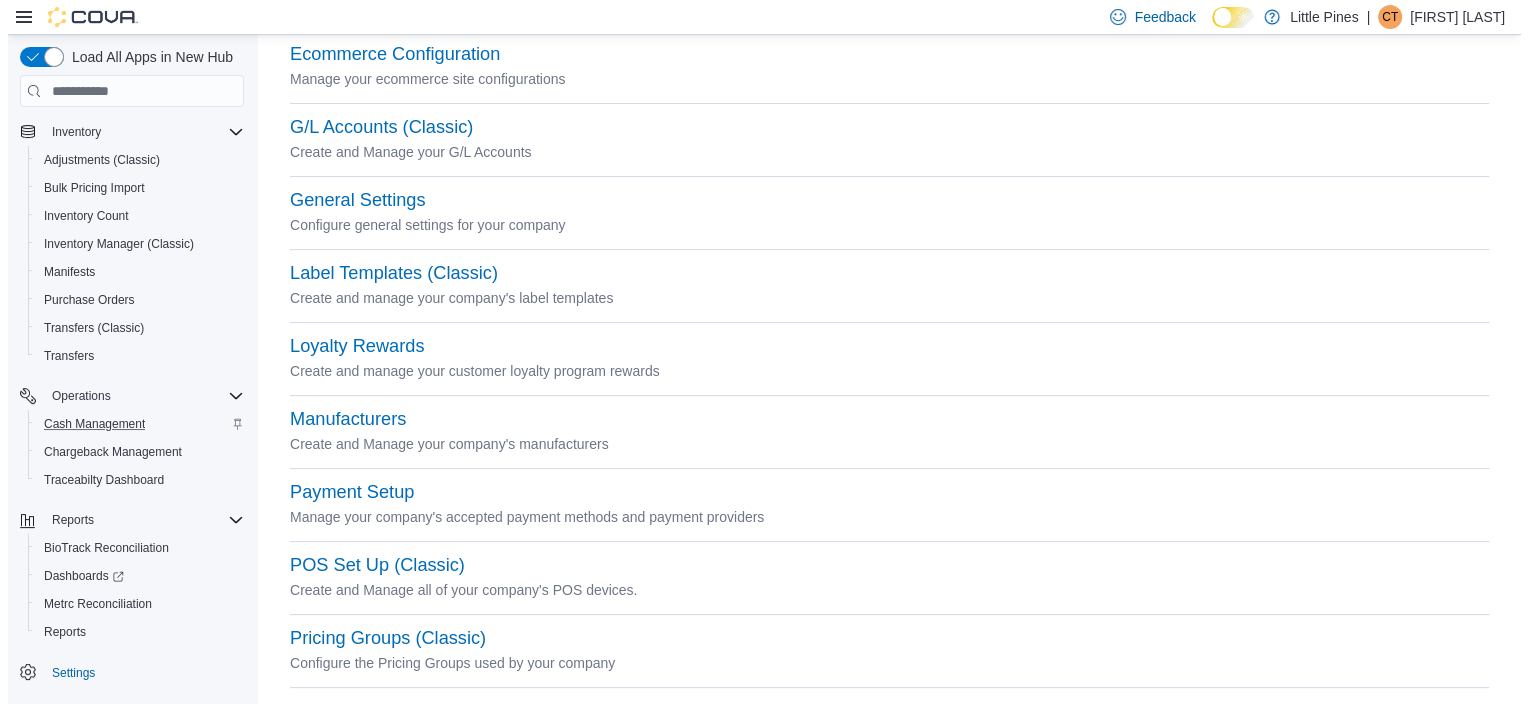 scroll, scrollTop: 0, scrollLeft: 0, axis: both 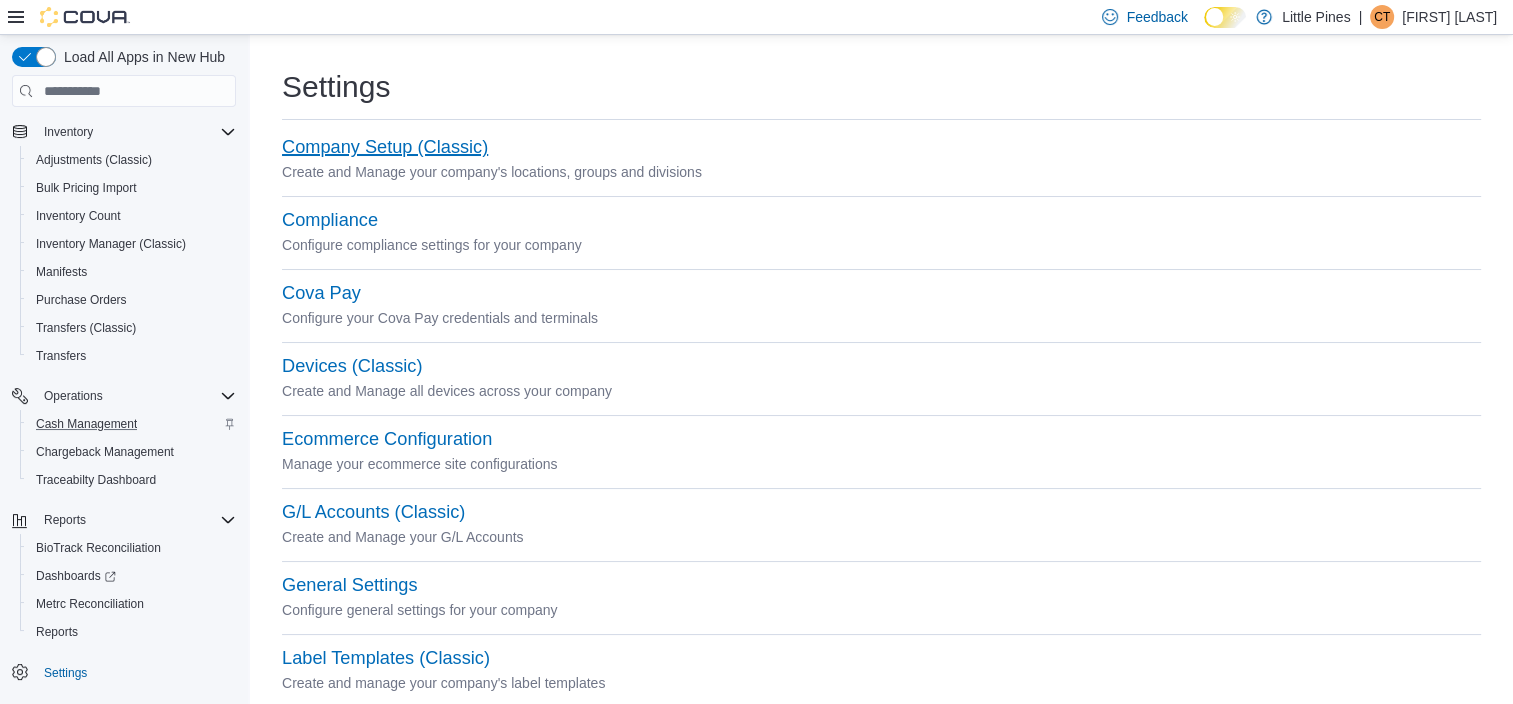 click on "Company Setup (Classic)" at bounding box center [385, 147] 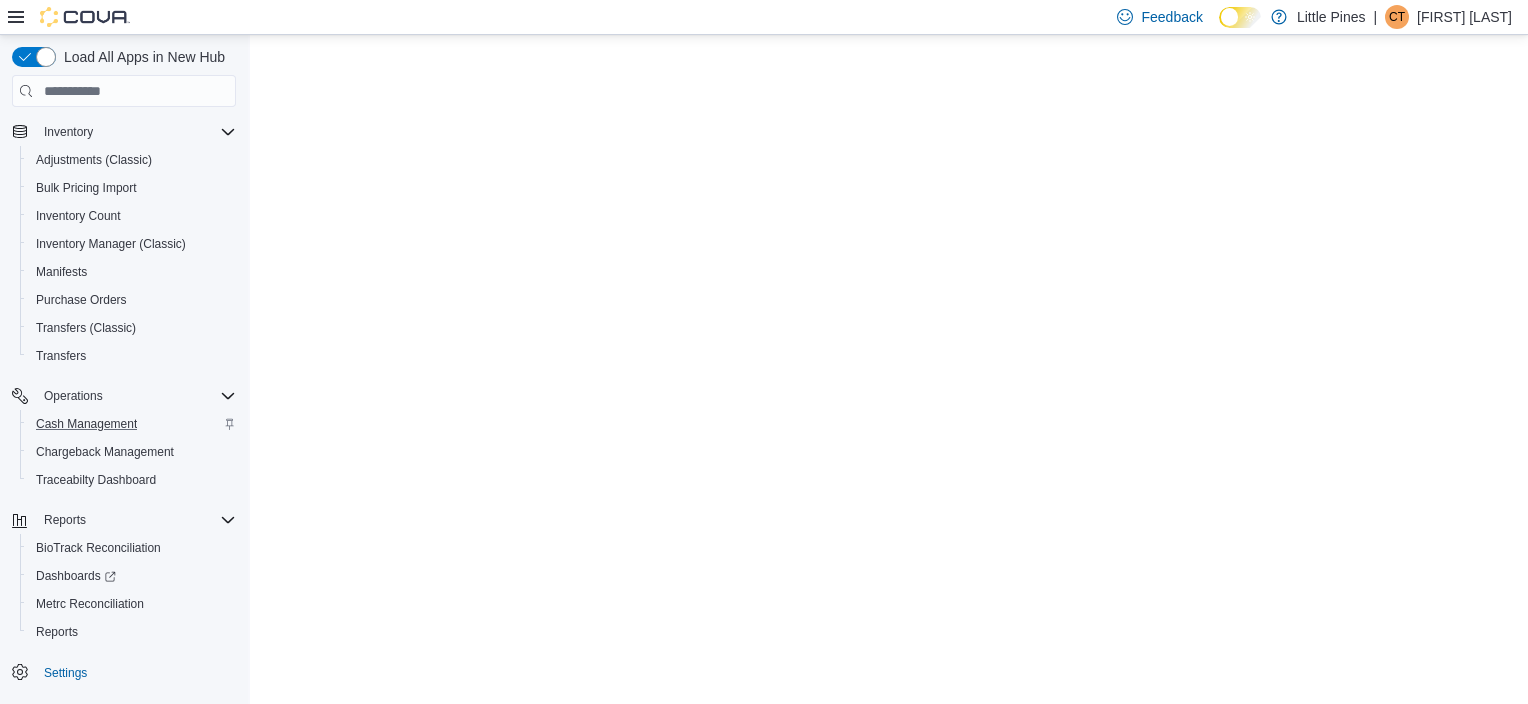 scroll, scrollTop: 0, scrollLeft: 0, axis: both 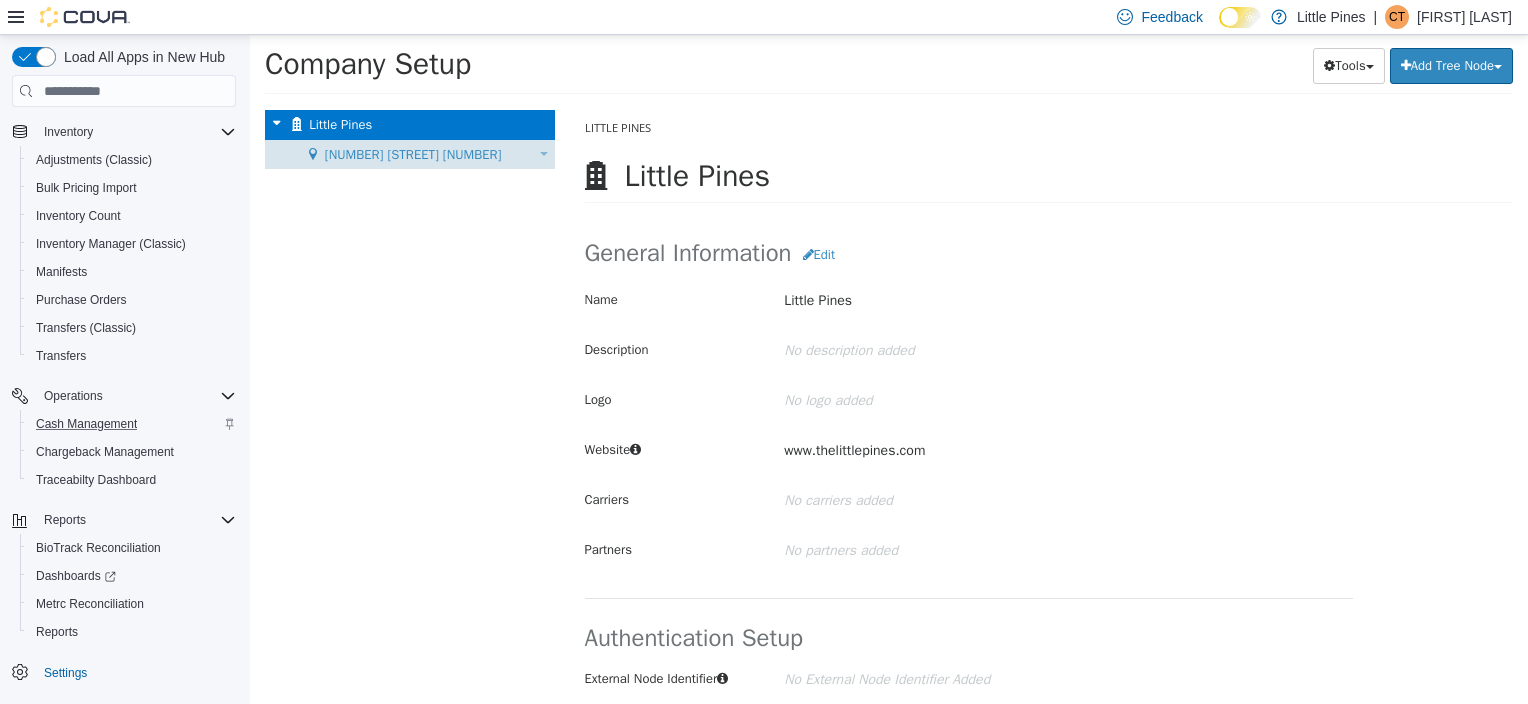 click on "[NUMBER] [STREET] [NUMBER] Move Location" at bounding box center (410, 155) 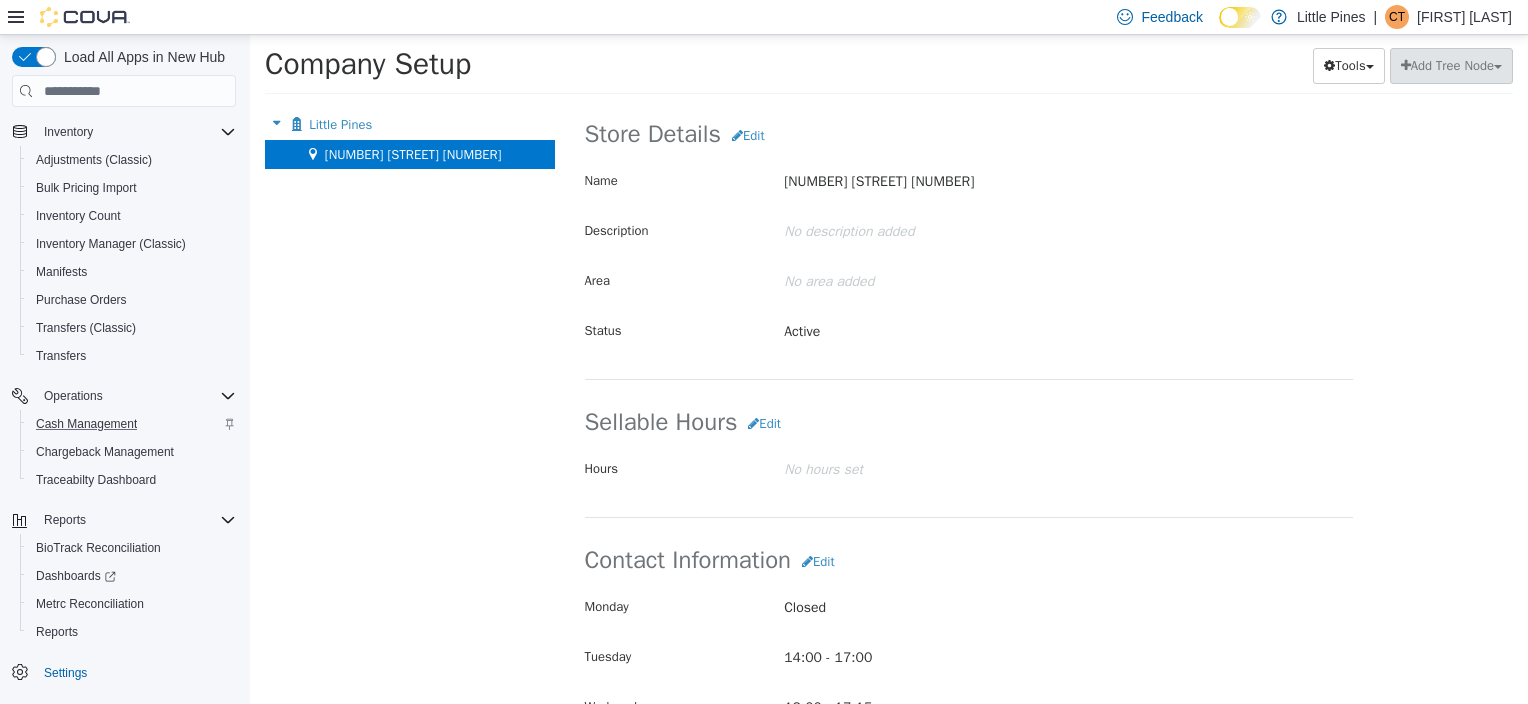 scroll, scrollTop: 400, scrollLeft: 0, axis: vertical 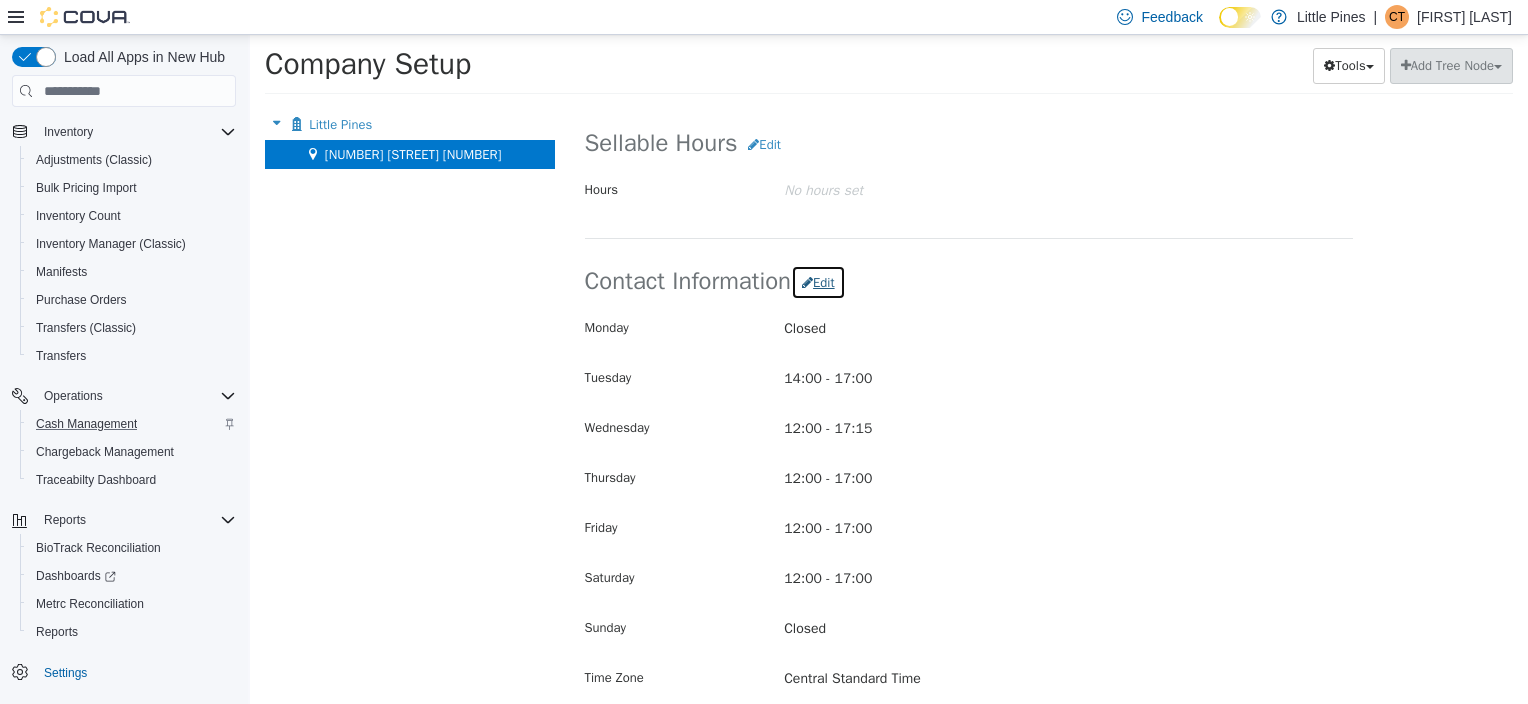 click on "Edit" at bounding box center [818, 283] 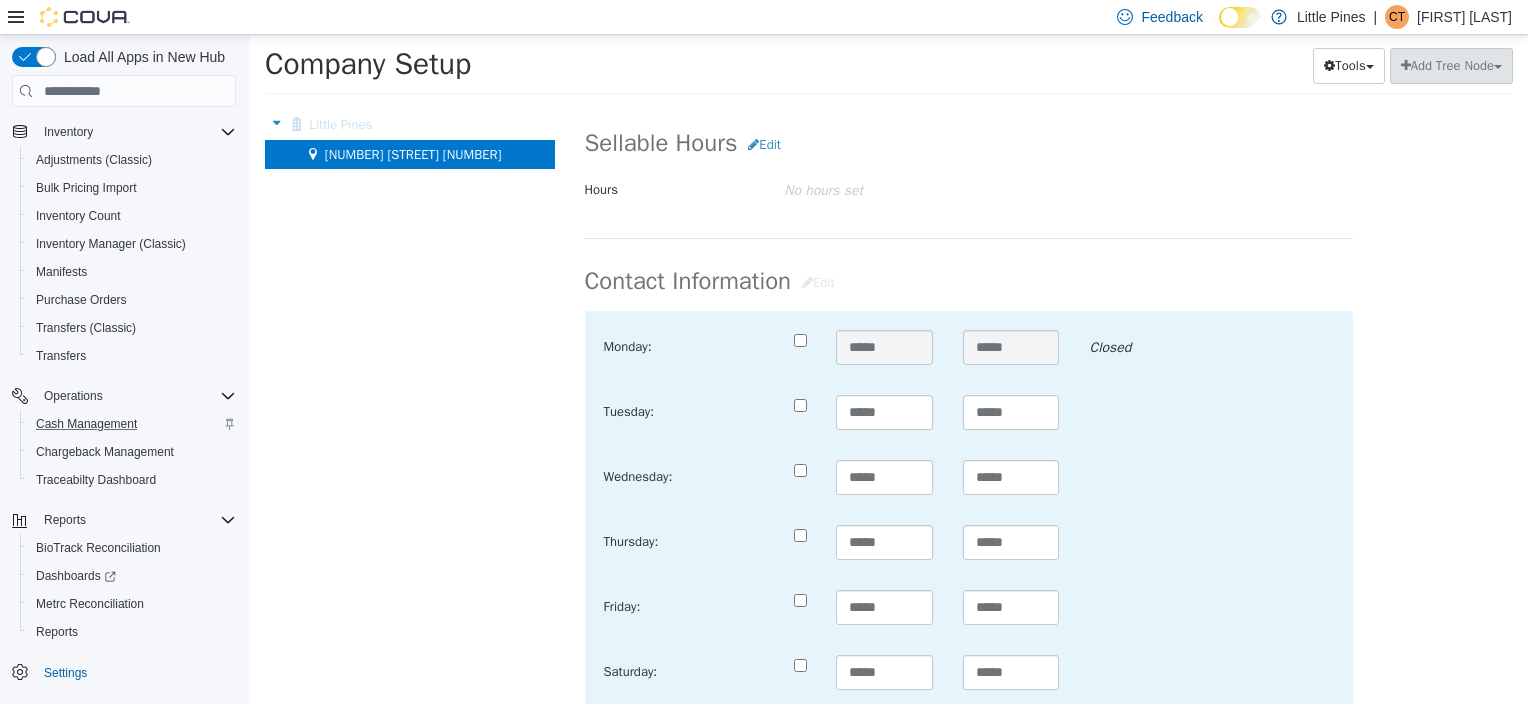 type on "**********" 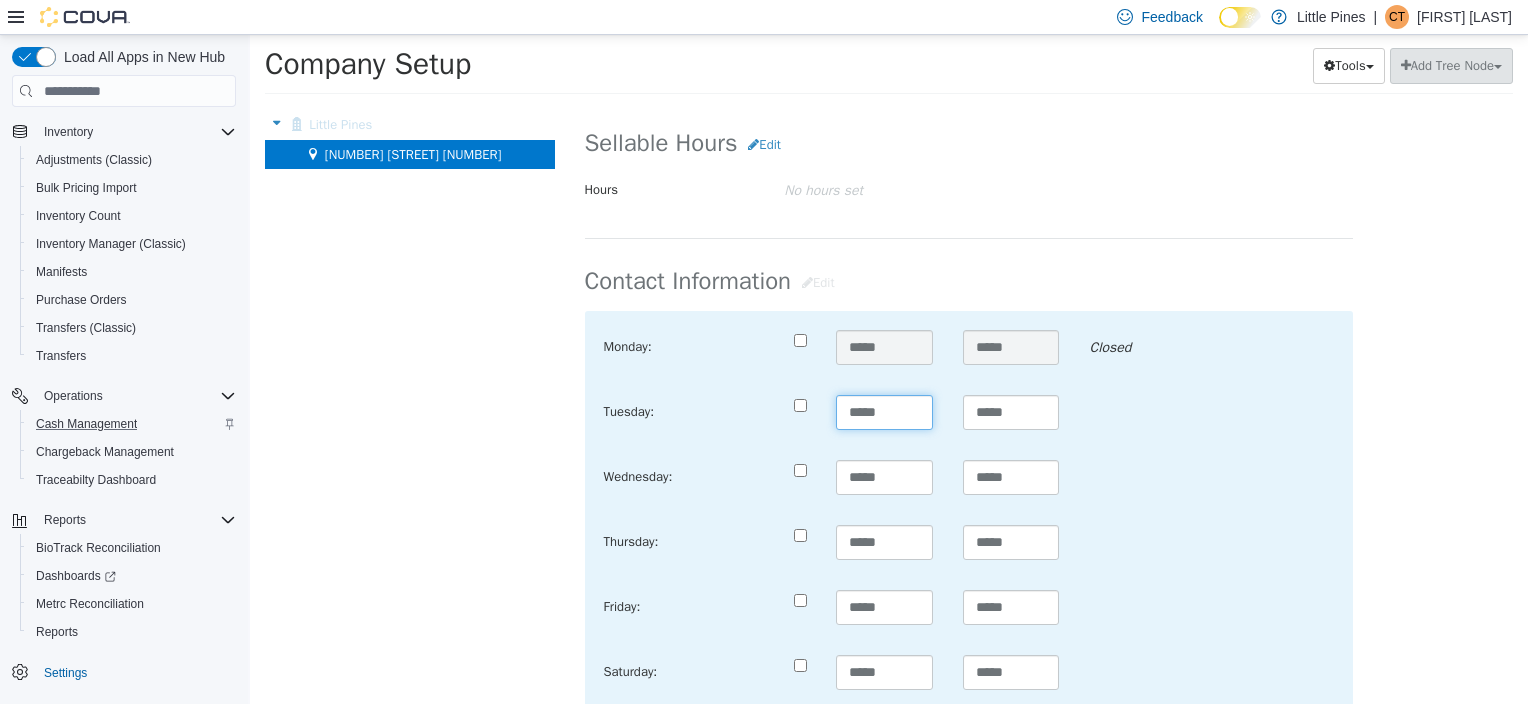 drag, startPoint x: 884, startPoint y: 407, endPoint x: 843, endPoint y: 409, distance: 41.04875 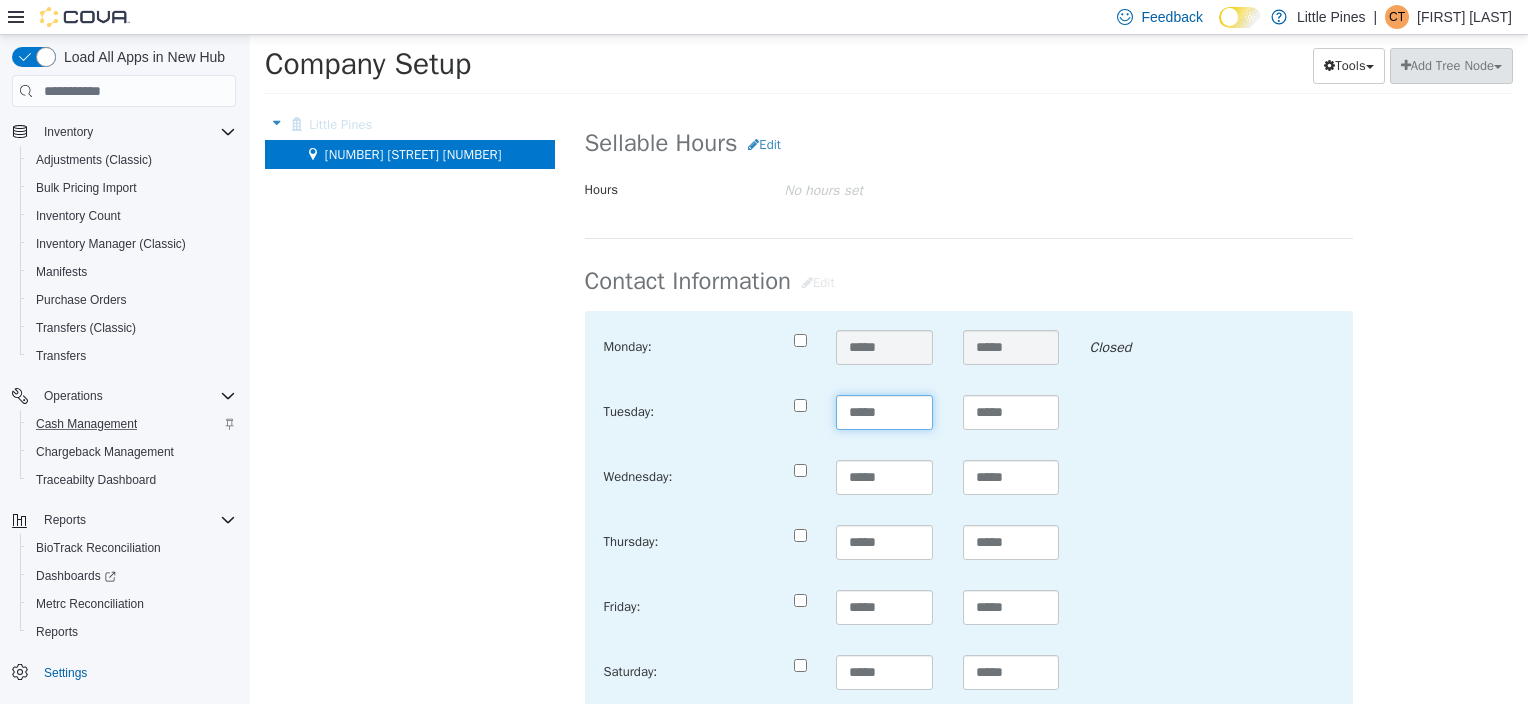 click on "*****" at bounding box center [884, 412] 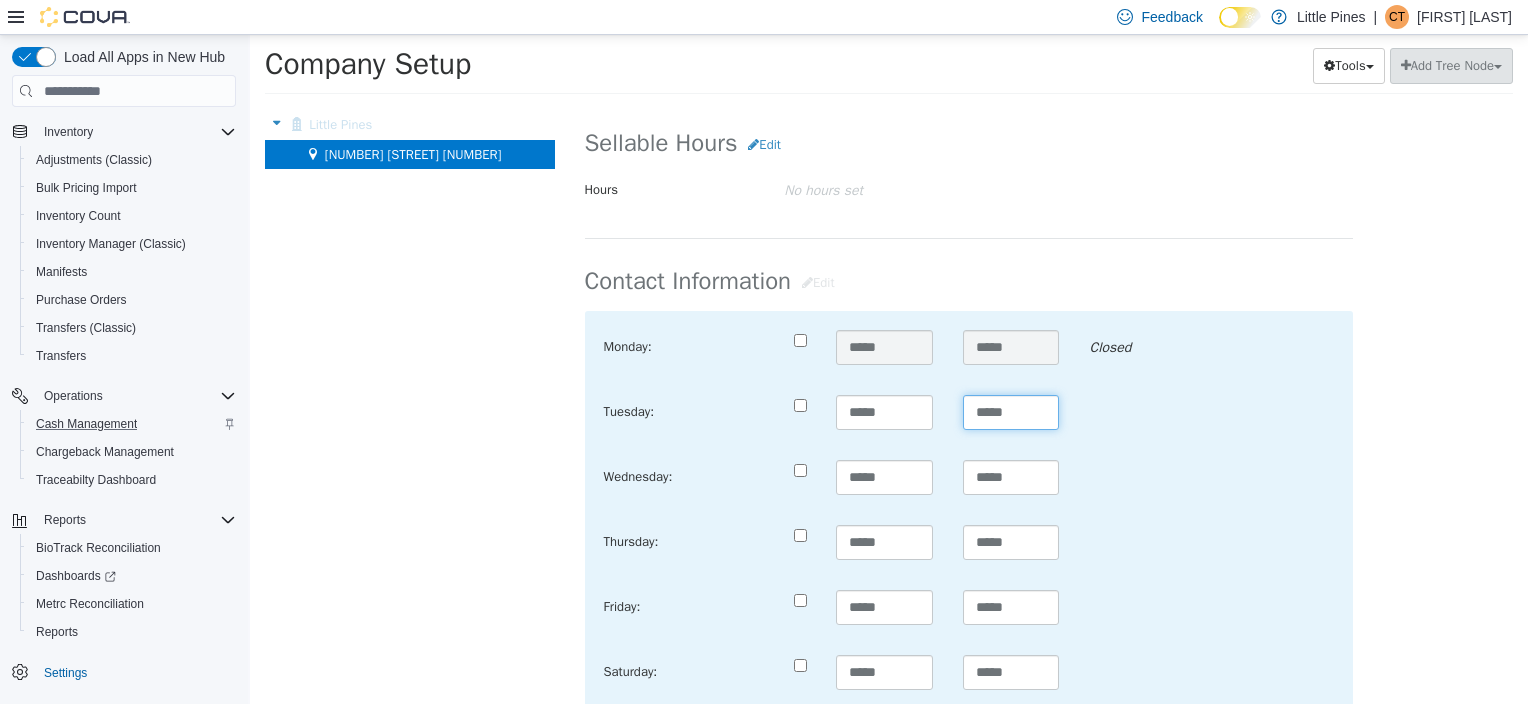 click on "*****" at bounding box center [1011, 412] 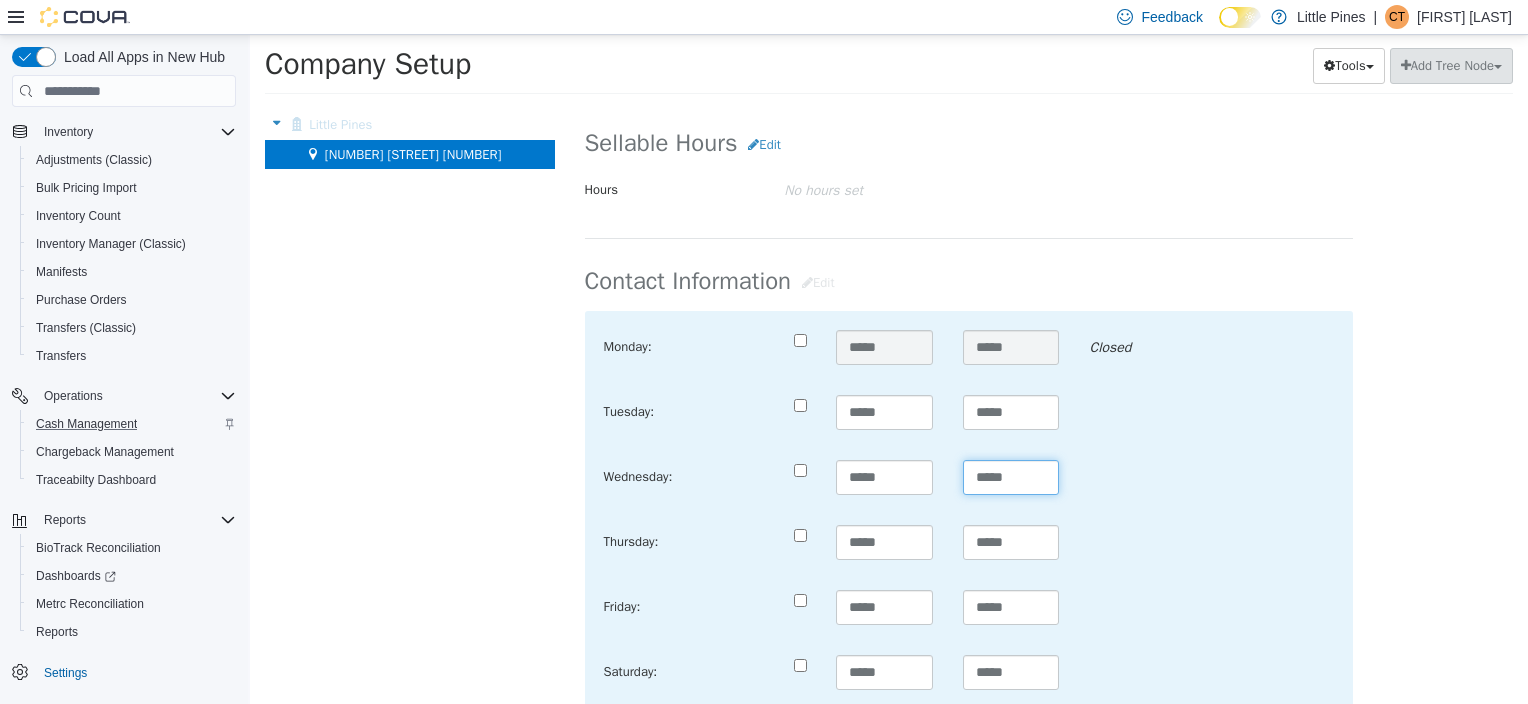 drag, startPoint x: 1004, startPoint y: 471, endPoint x: 988, endPoint y: 481, distance: 18.867962 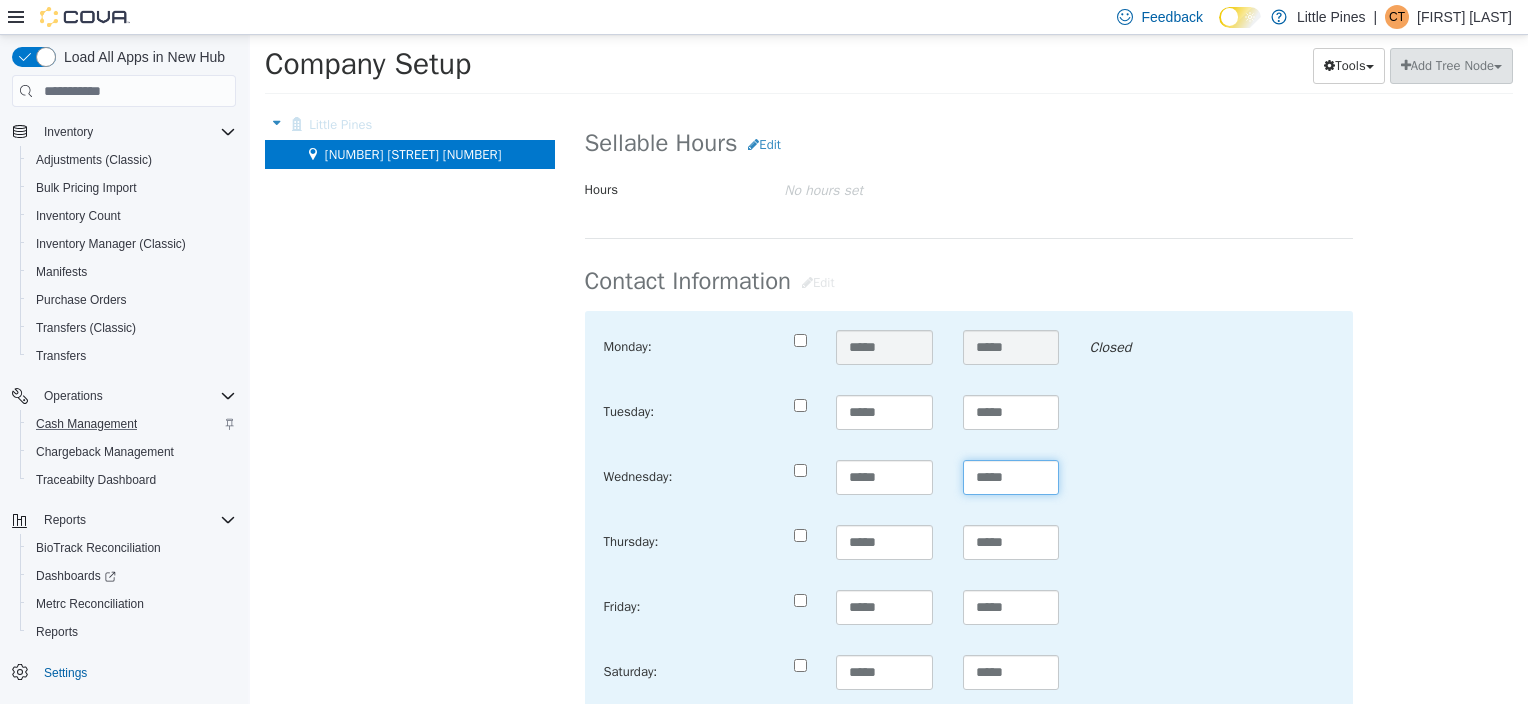 click on "*****" at bounding box center [1011, 477] 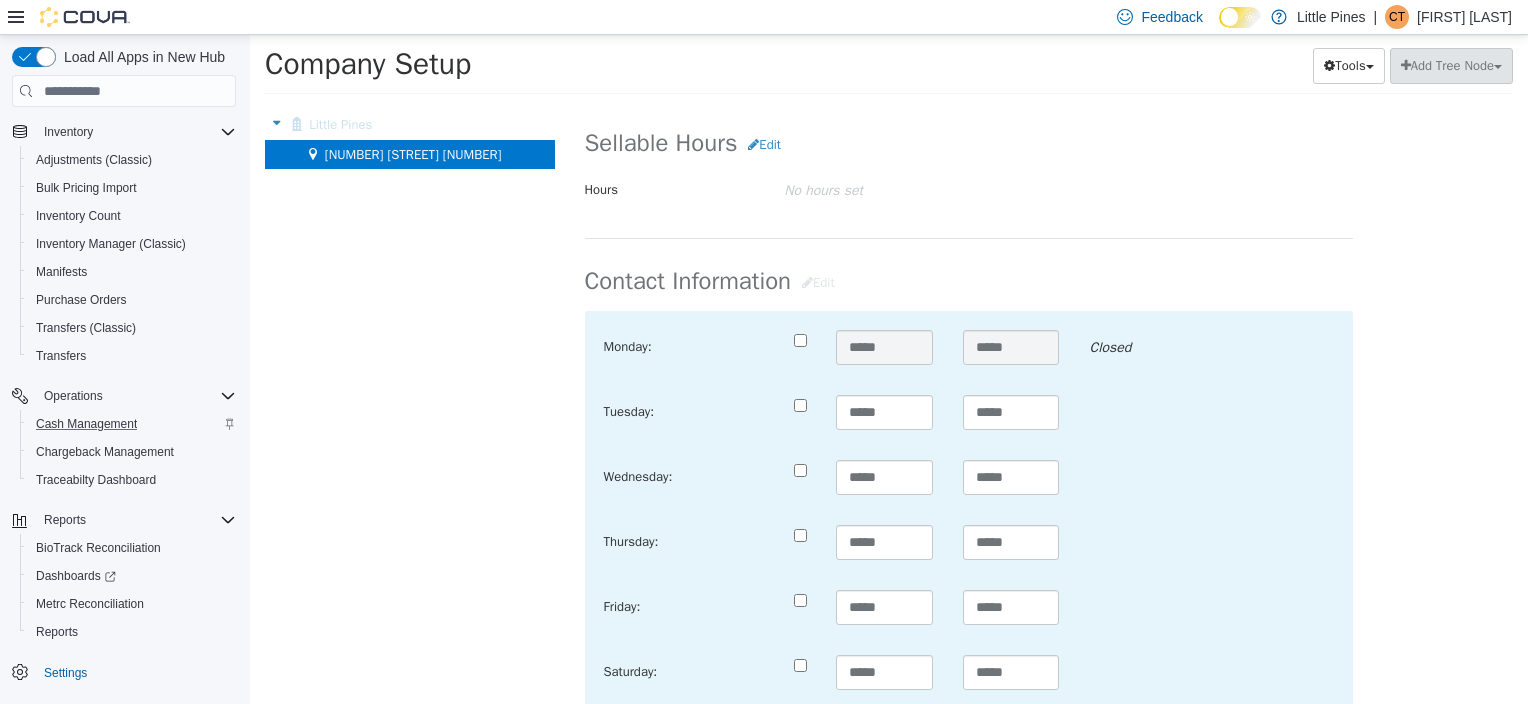 click on "***** *****" at bounding box center (1032, 485) 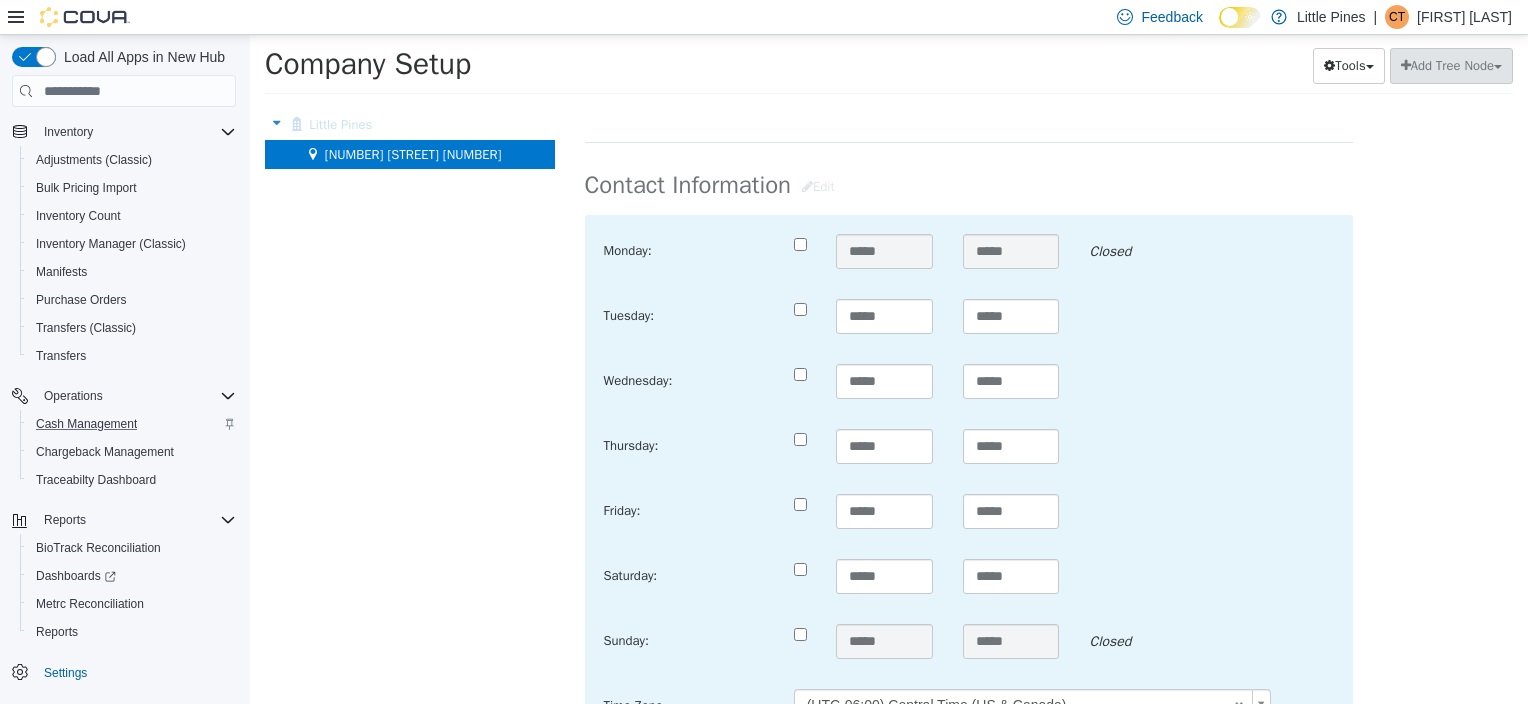 scroll, scrollTop: 600, scrollLeft: 0, axis: vertical 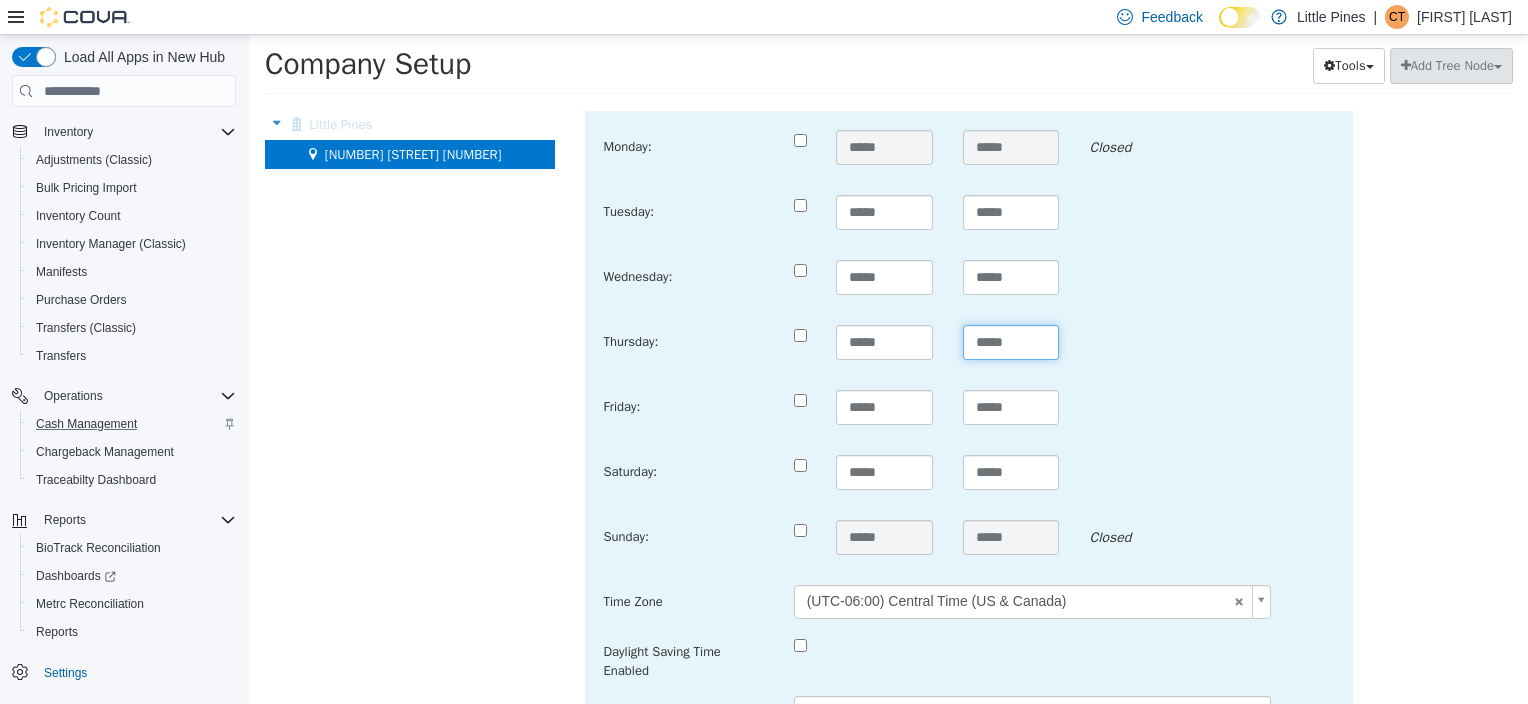 click on "*****" at bounding box center (1011, 342) 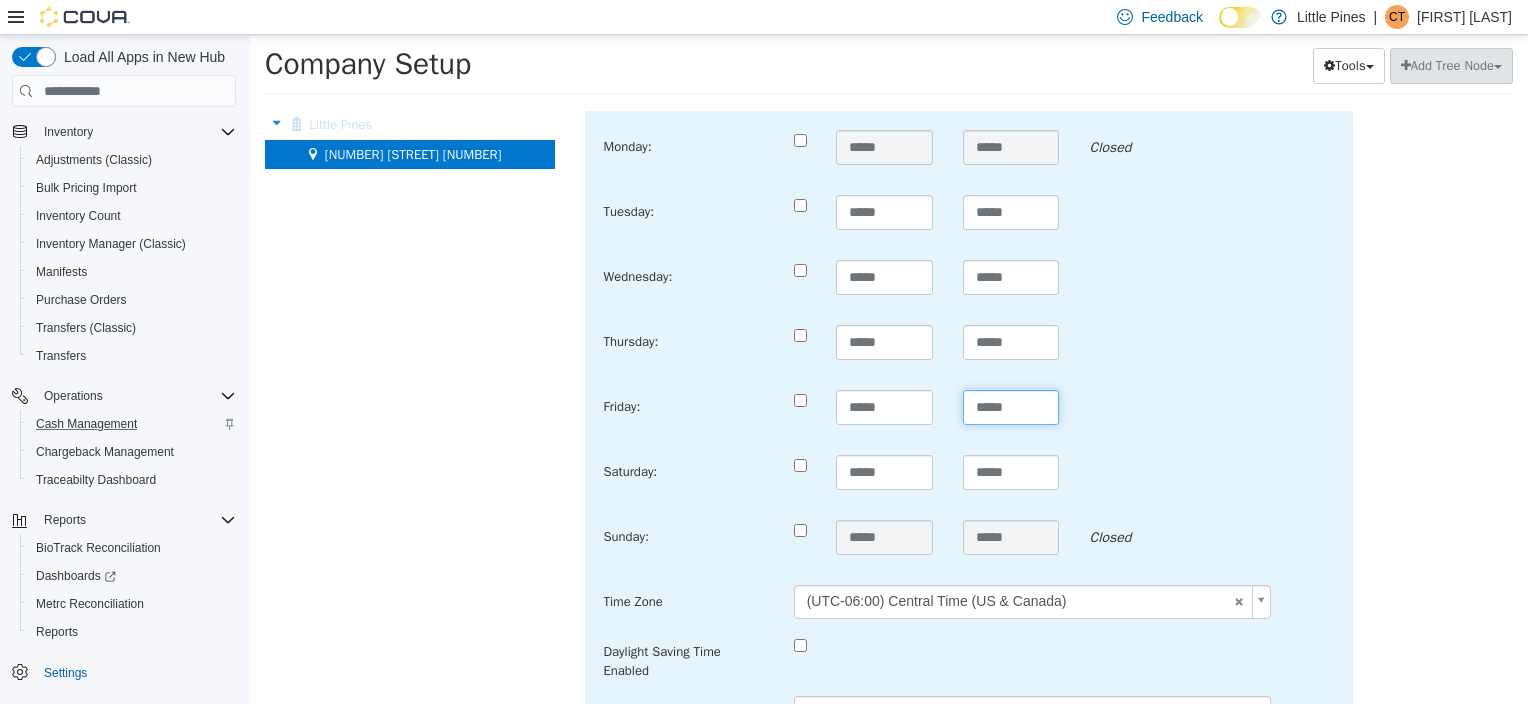 click on "*****" at bounding box center [1011, 407] 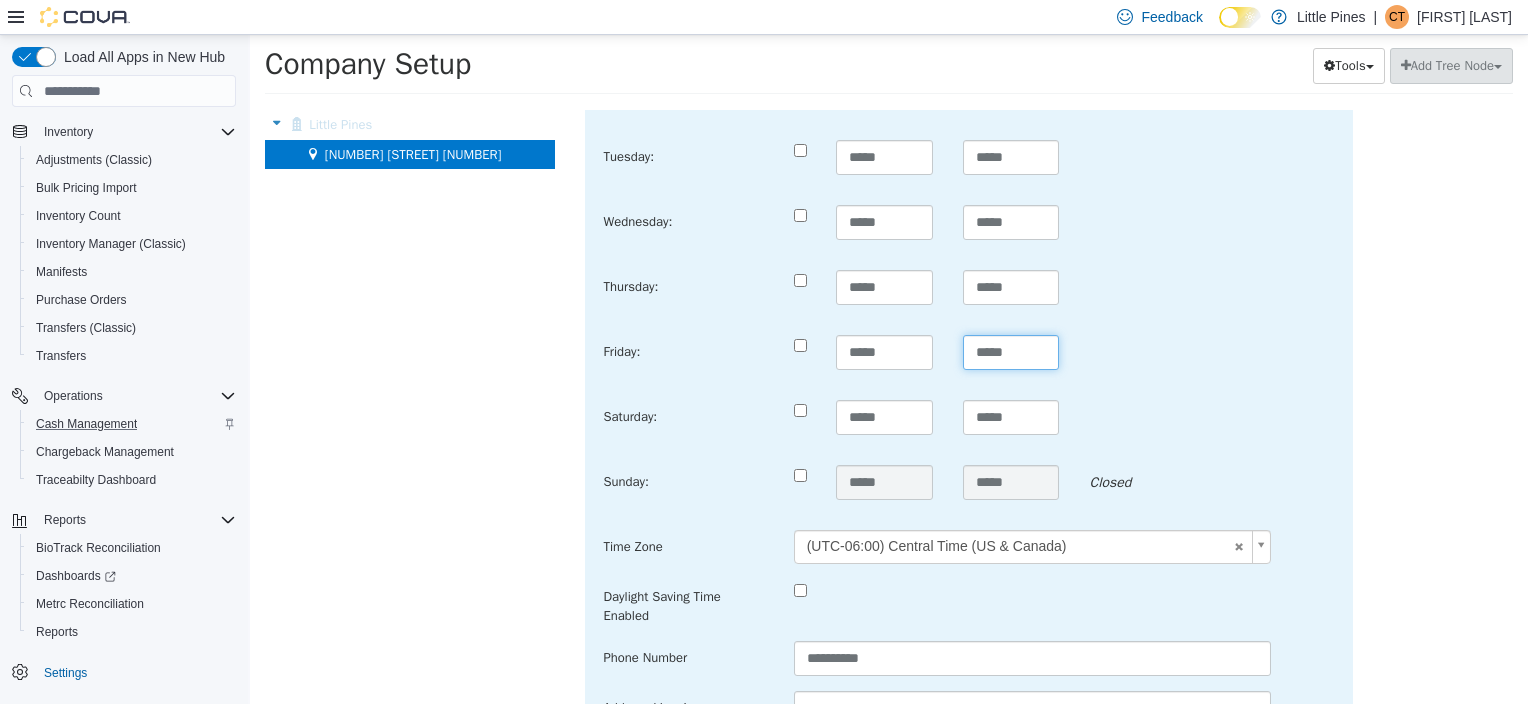 scroll, scrollTop: 700, scrollLeft: 0, axis: vertical 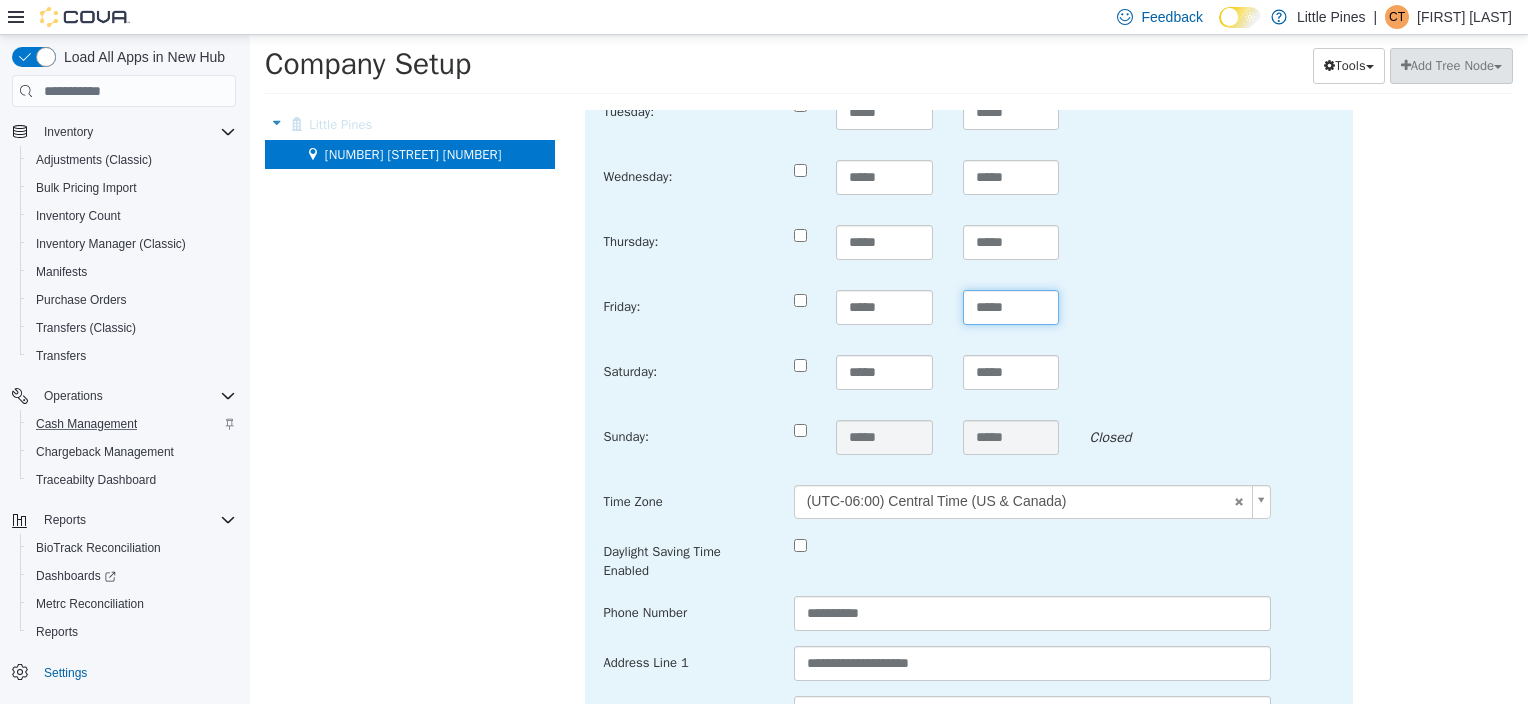 type on "*****" 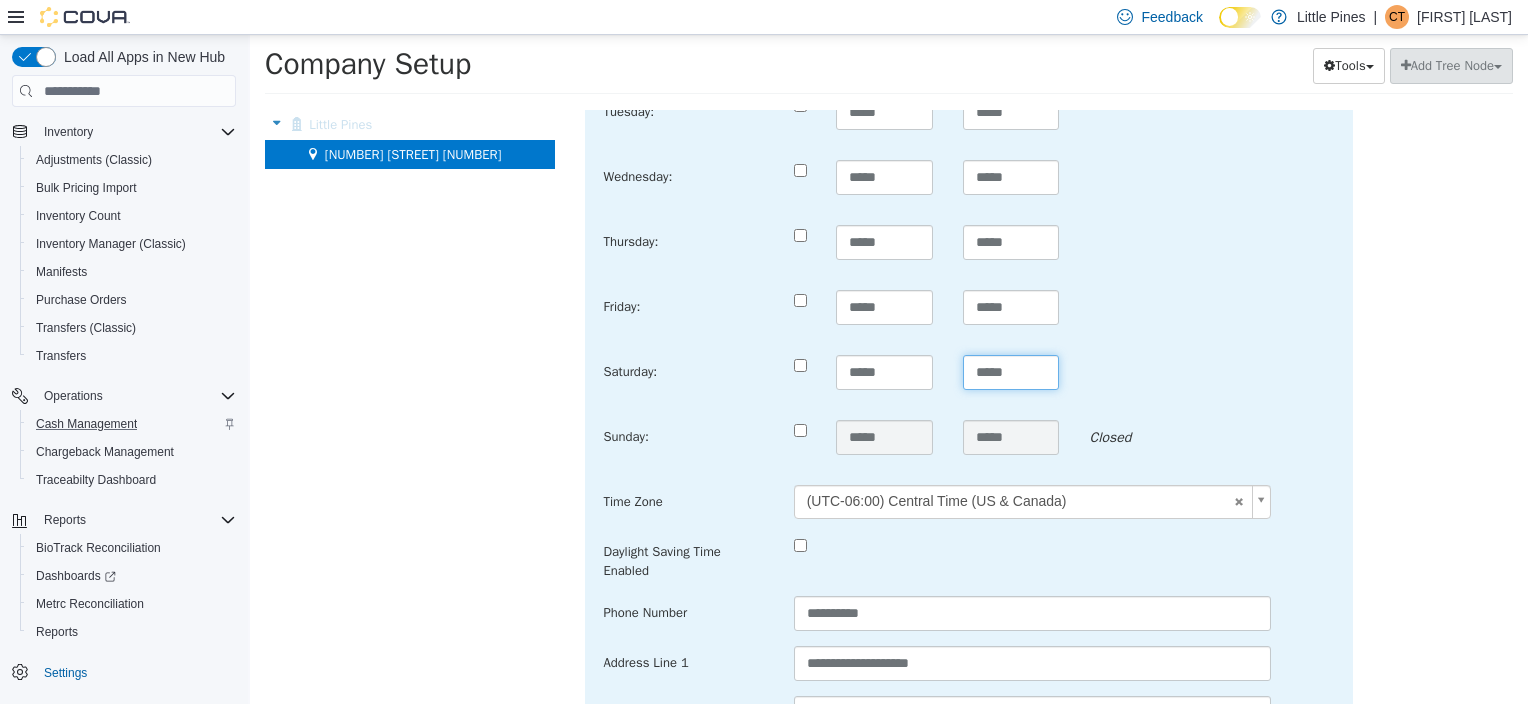 click on "*****" at bounding box center (1011, 372) 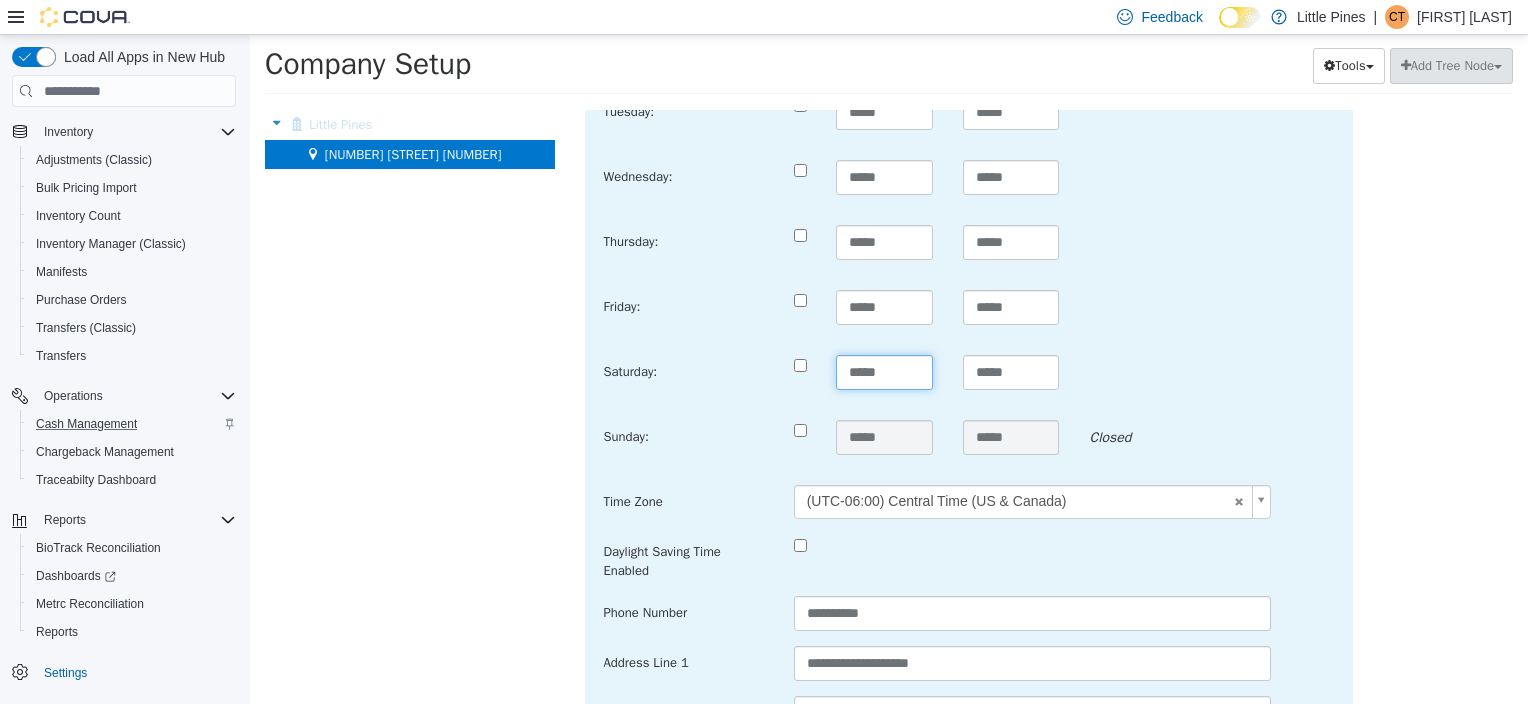 click on "*****" at bounding box center [884, 372] 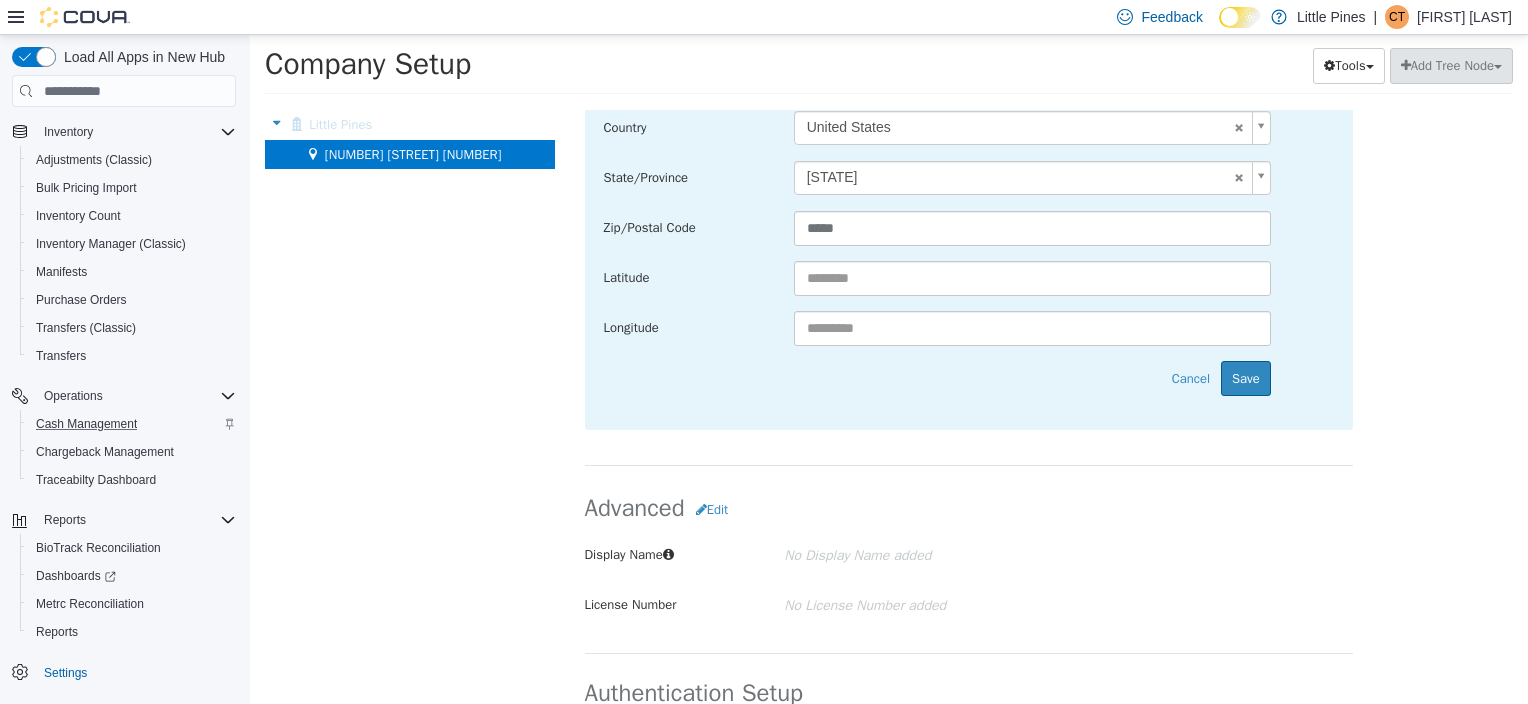 scroll, scrollTop: 1400, scrollLeft: 0, axis: vertical 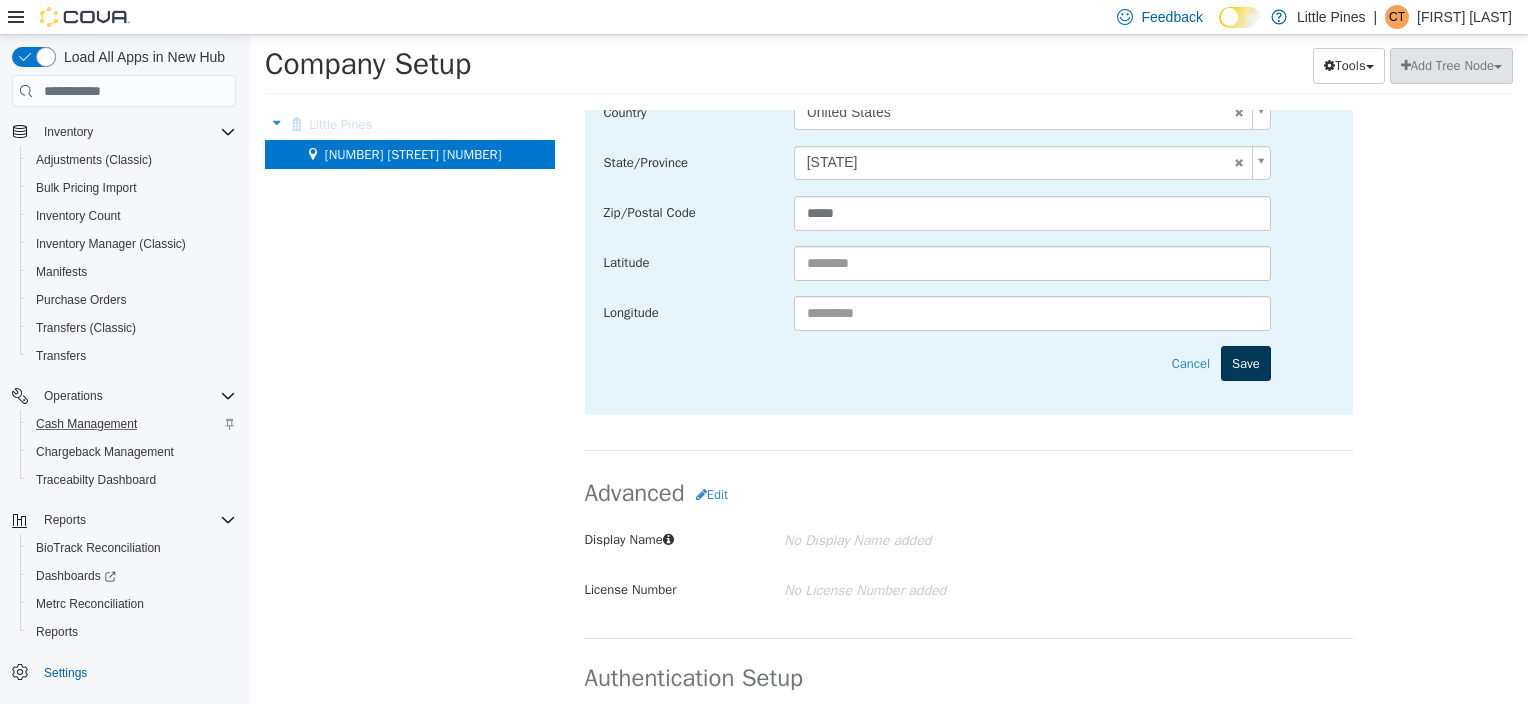 type on "*****" 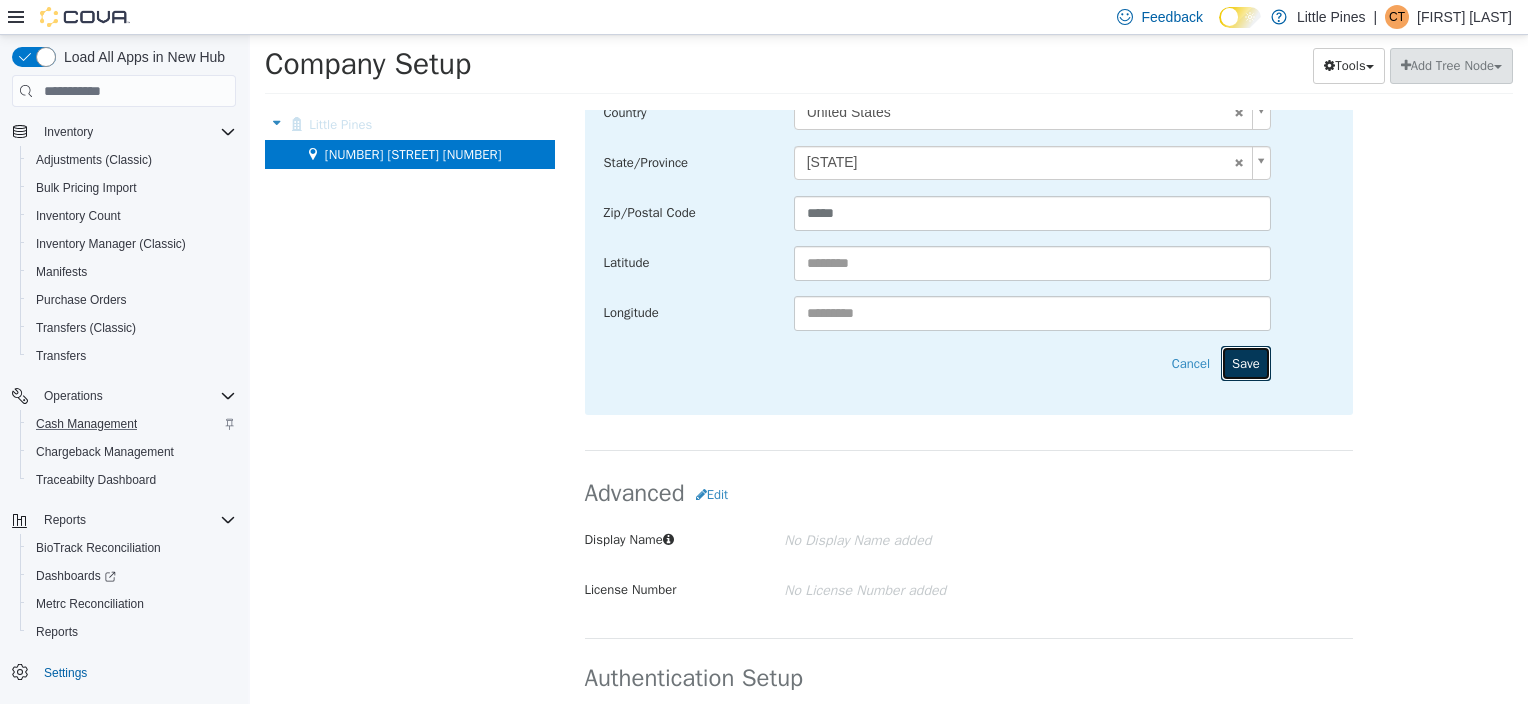 click on "Save" at bounding box center (1246, 364) 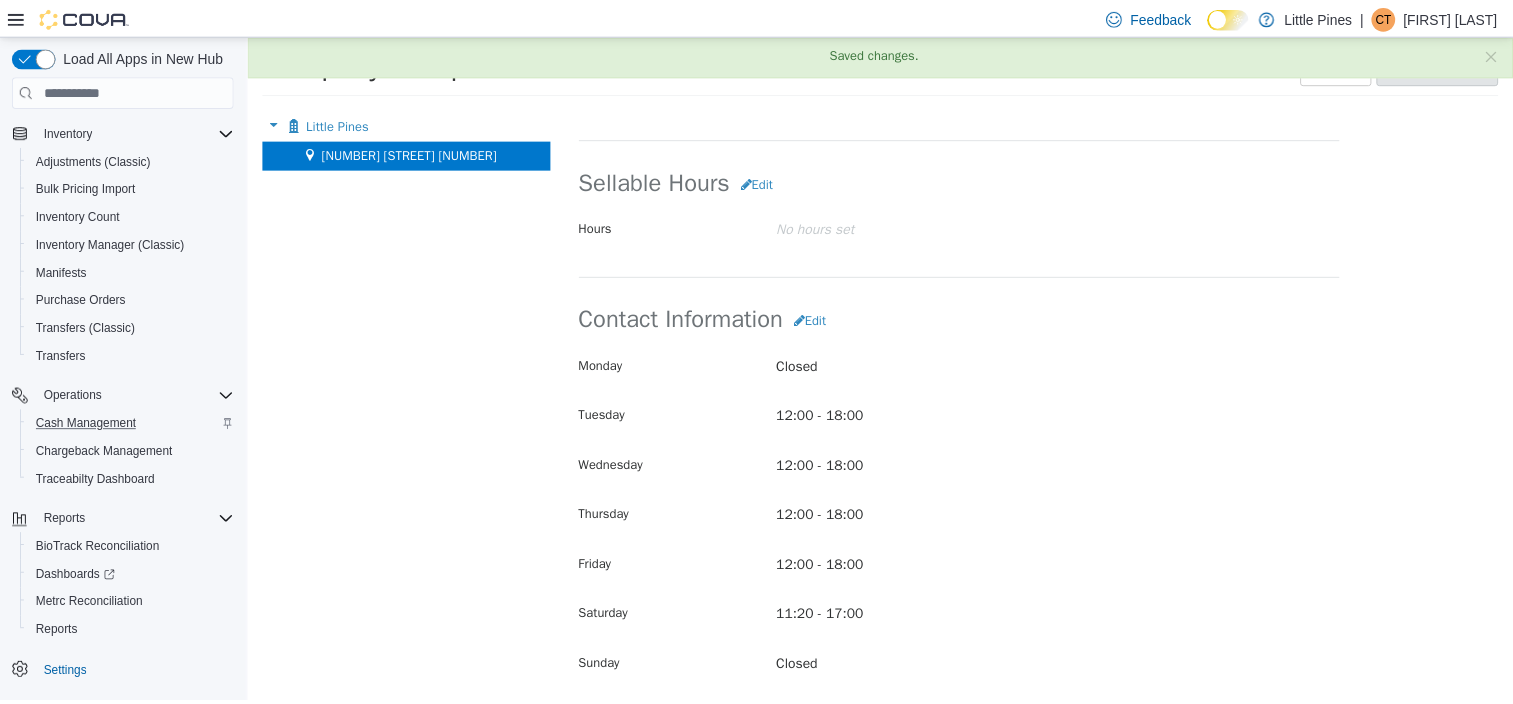 scroll, scrollTop: 204, scrollLeft: 0, axis: vertical 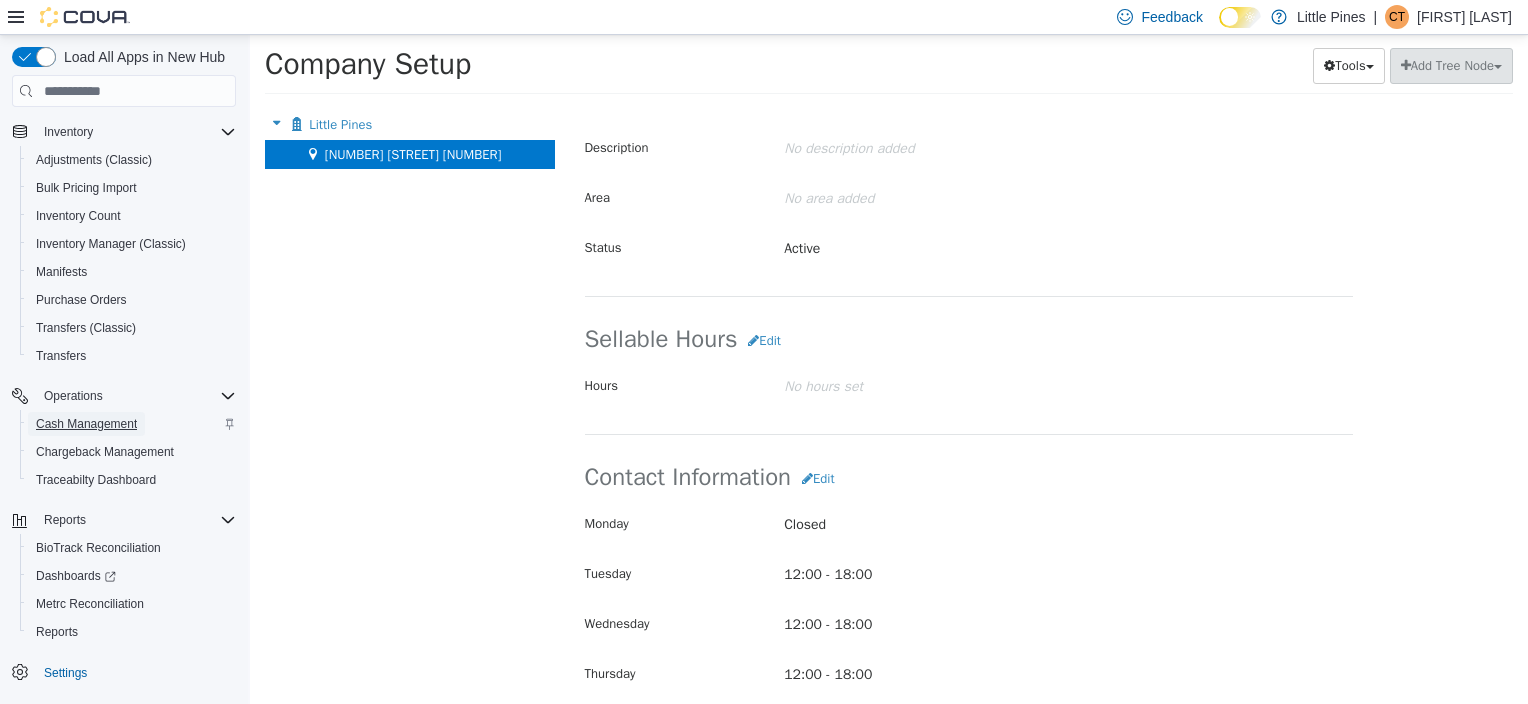 click on "Cash Management" at bounding box center (86, 424) 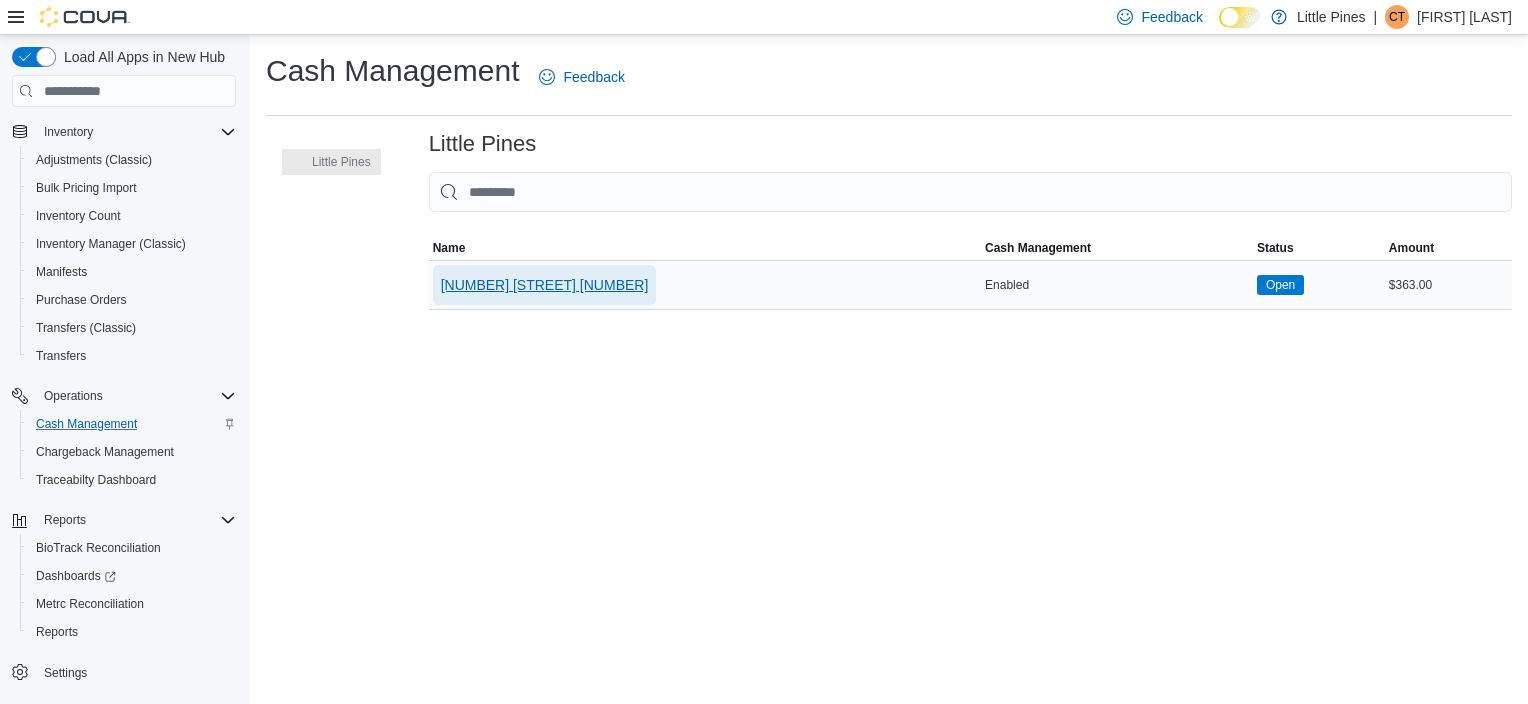 drag, startPoint x: 480, startPoint y: 288, endPoint x: 550, endPoint y: 289, distance: 70.00714 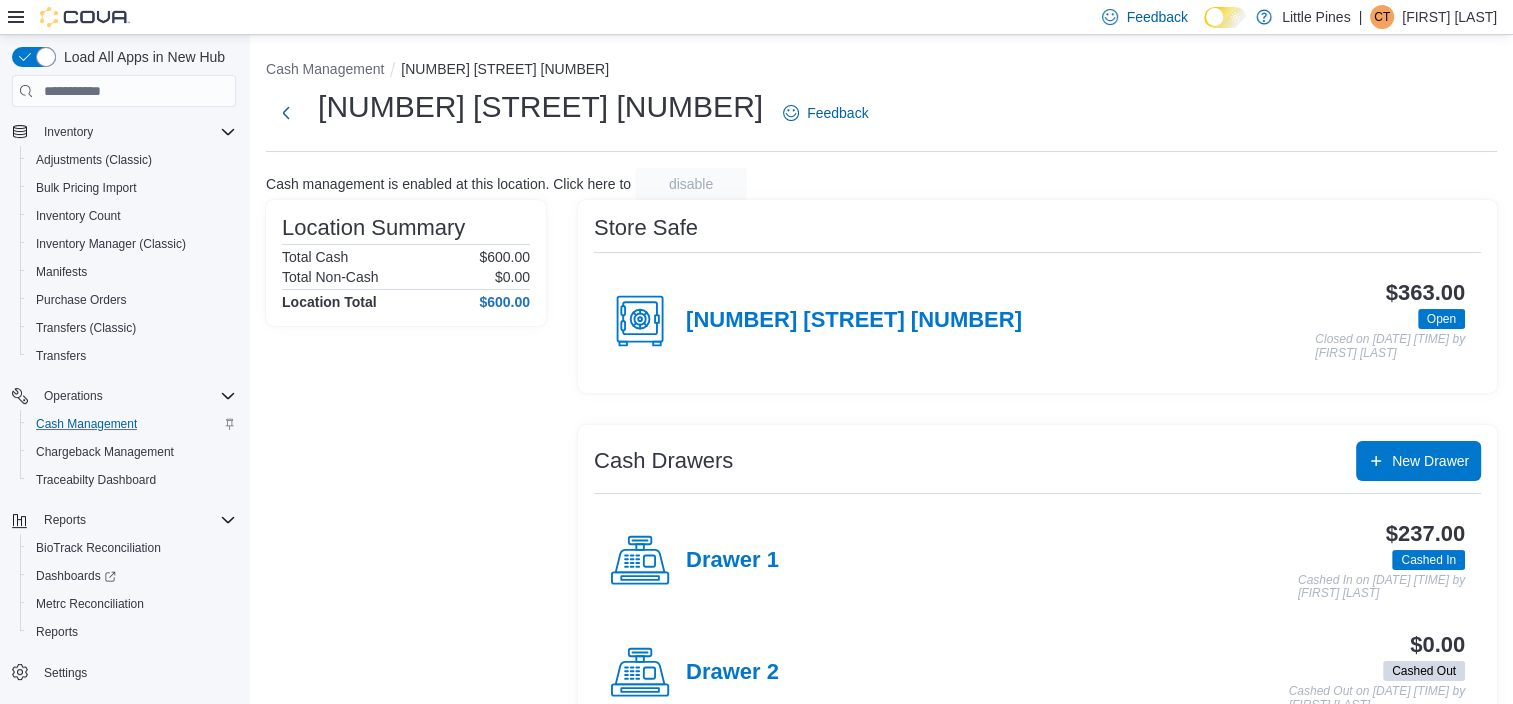 scroll, scrollTop: 55, scrollLeft: 0, axis: vertical 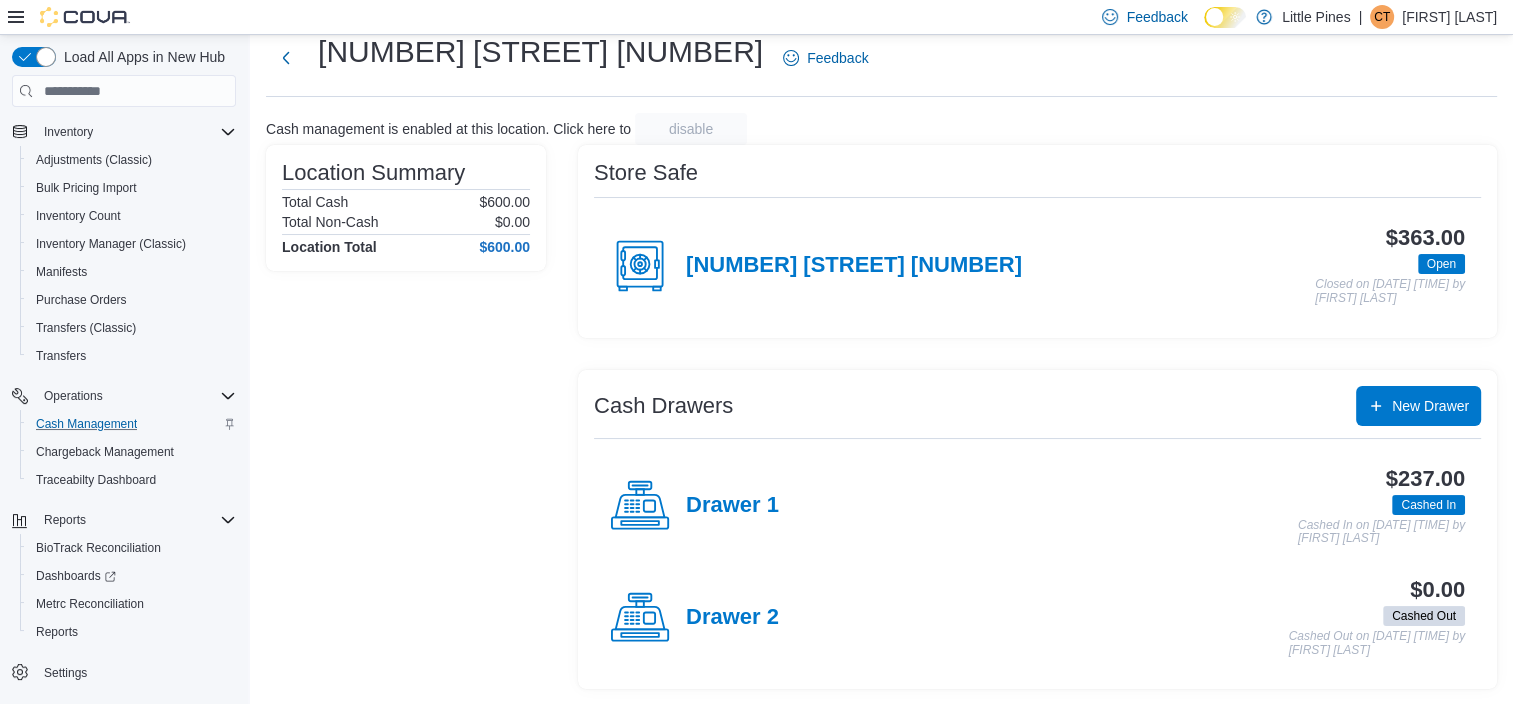 click on "Drawer 2" at bounding box center [732, 618] 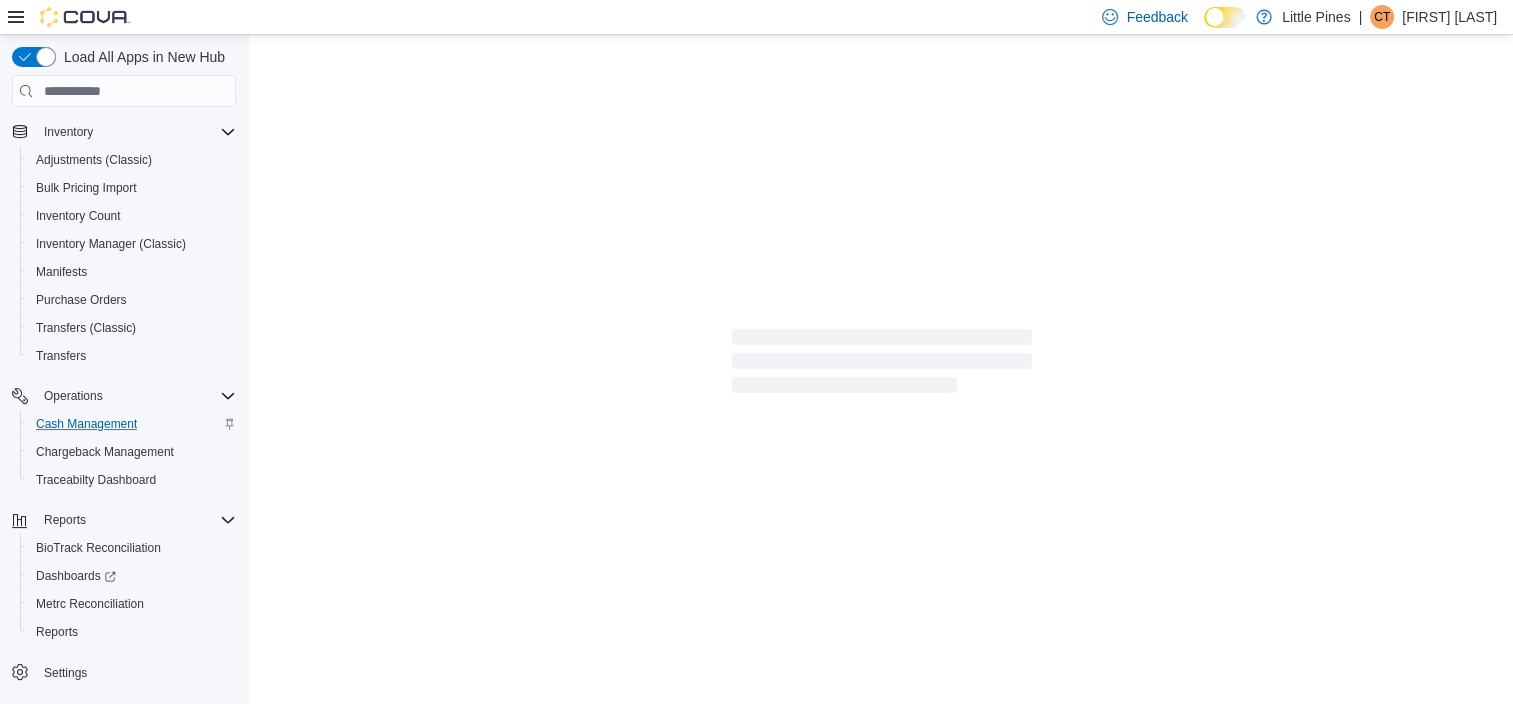 scroll, scrollTop: 0, scrollLeft: 0, axis: both 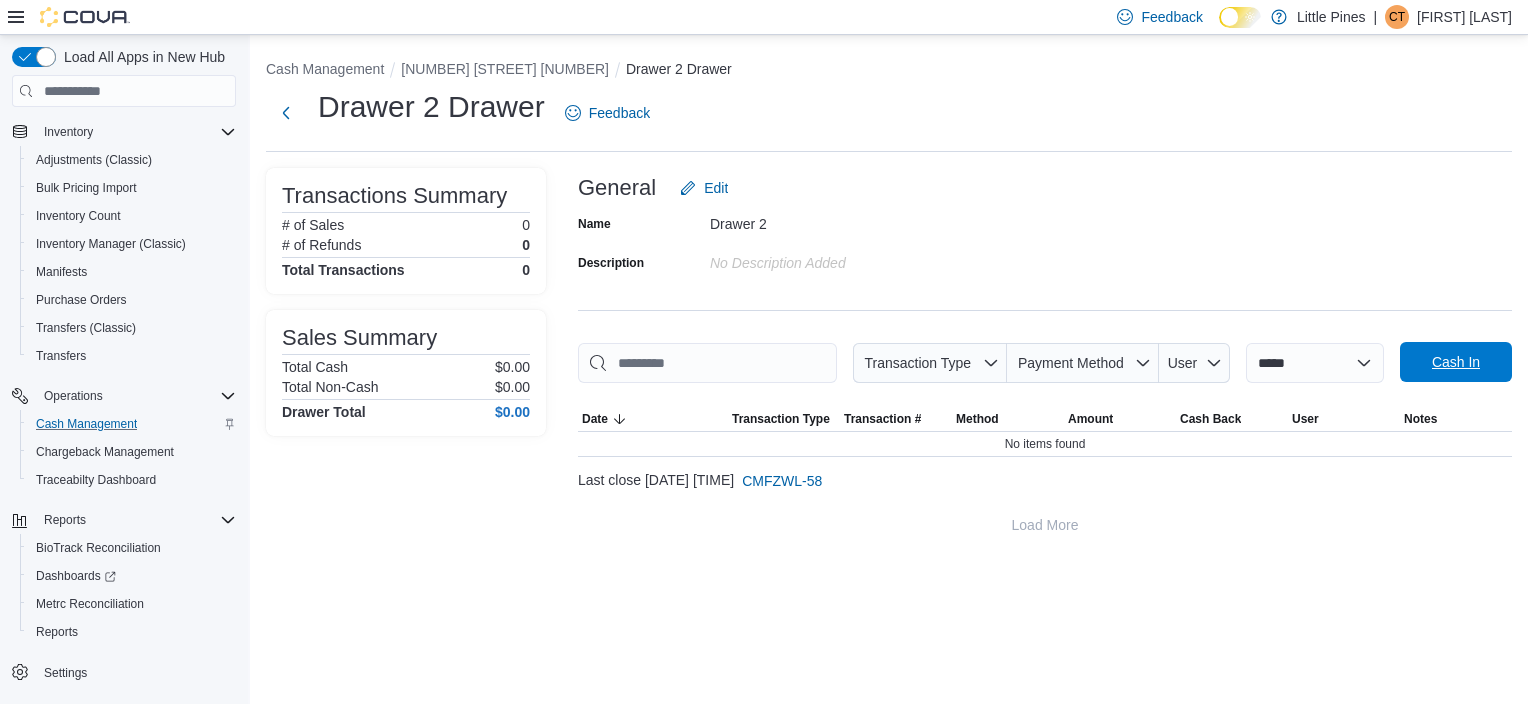 click on "Cash In" at bounding box center [1456, 362] 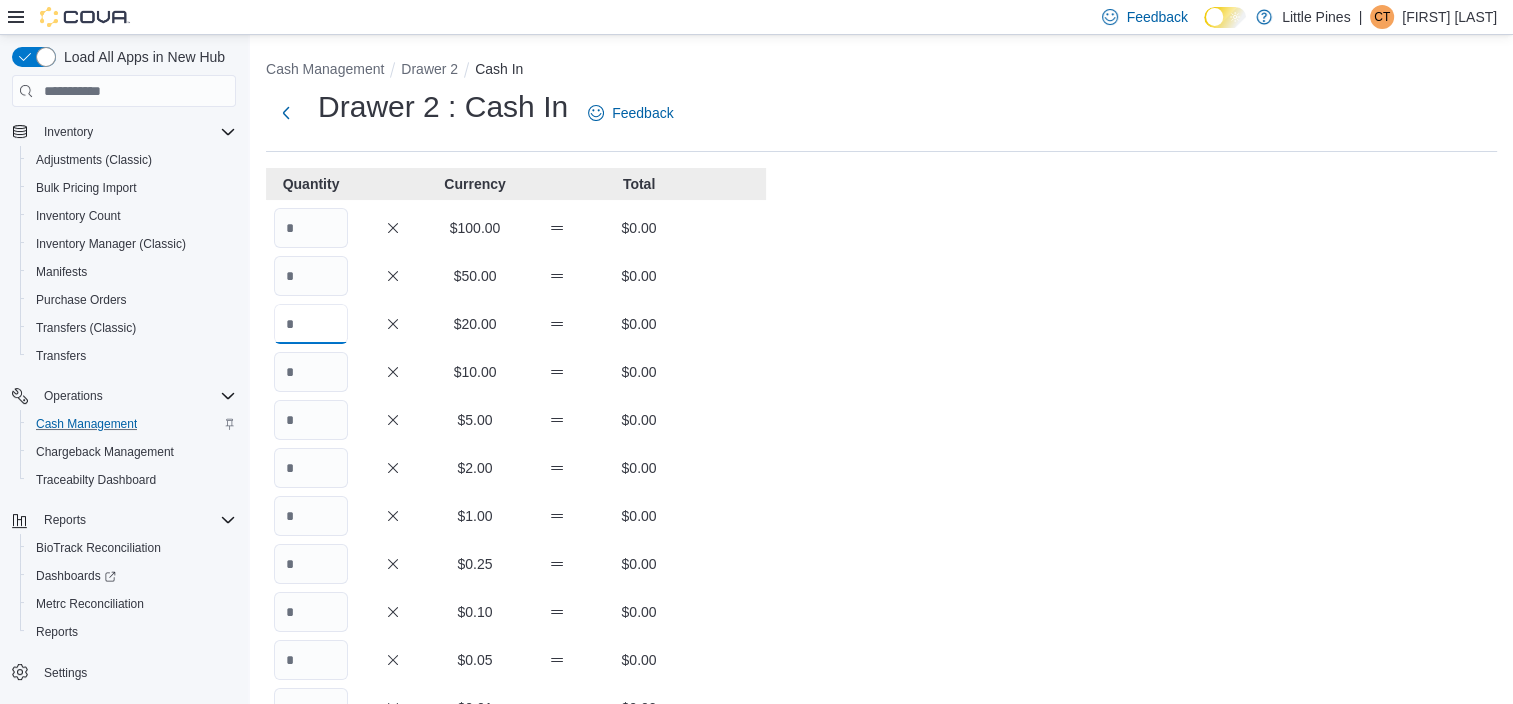 click at bounding box center [311, 324] 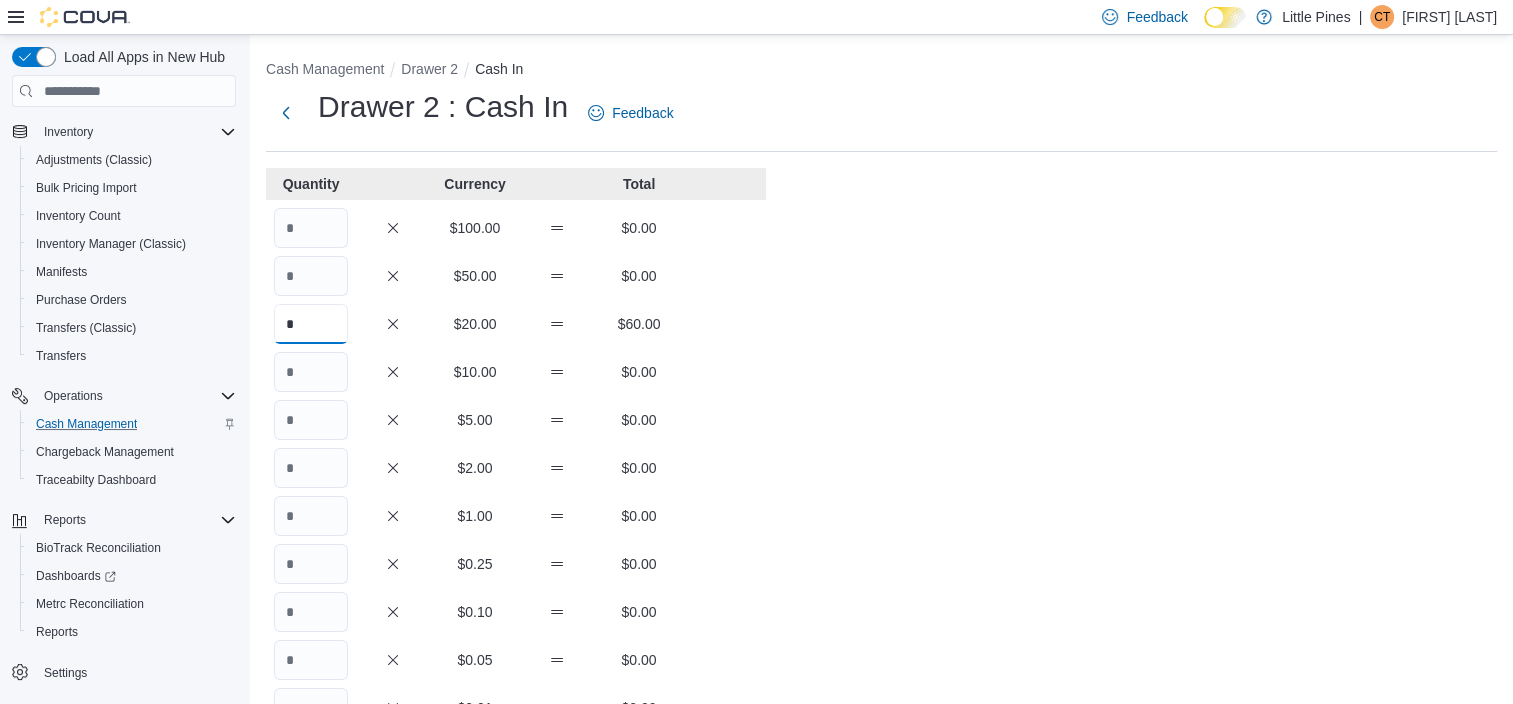 type on "*" 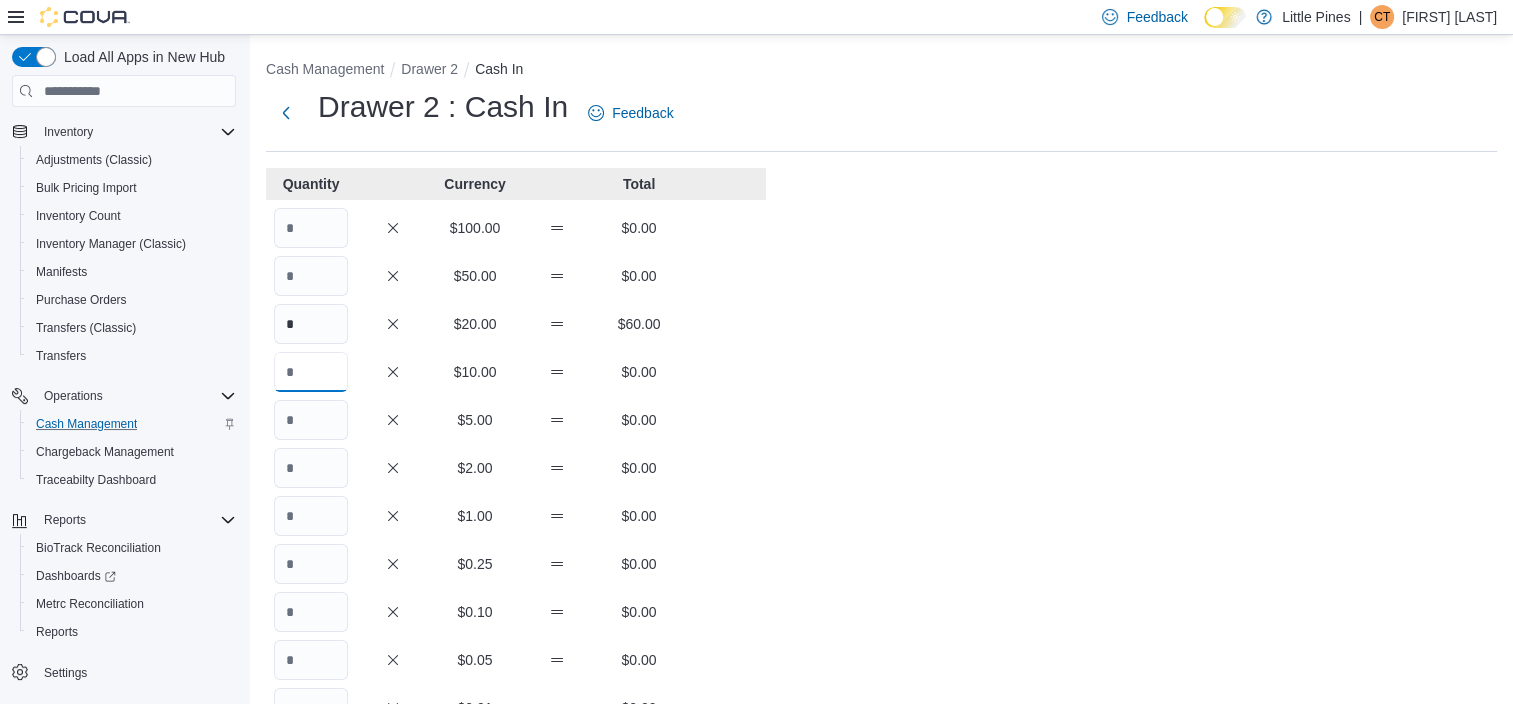 click at bounding box center (311, 372) 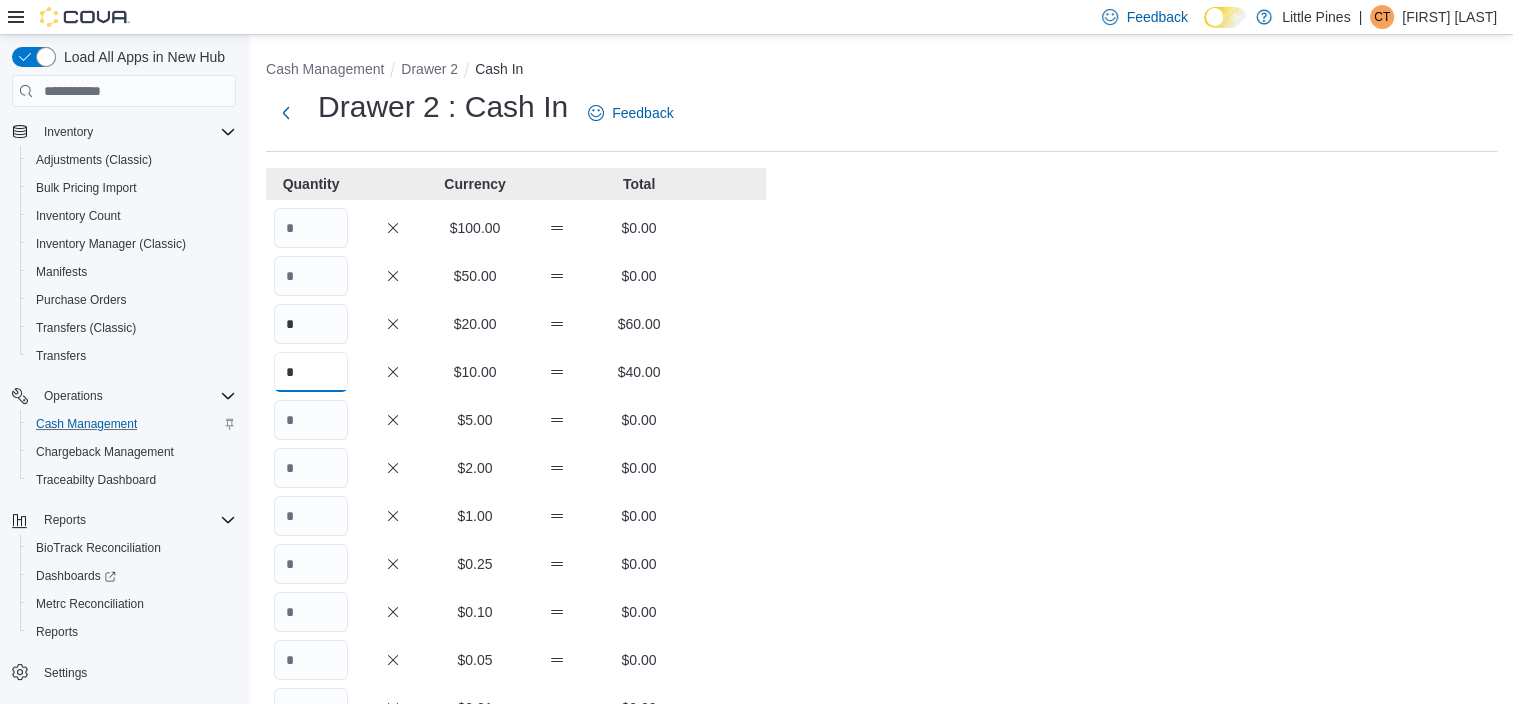 type on "*" 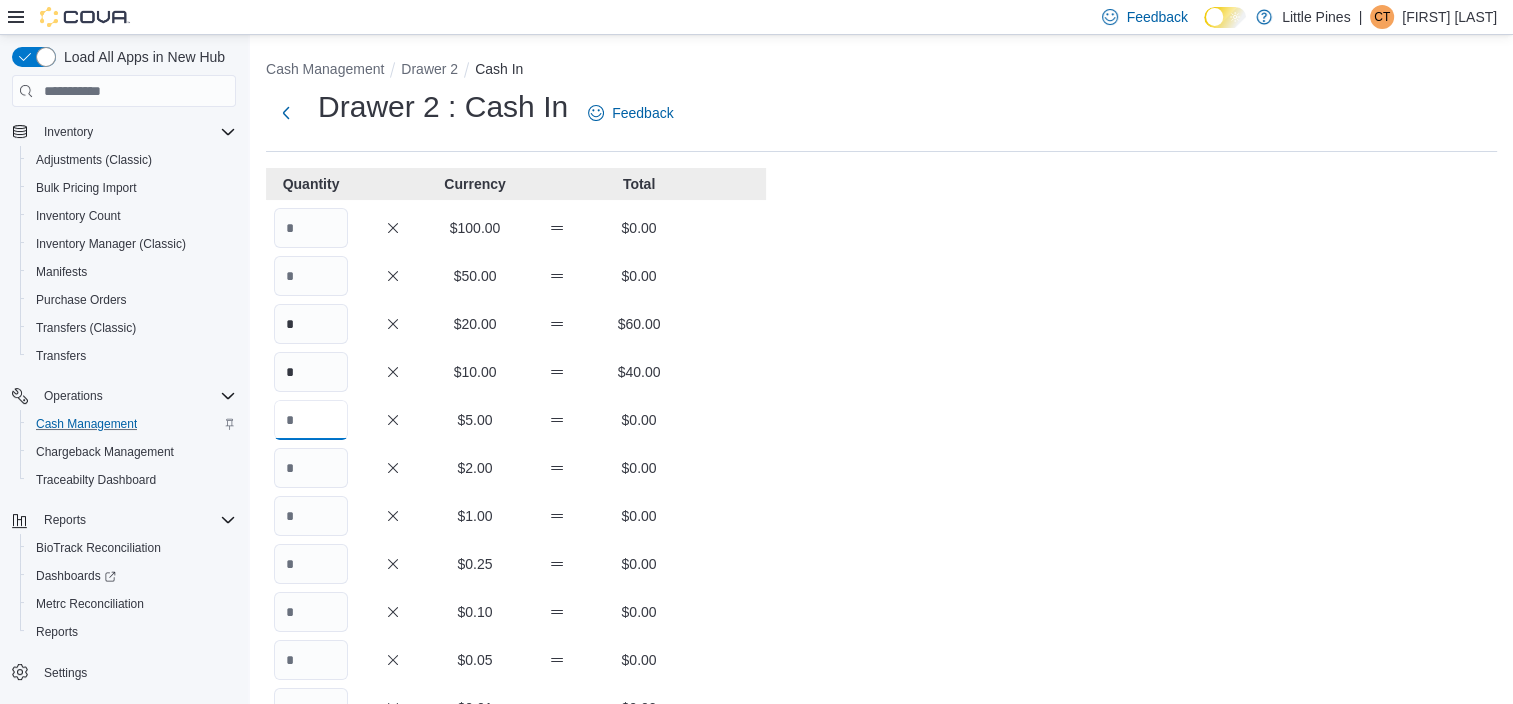 click at bounding box center [311, 420] 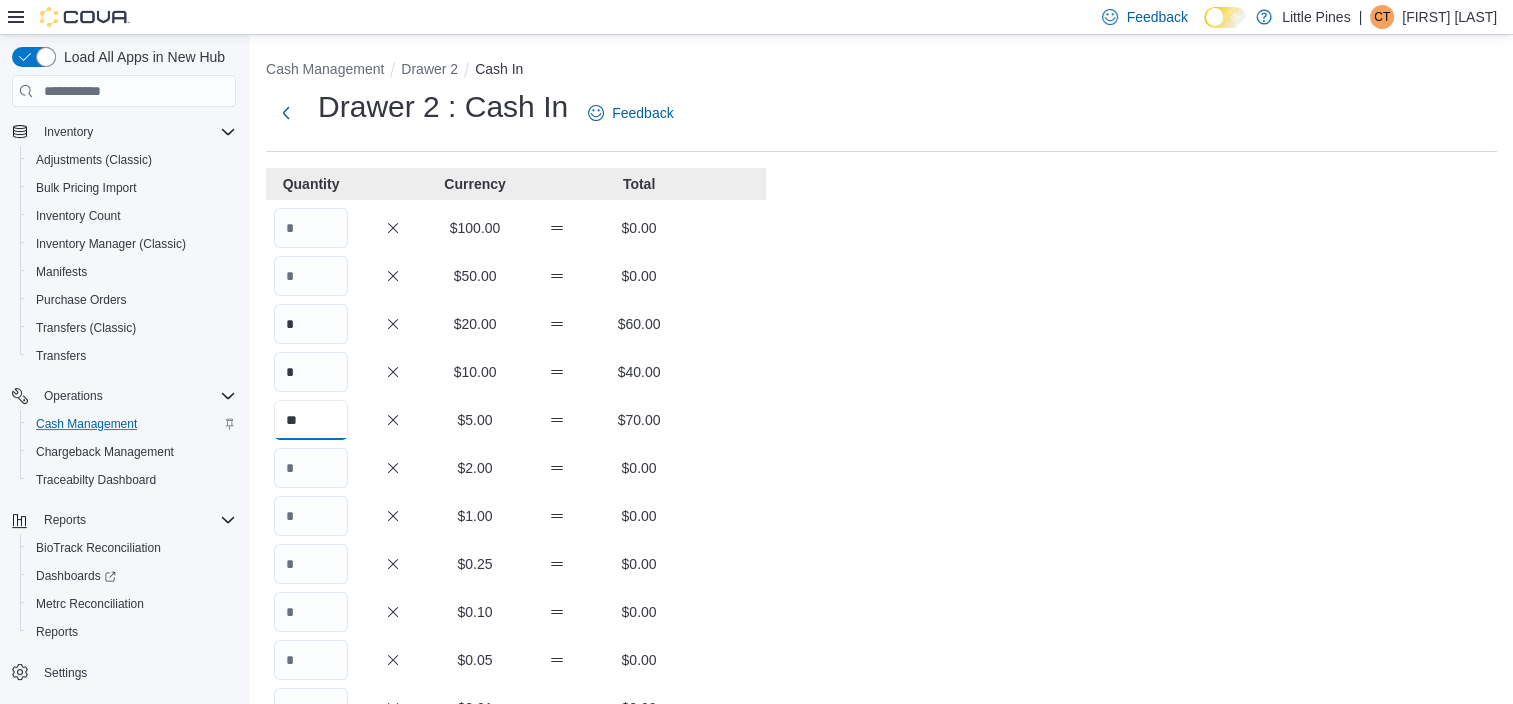 type on "**" 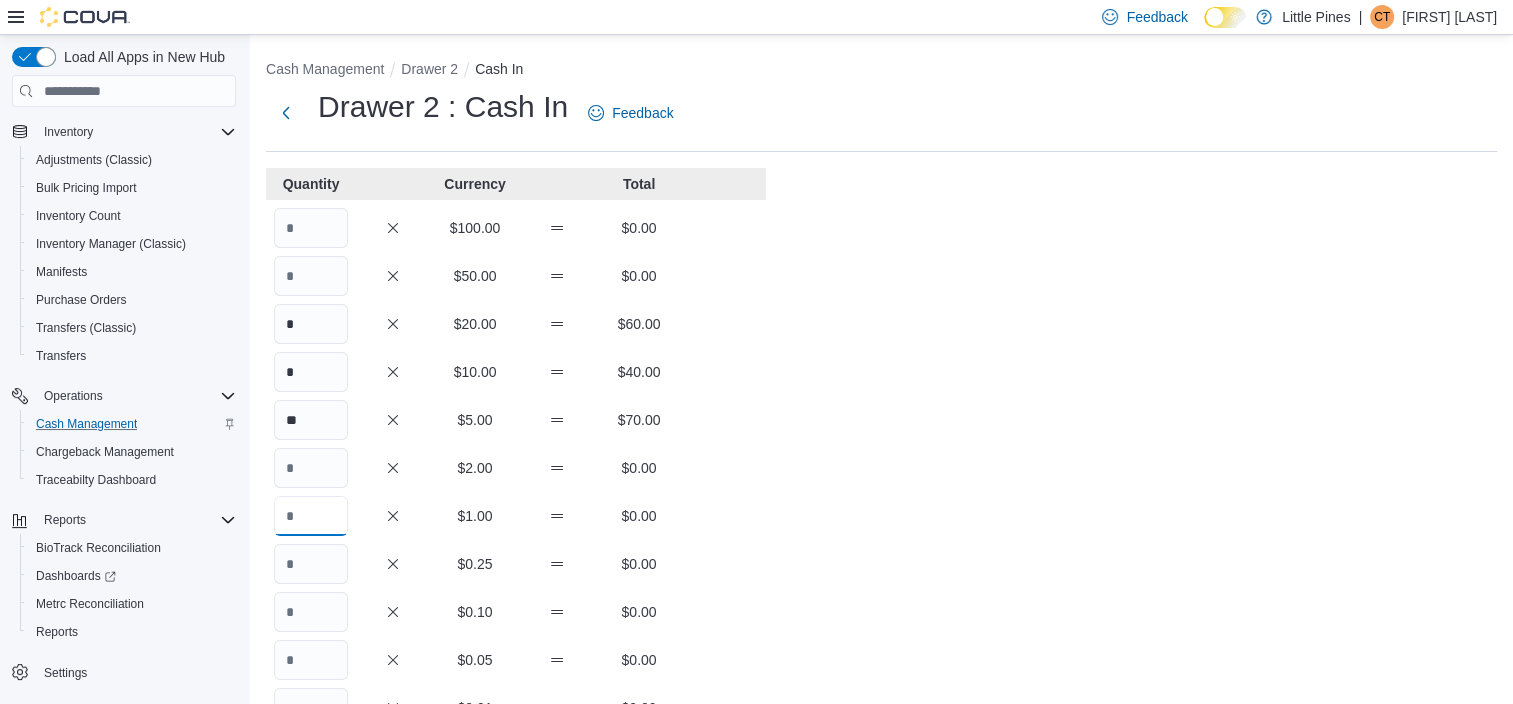 click at bounding box center [311, 516] 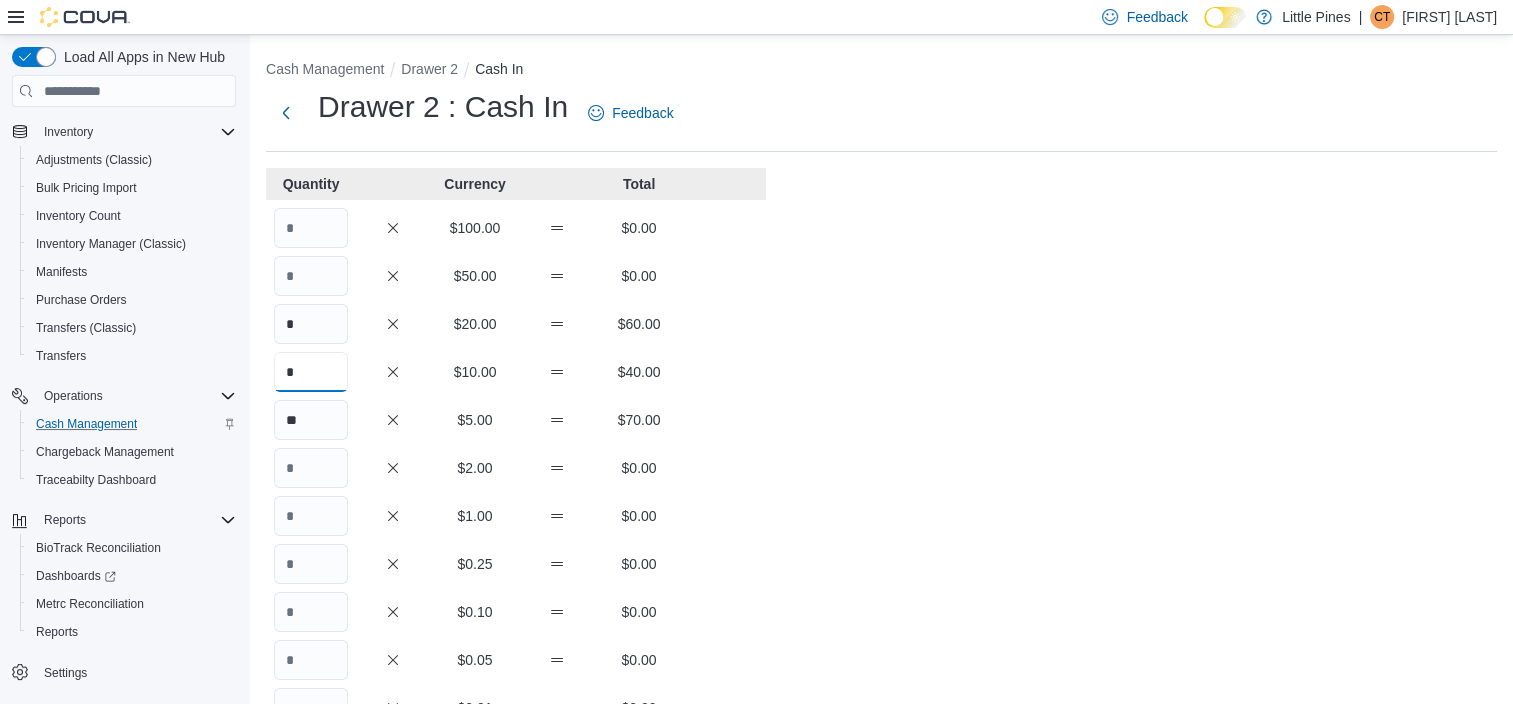 click on "*" at bounding box center (311, 372) 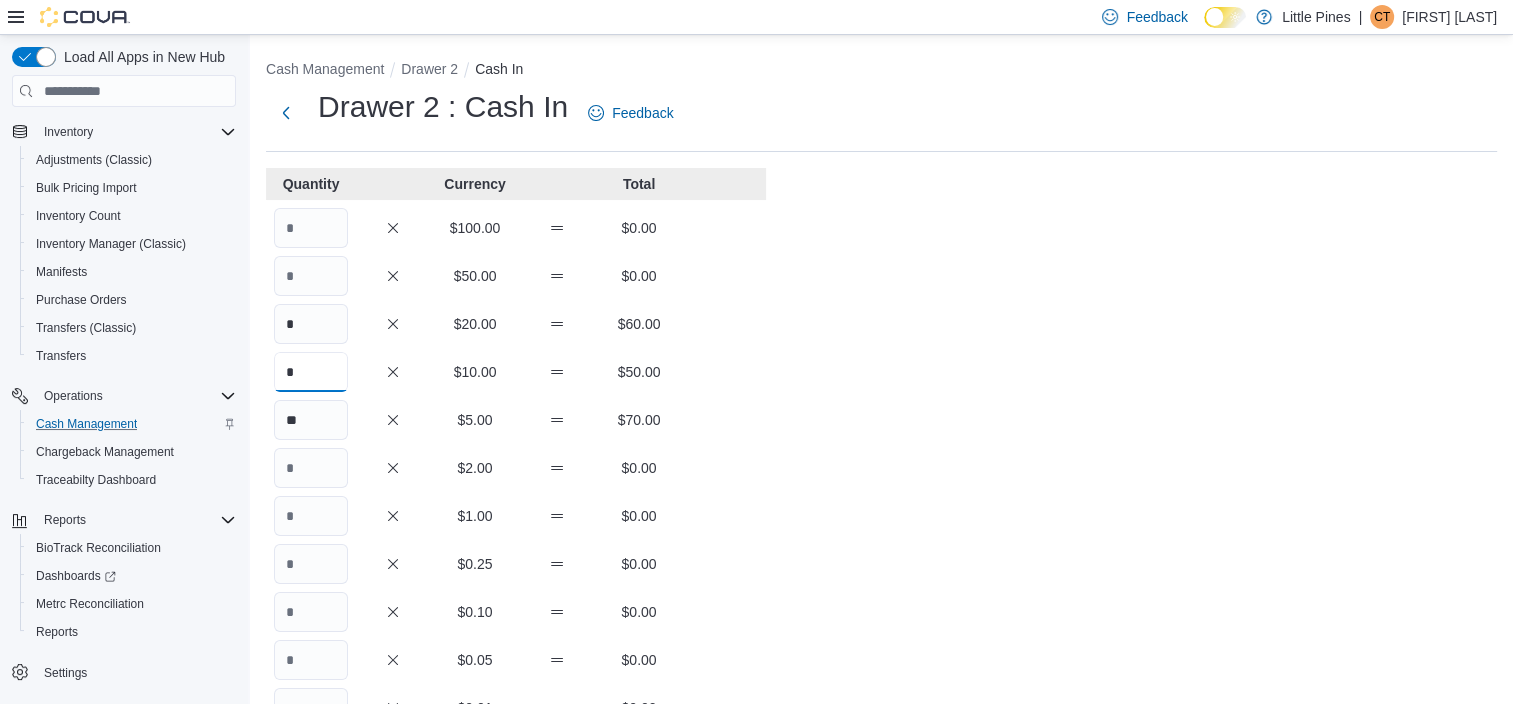scroll, scrollTop: 200, scrollLeft: 0, axis: vertical 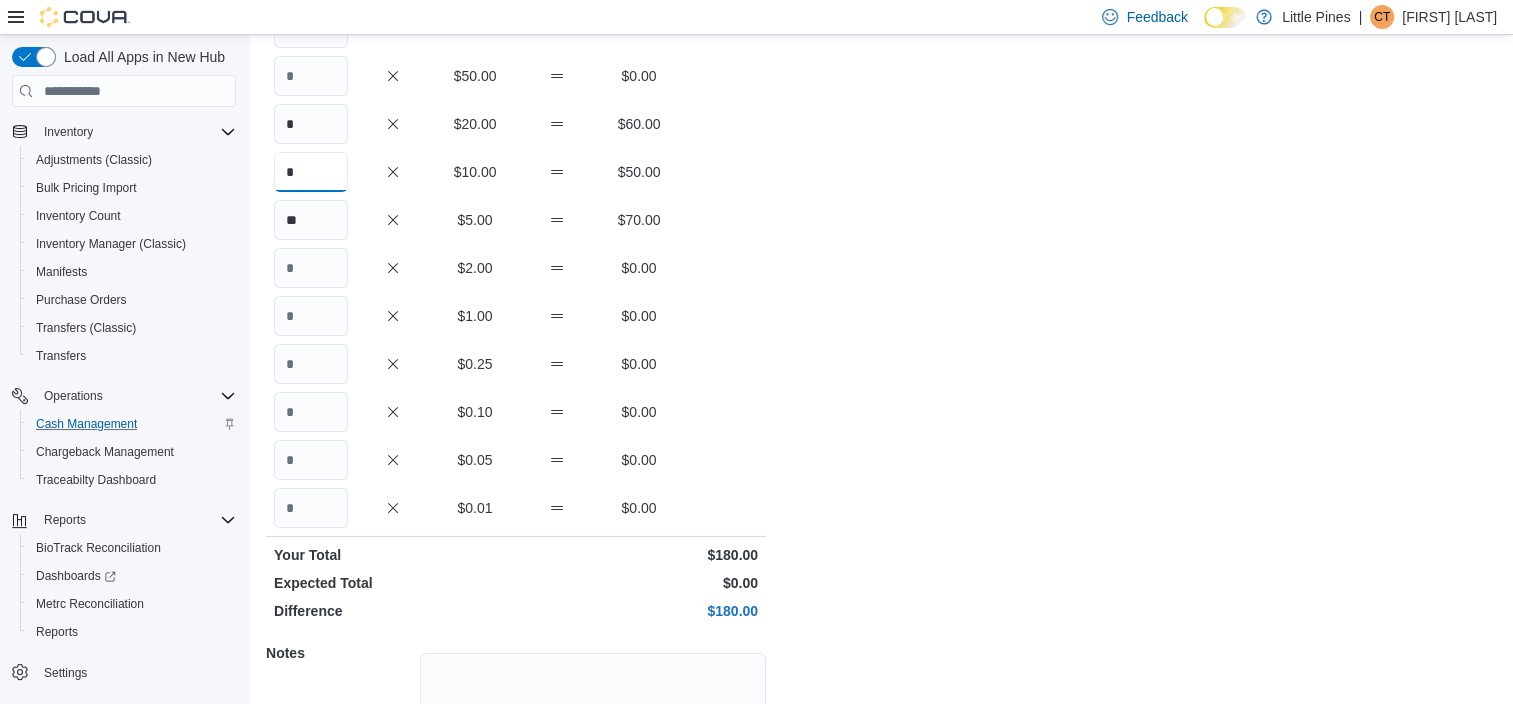 type on "*" 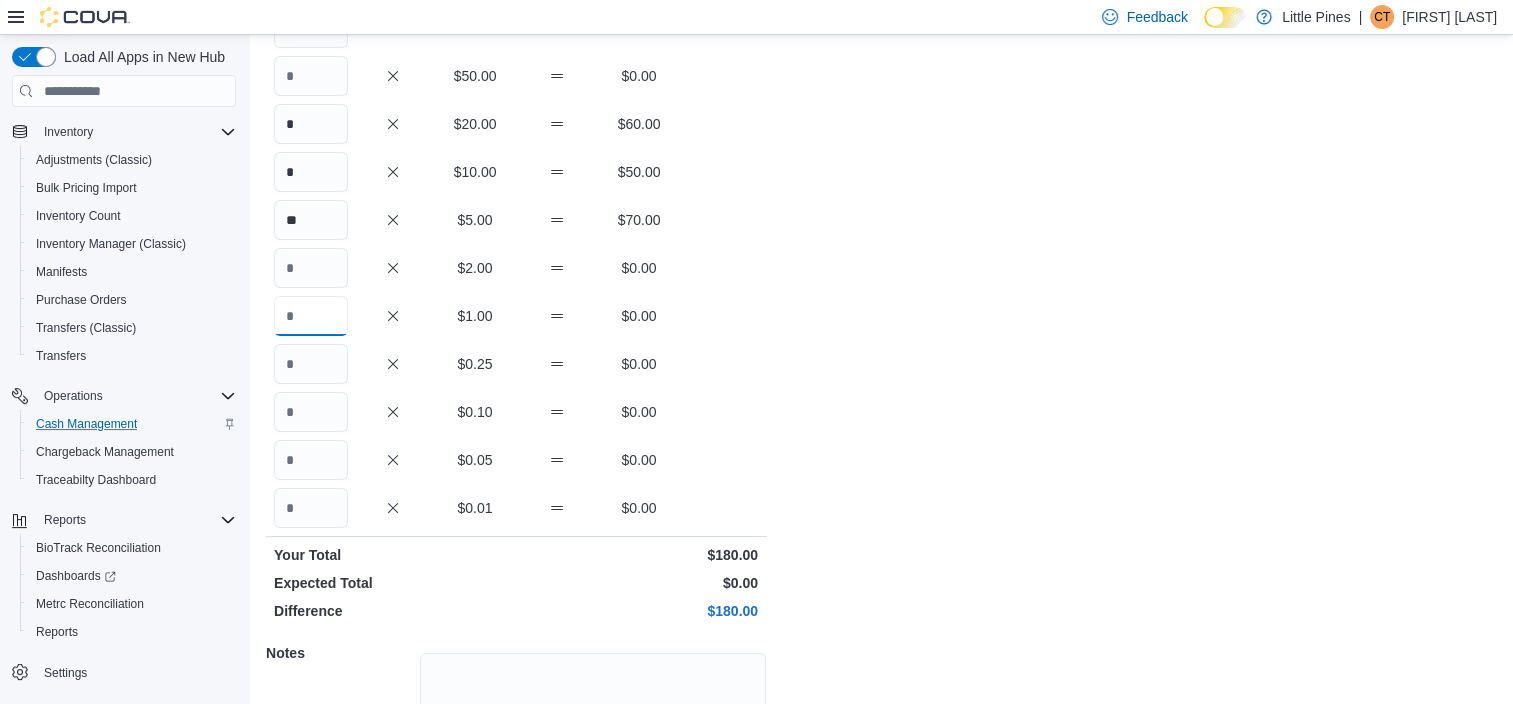 click at bounding box center (311, 316) 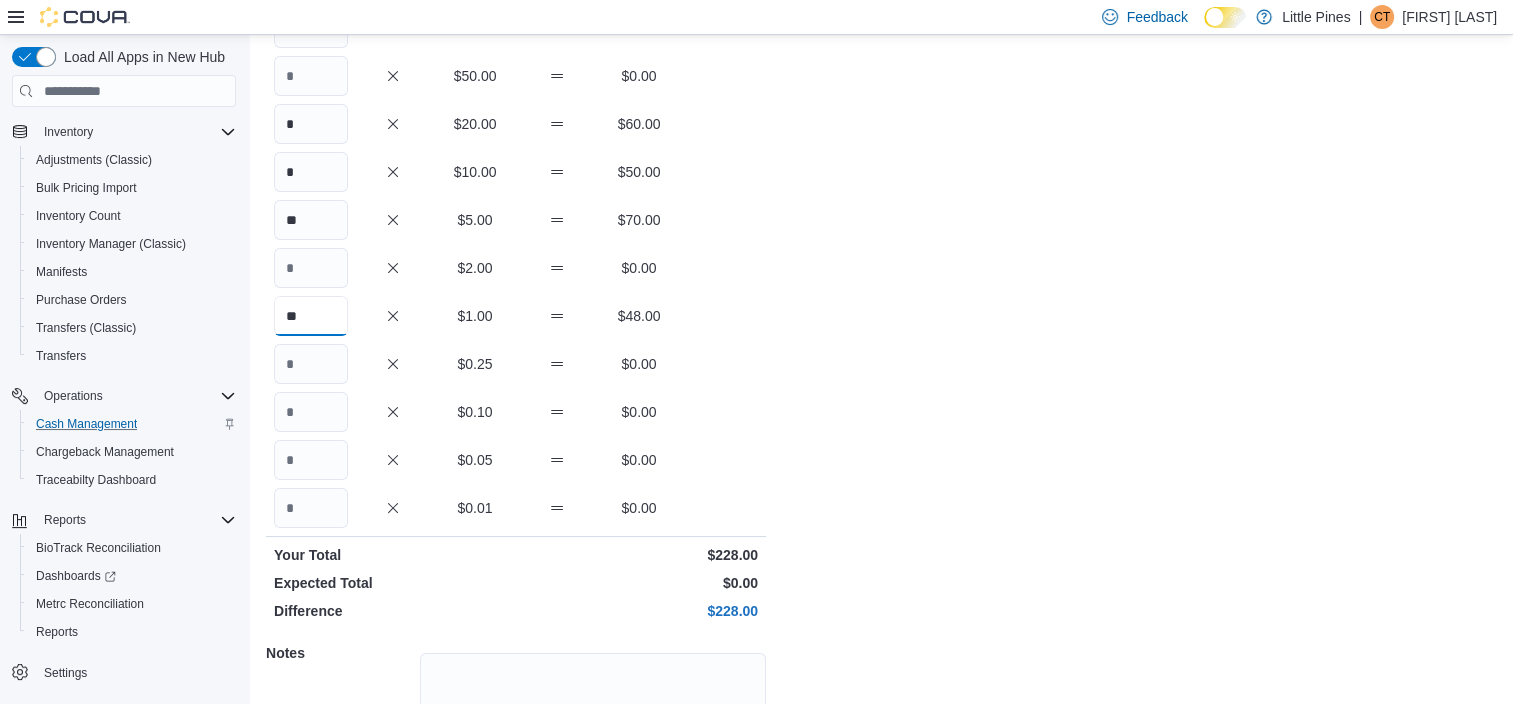 type on "**" 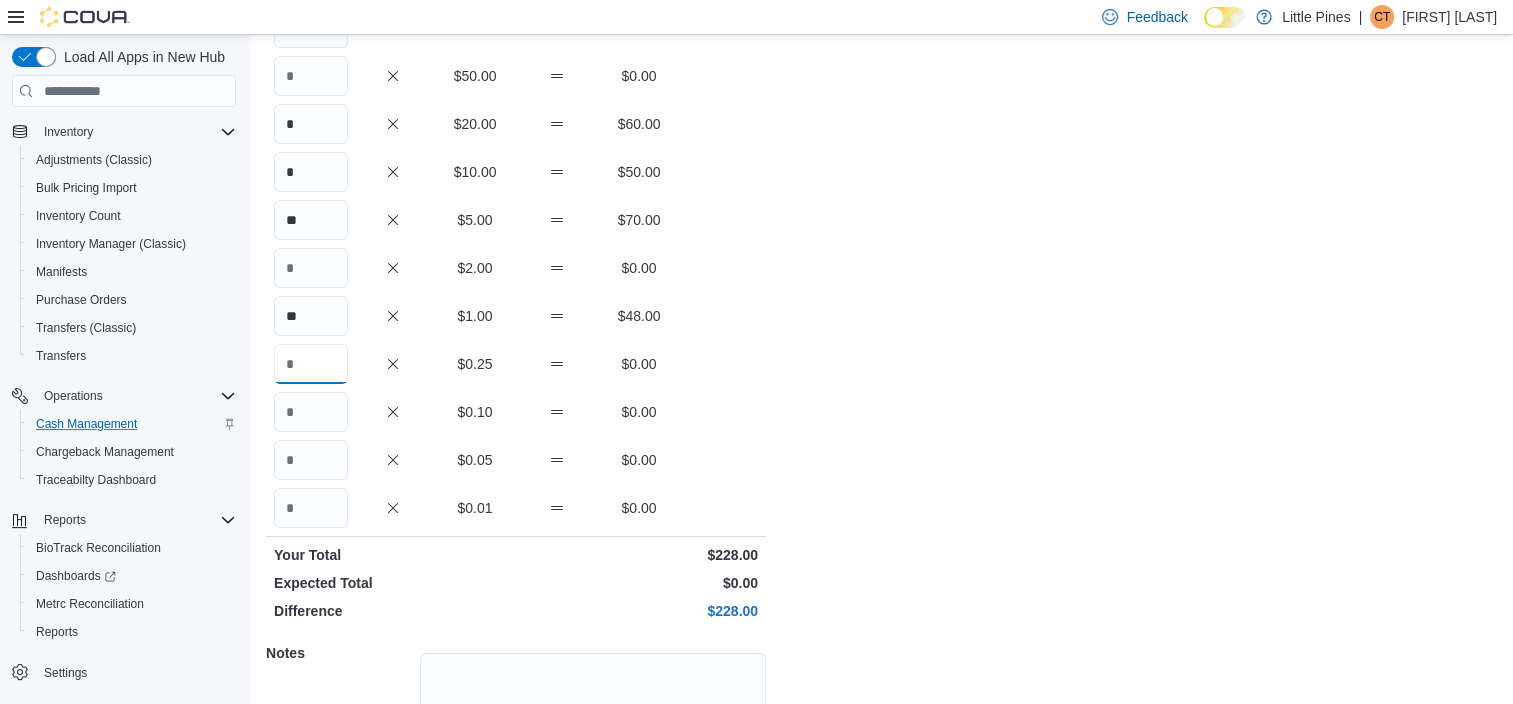 click at bounding box center (311, 364) 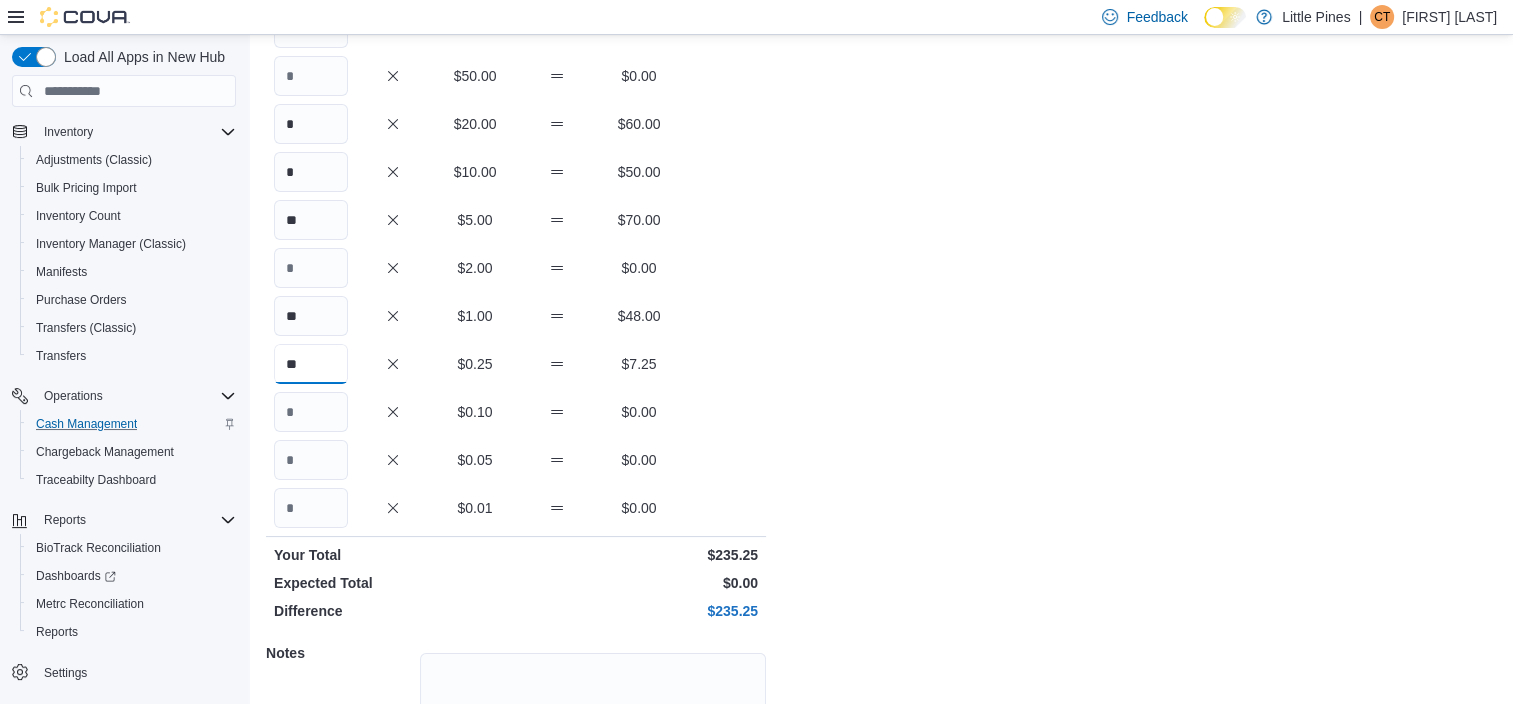 type on "**" 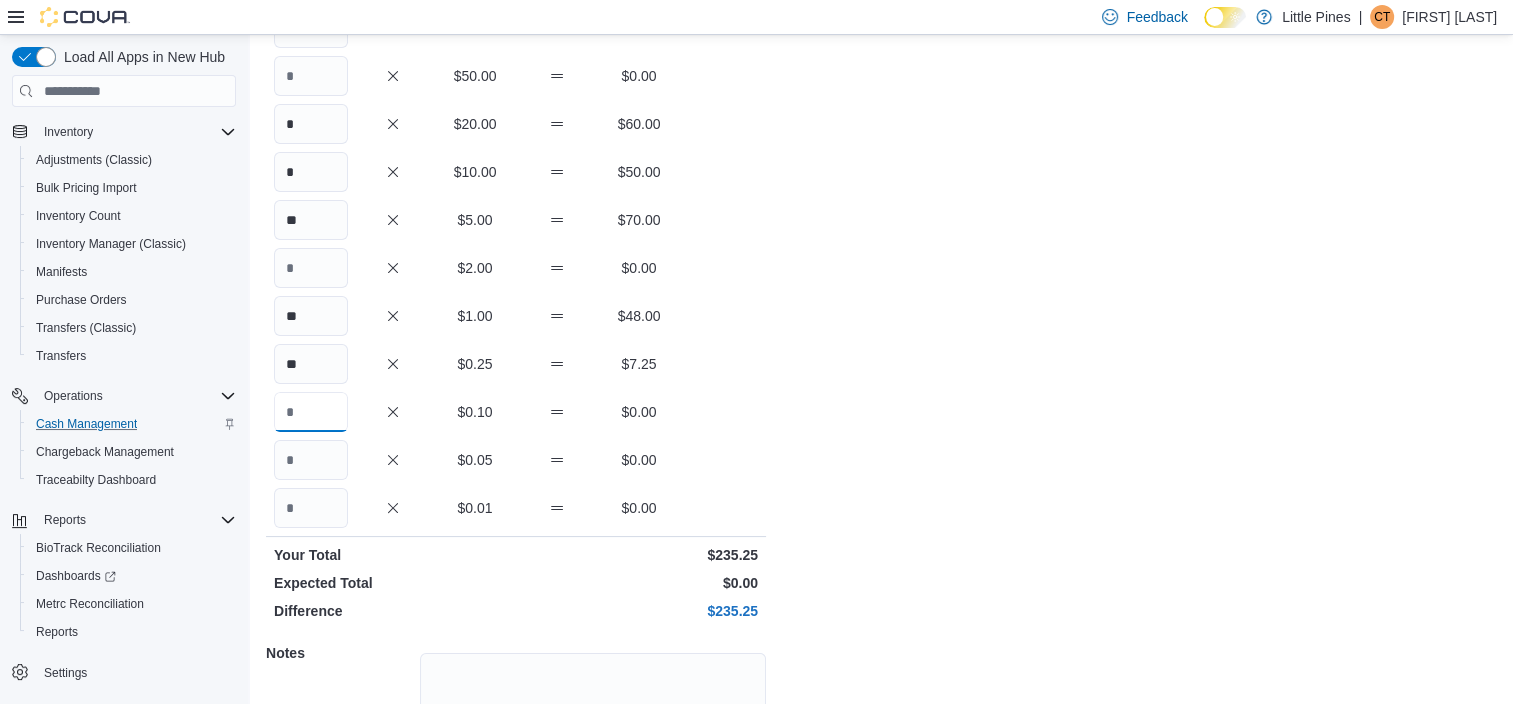 click at bounding box center (311, 412) 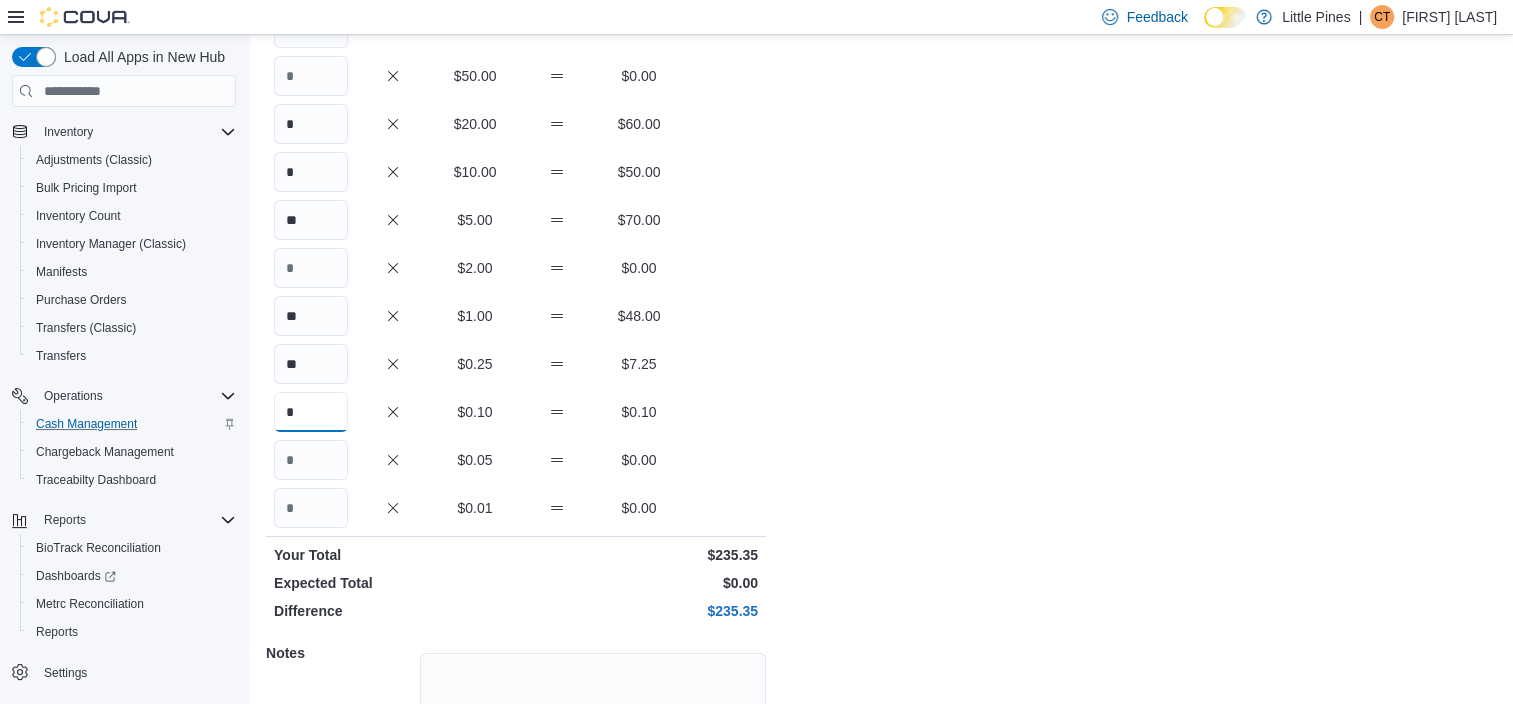 type on "*" 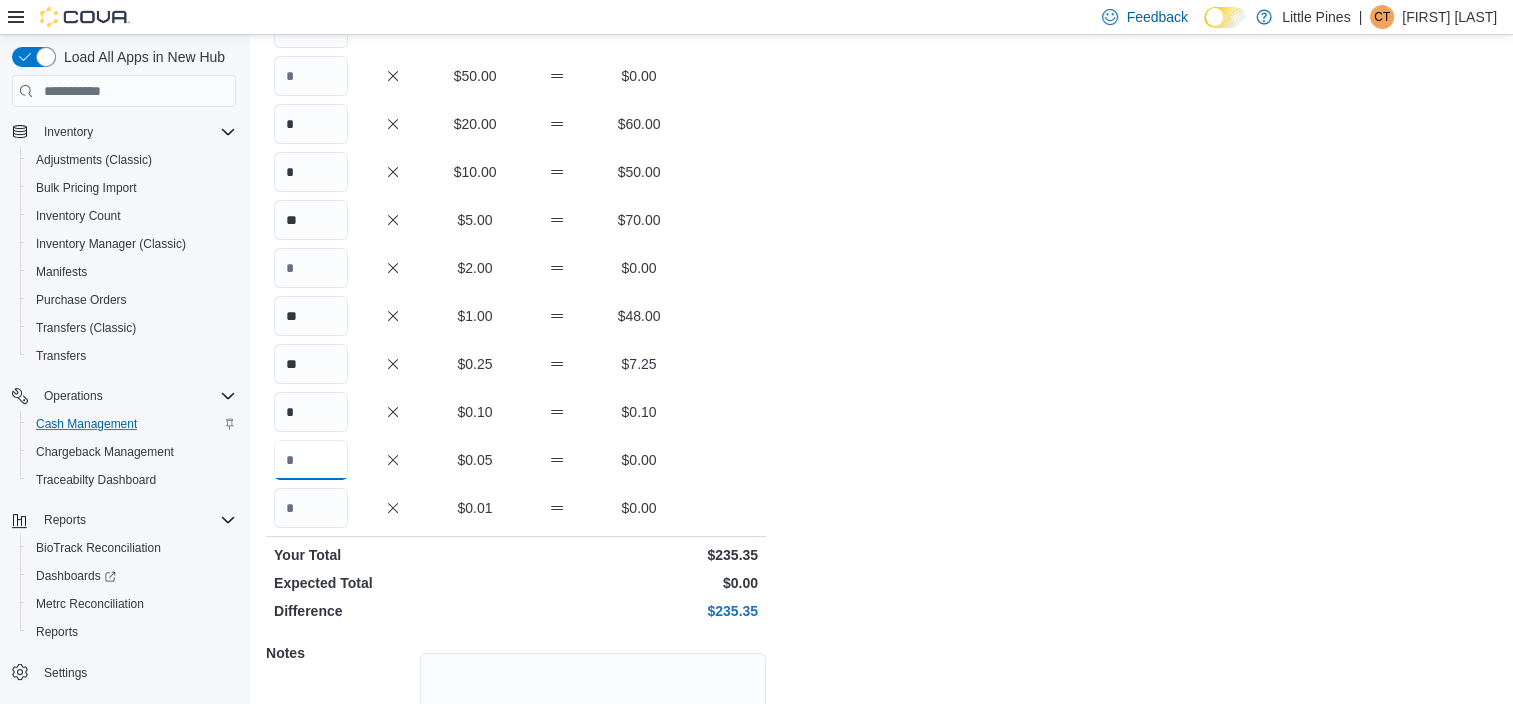 click at bounding box center [311, 460] 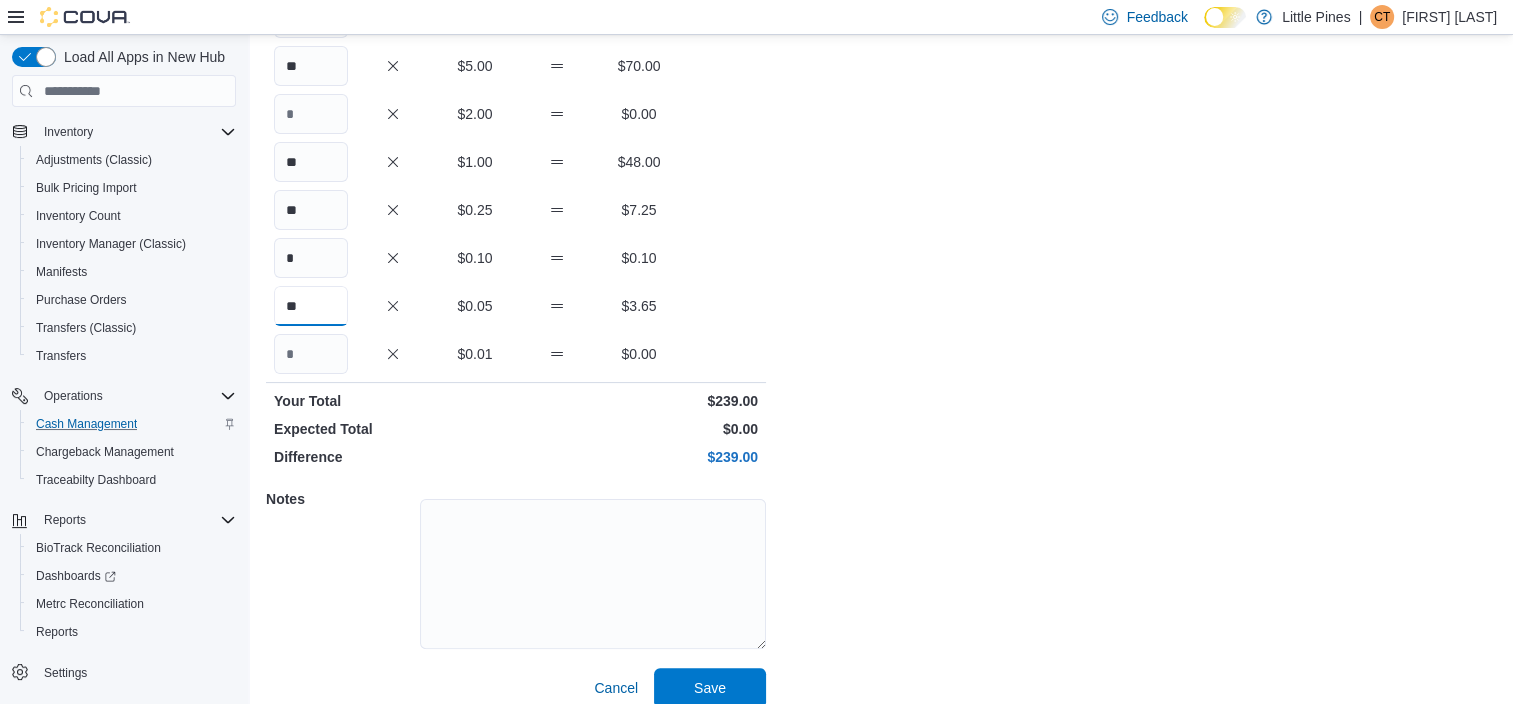 scroll, scrollTop: 374, scrollLeft: 0, axis: vertical 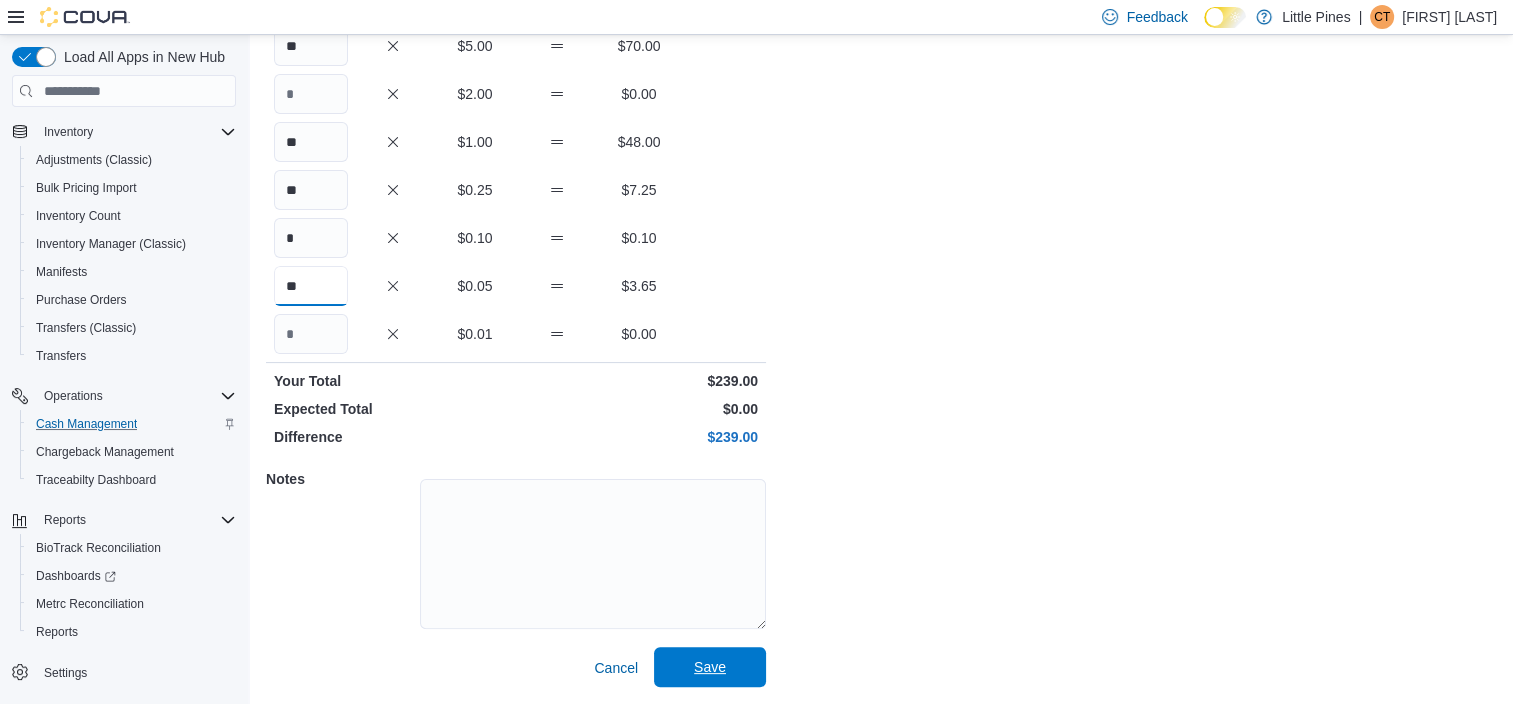 type on "**" 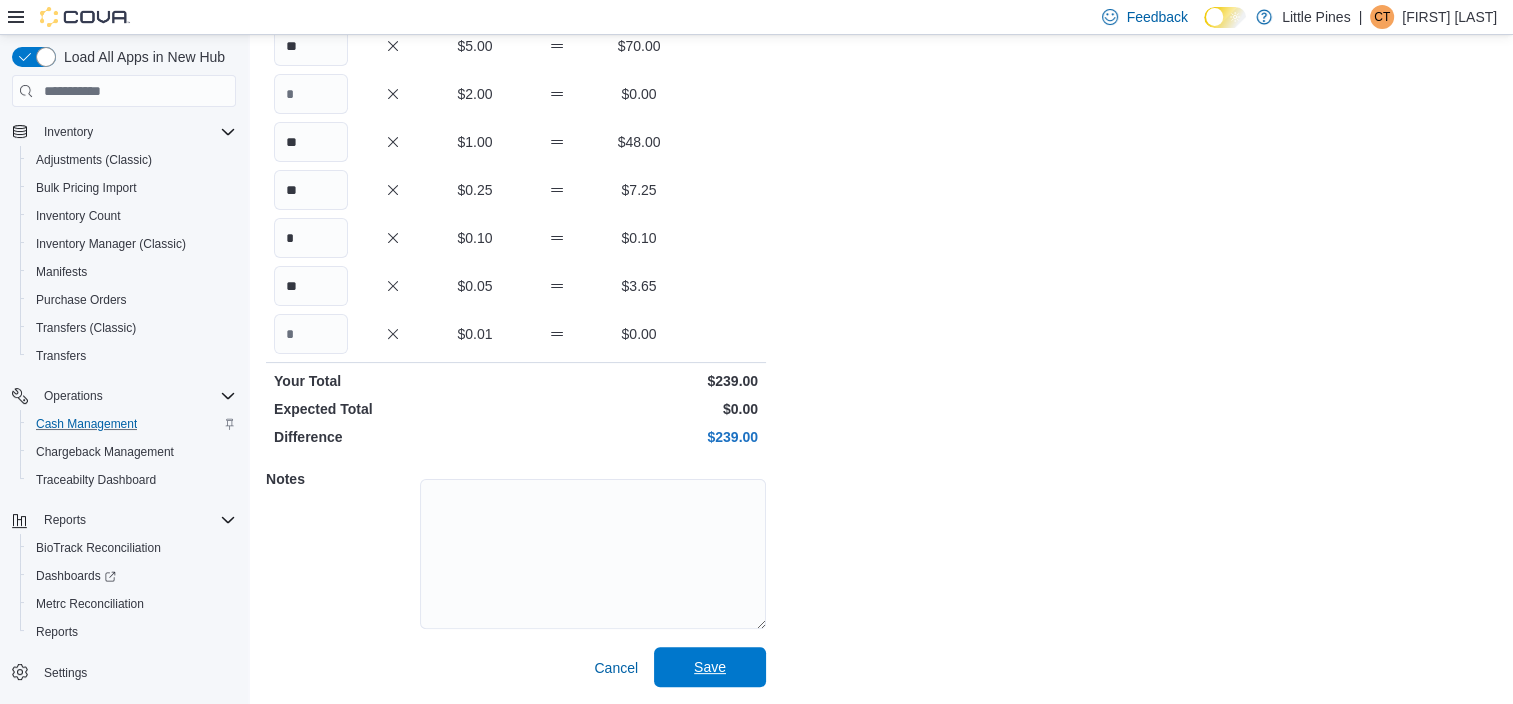 click on "Save" at bounding box center (710, 667) 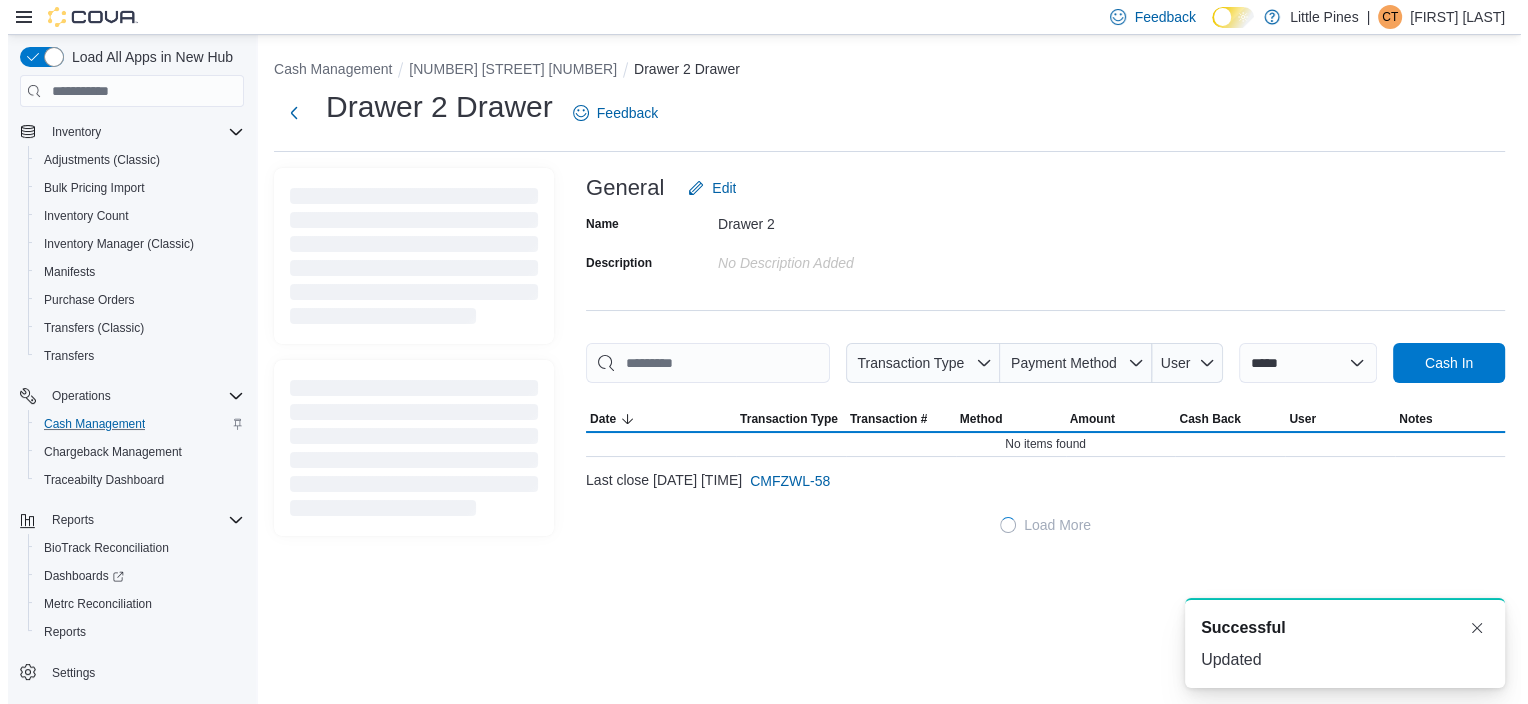 scroll, scrollTop: 0, scrollLeft: 0, axis: both 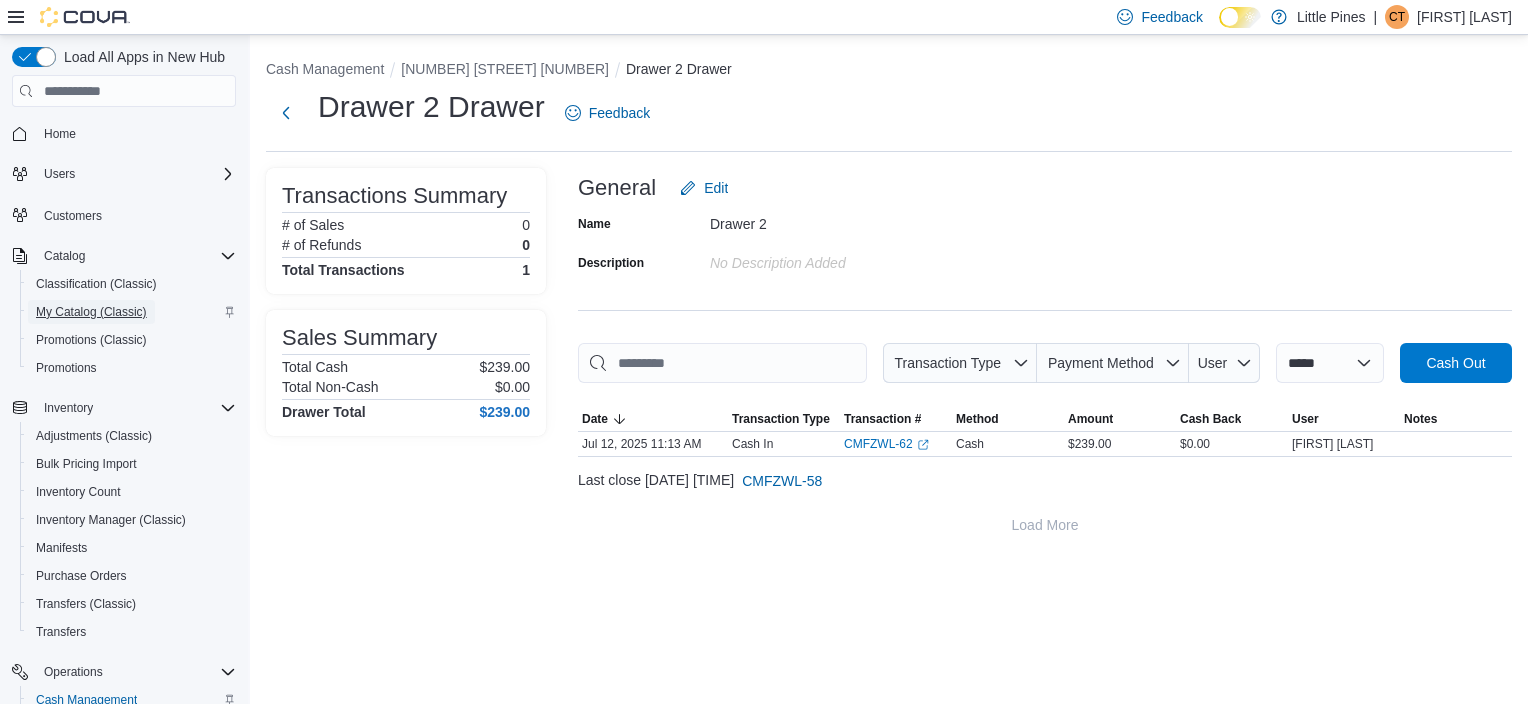 drag, startPoint x: 111, startPoint y: 312, endPoint x: 155, endPoint y: 317, distance: 44.28318 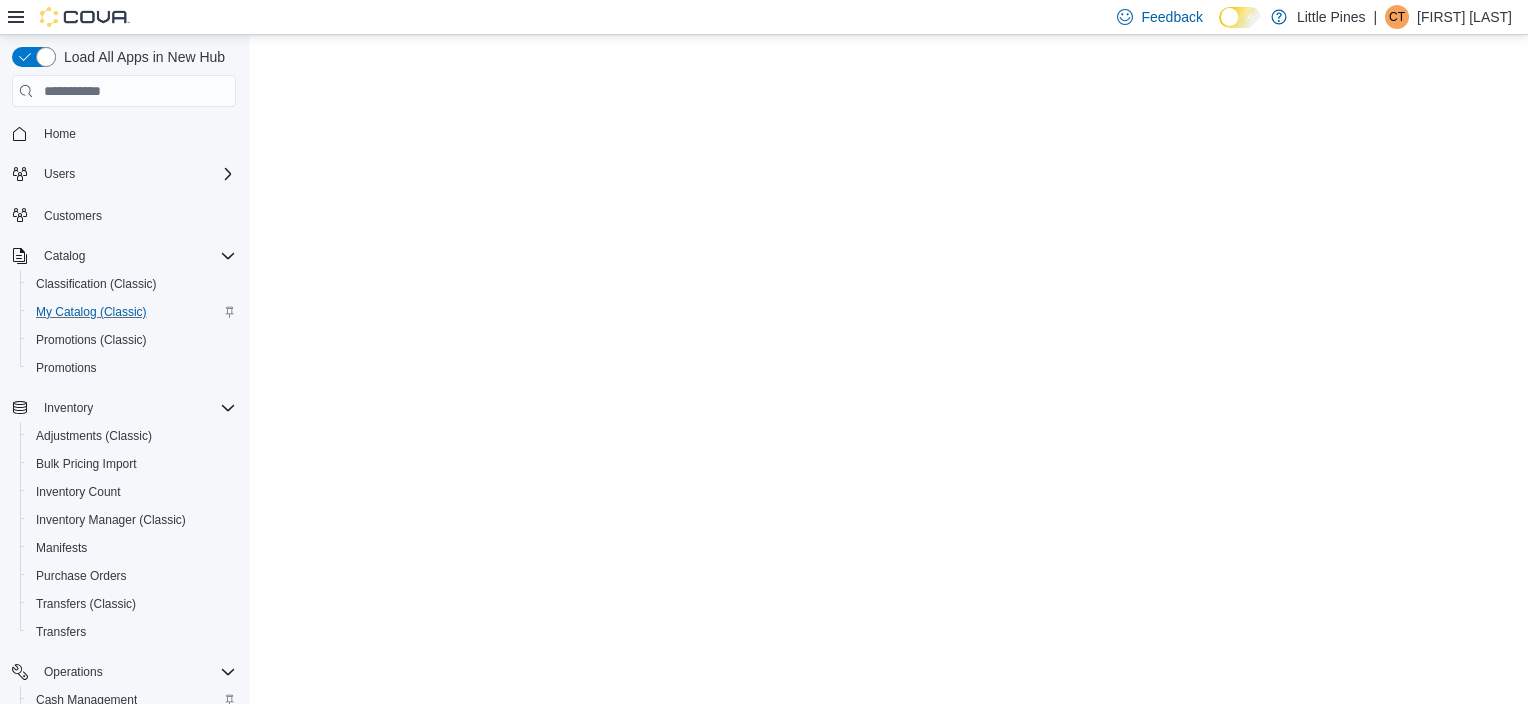 scroll, scrollTop: 0, scrollLeft: 0, axis: both 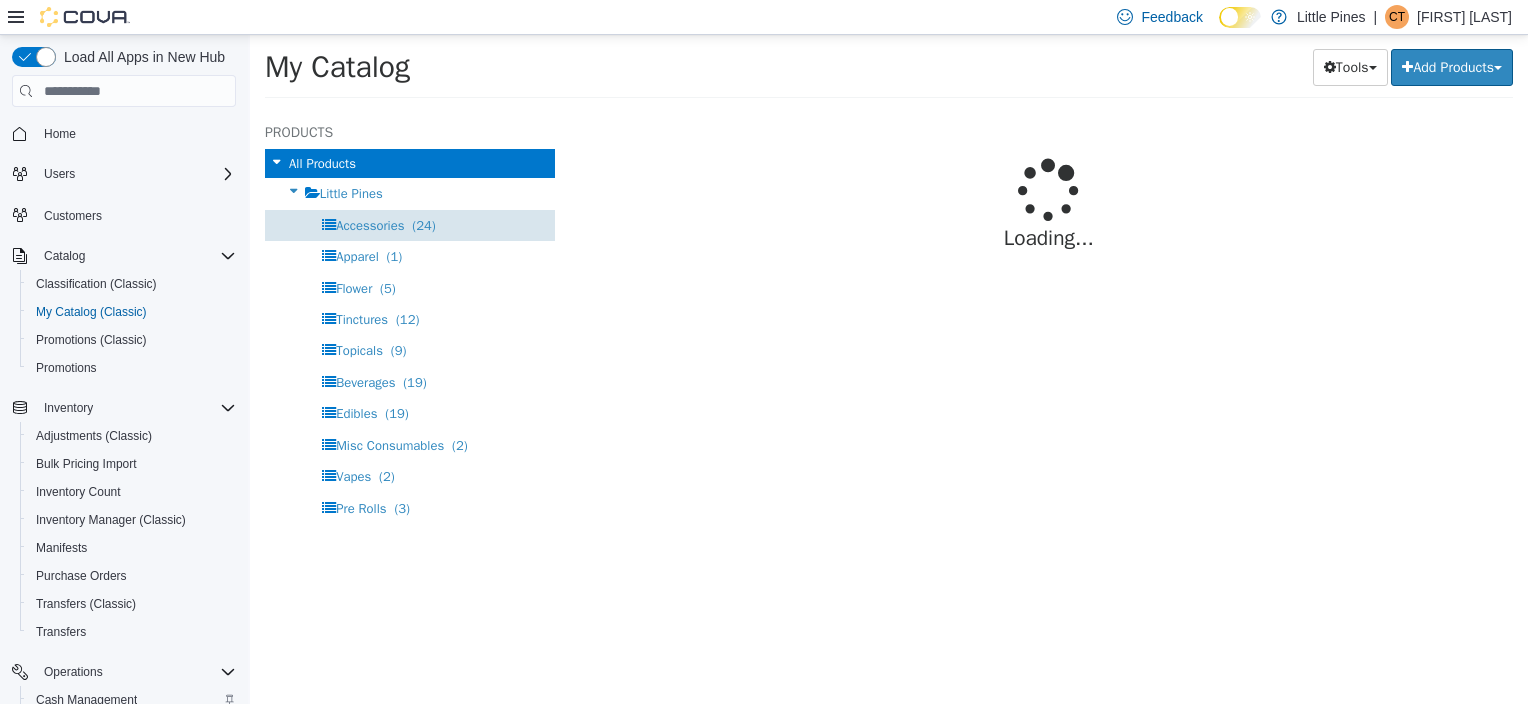 select on "**********" 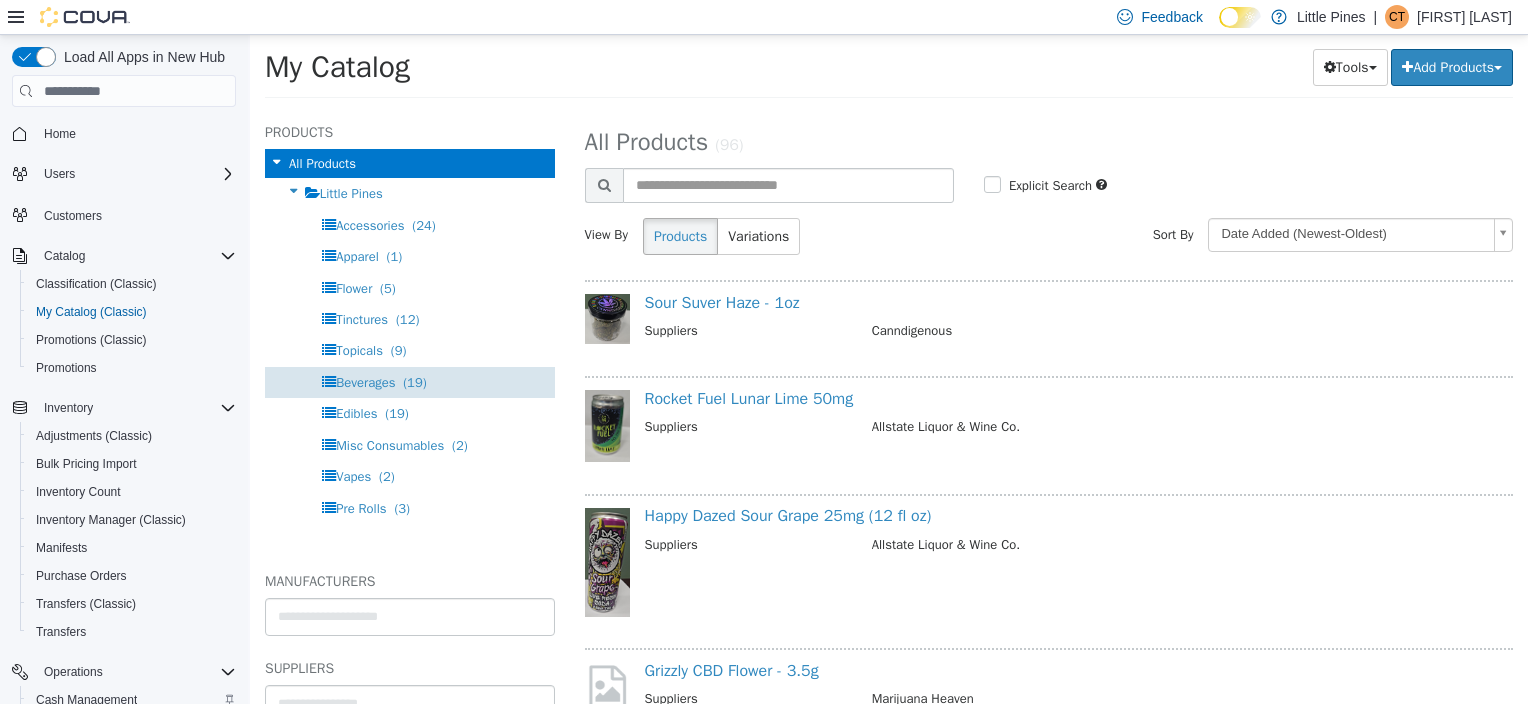 click on "(19)" at bounding box center (414, 382) 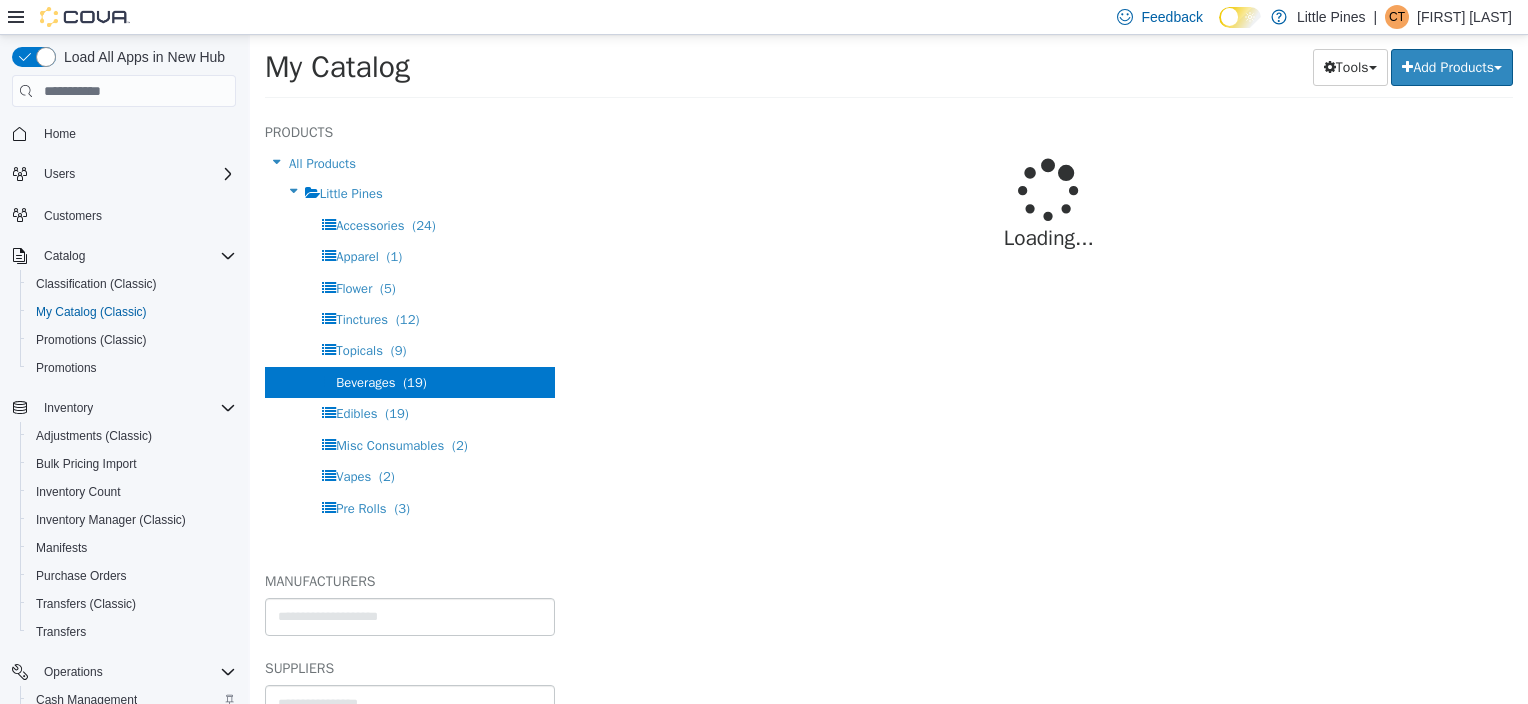 select on "**********" 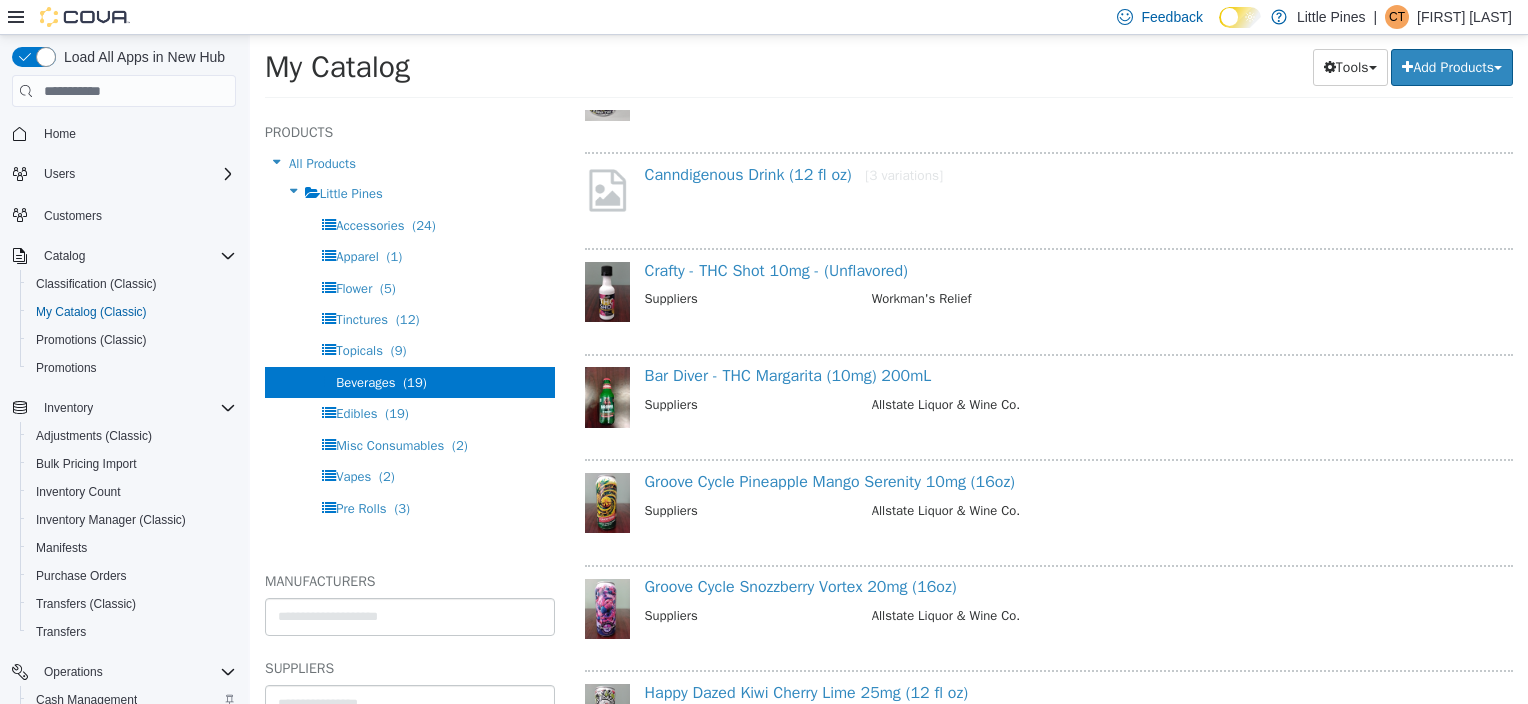 scroll, scrollTop: 800, scrollLeft: 0, axis: vertical 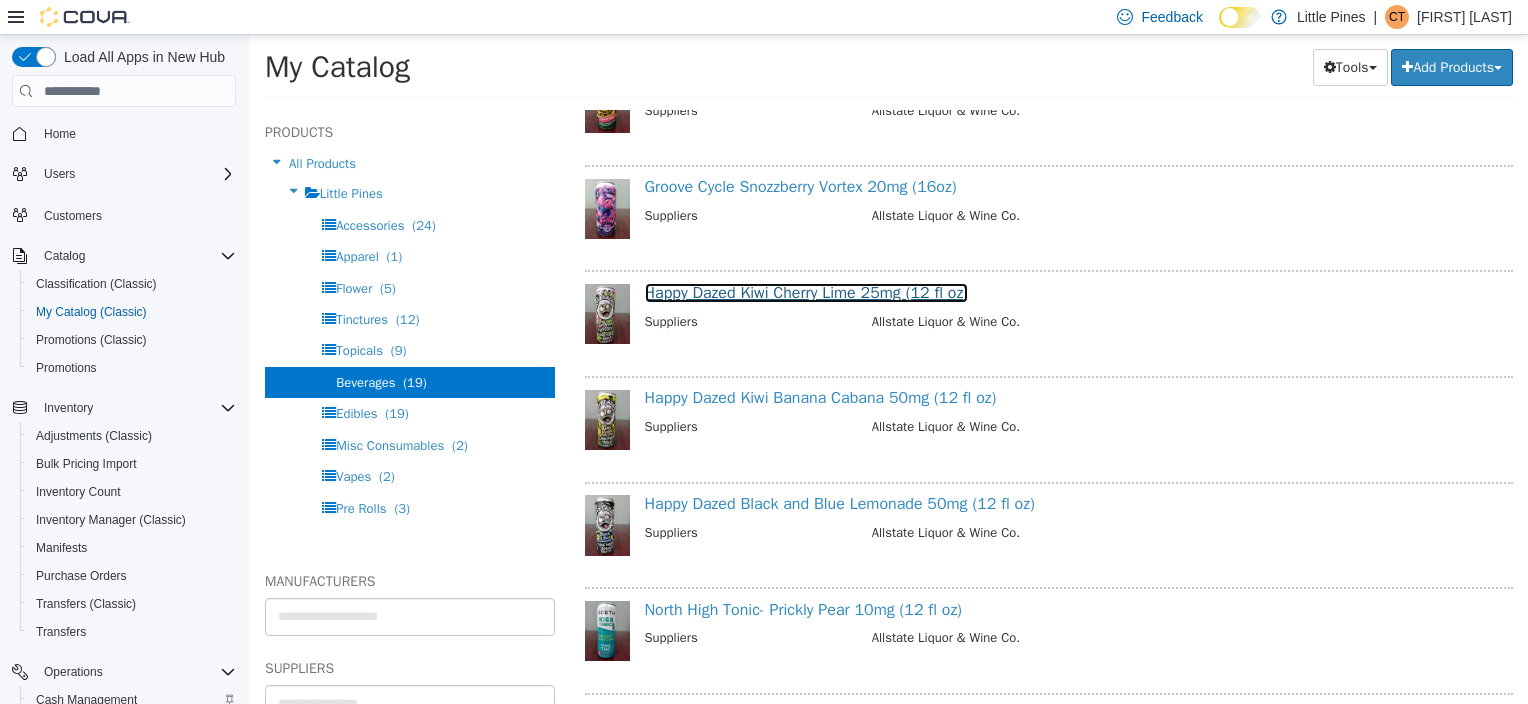 click on "Happy Dazed Kiwi Cherry Lime 25mg (12 fl oz)" at bounding box center [806, 293] 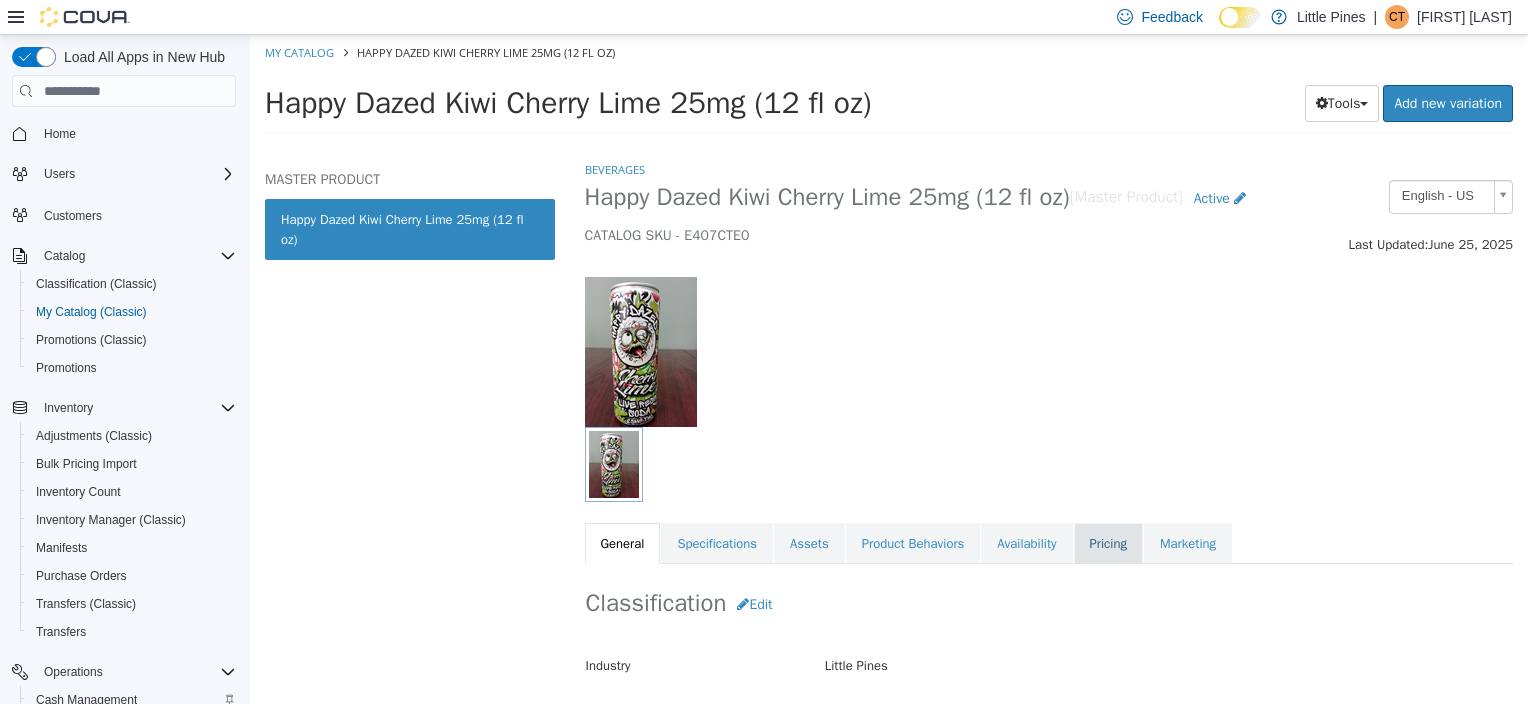 click on "Pricing" at bounding box center [1108, 544] 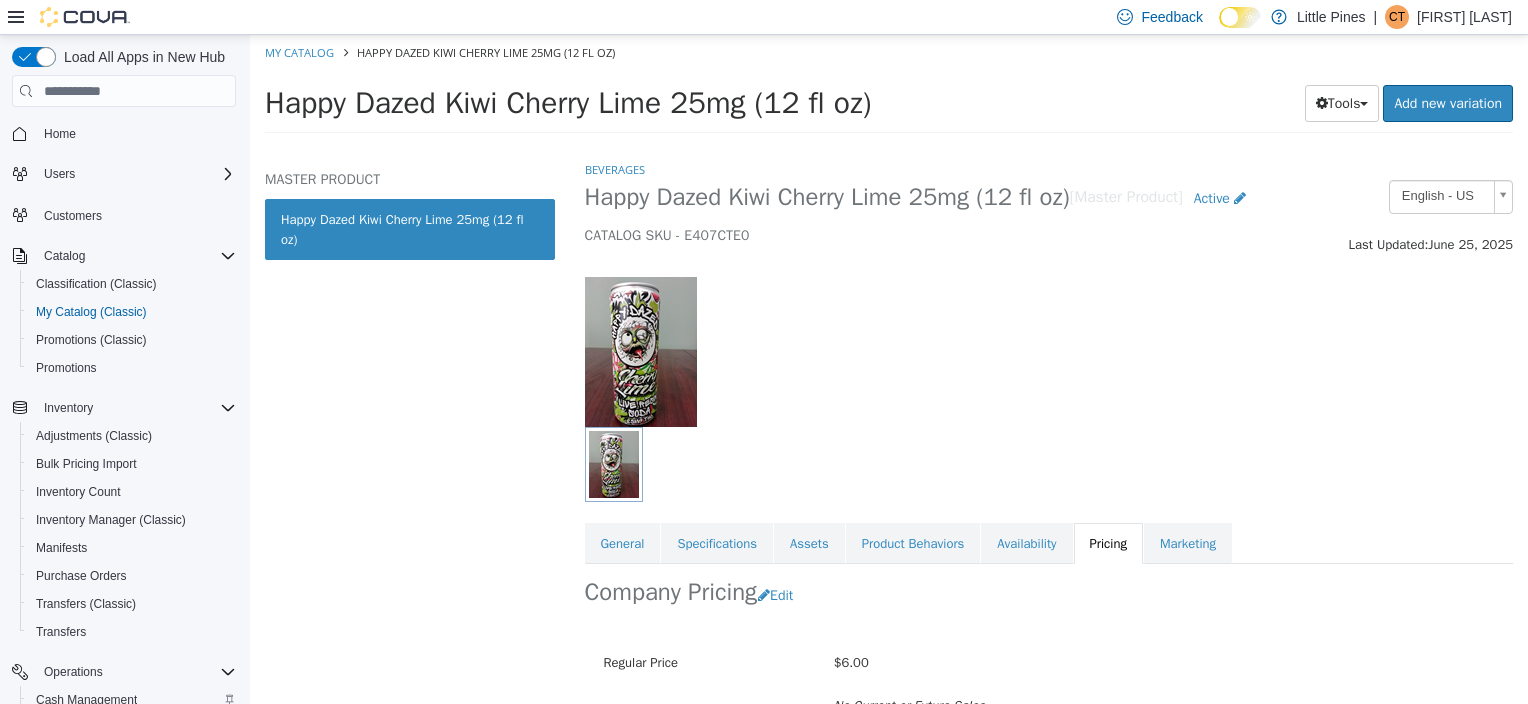 scroll, scrollTop: 171, scrollLeft: 0, axis: vertical 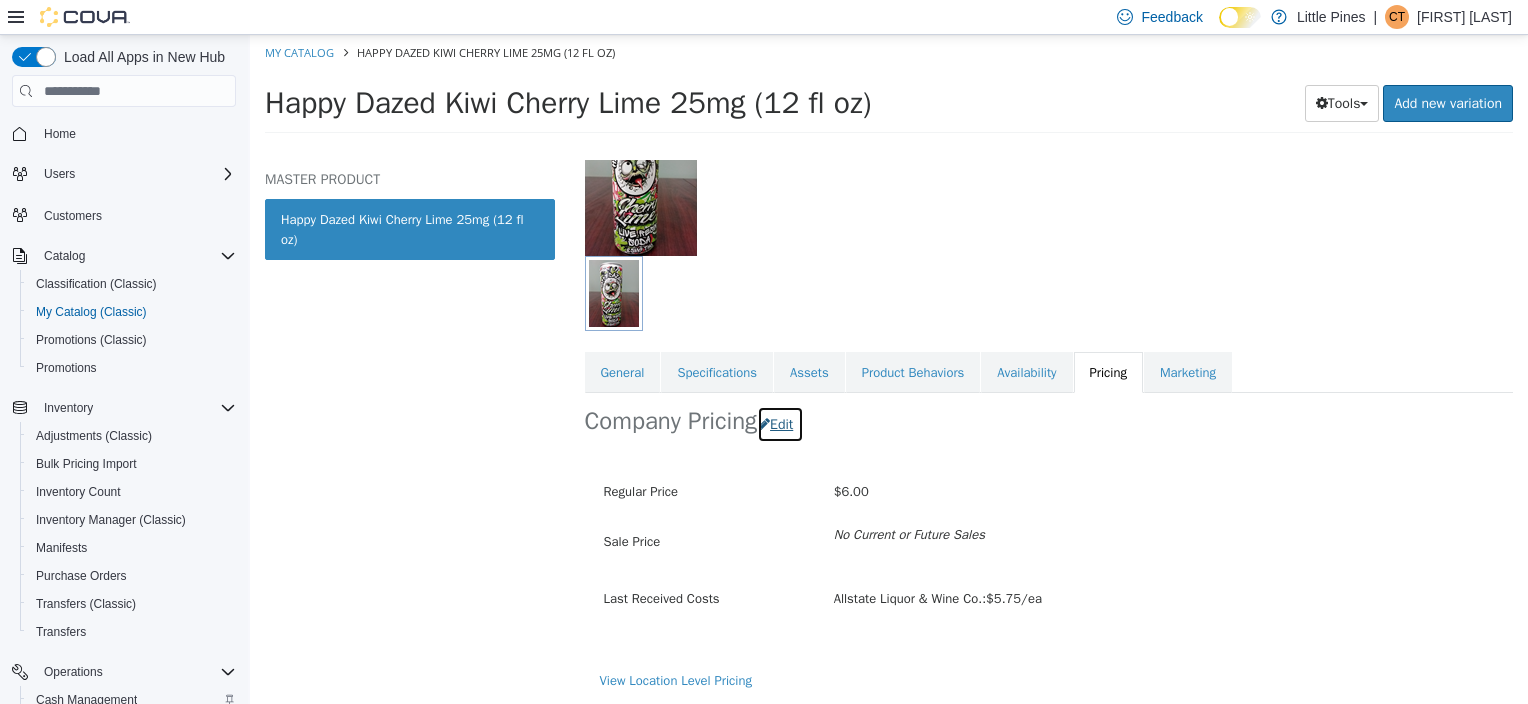 click on "Edit" at bounding box center (780, 424) 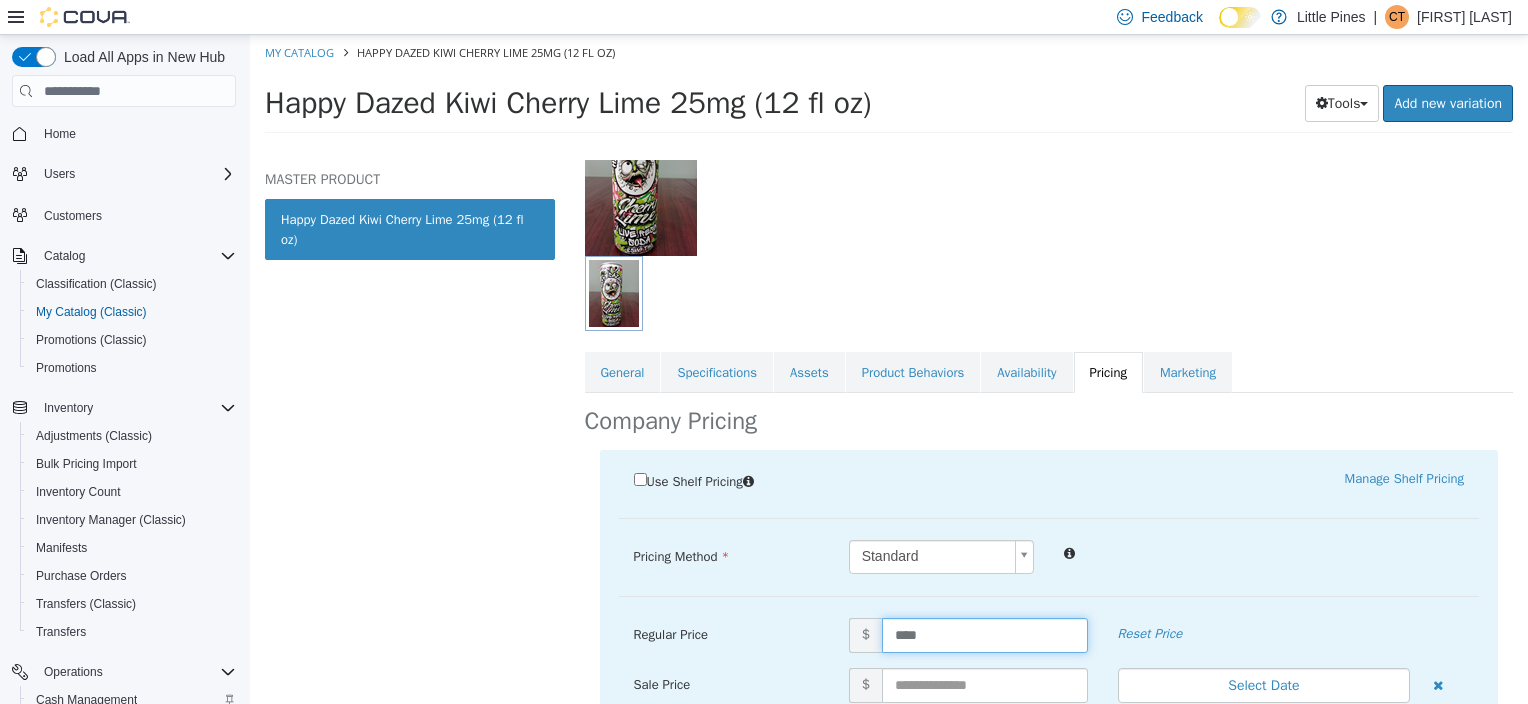 drag, startPoint x: 921, startPoint y: 631, endPoint x: 884, endPoint y: 629, distance: 37.054016 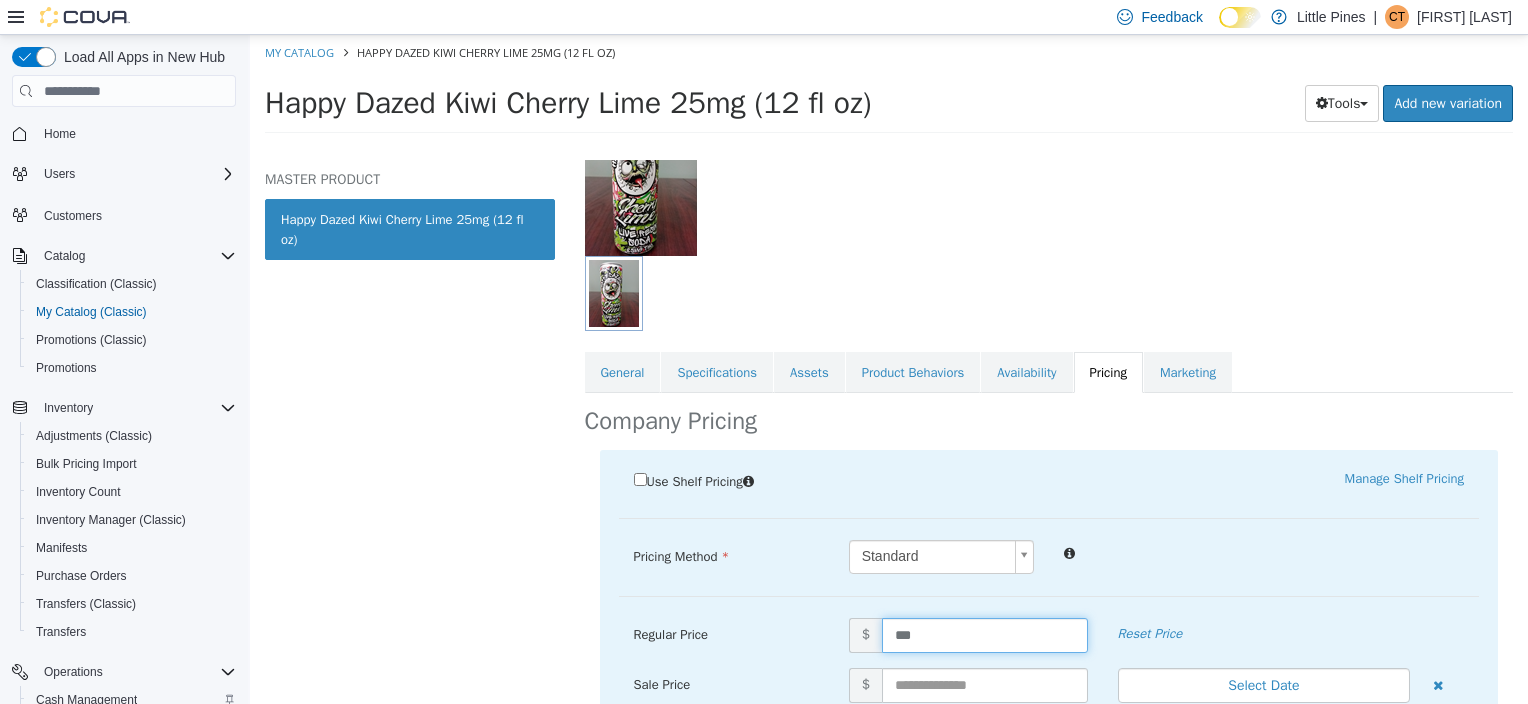 type on "****" 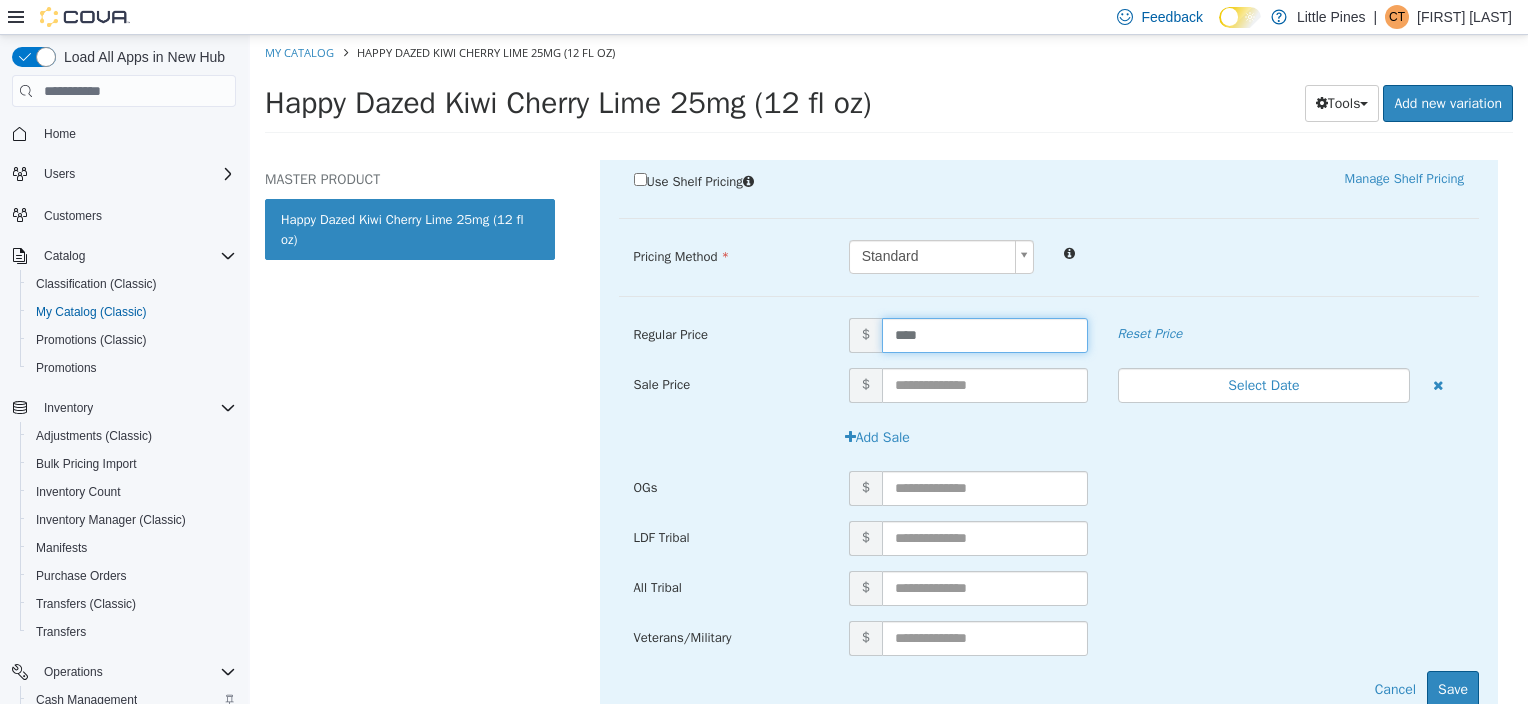 scroll, scrollTop: 545, scrollLeft: 0, axis: vertical 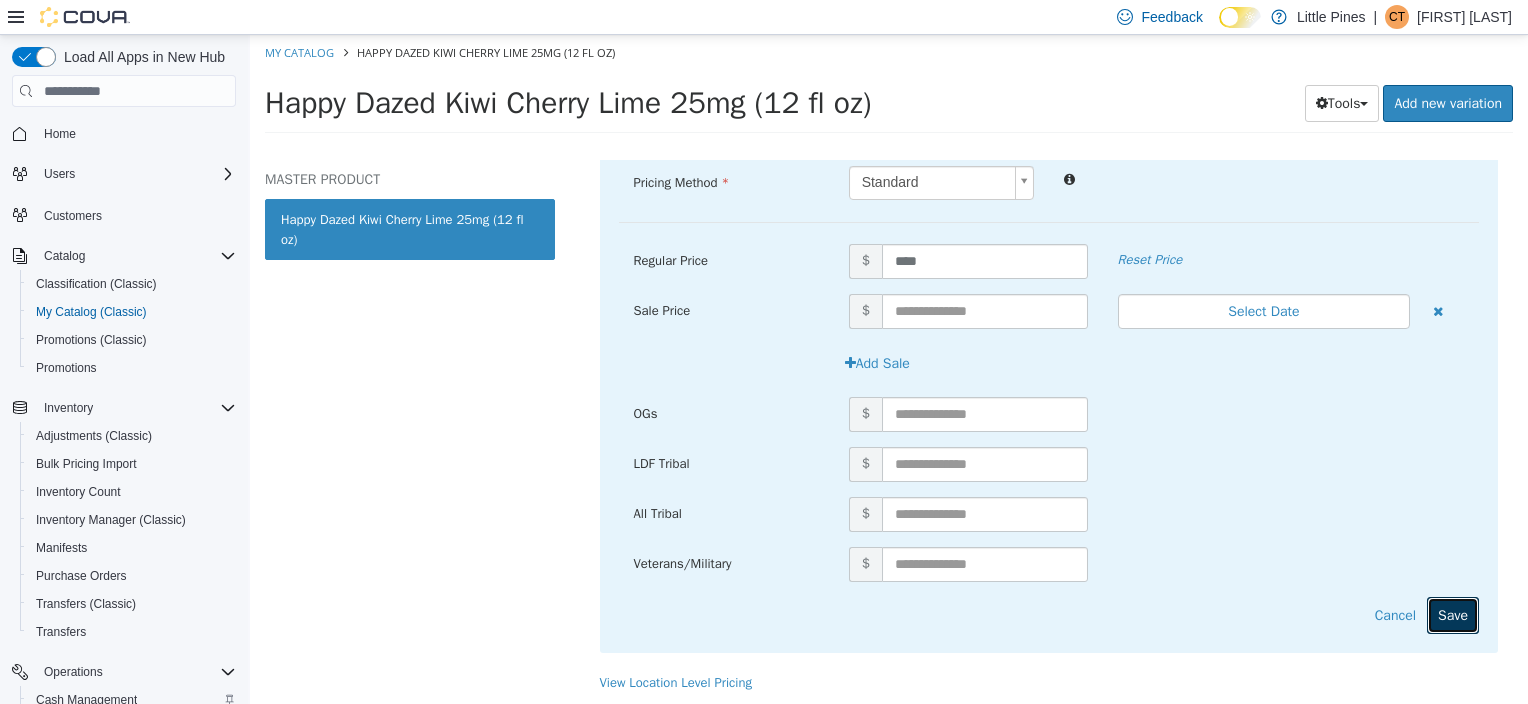 click on "Save" at bounding box center (1453, 615) 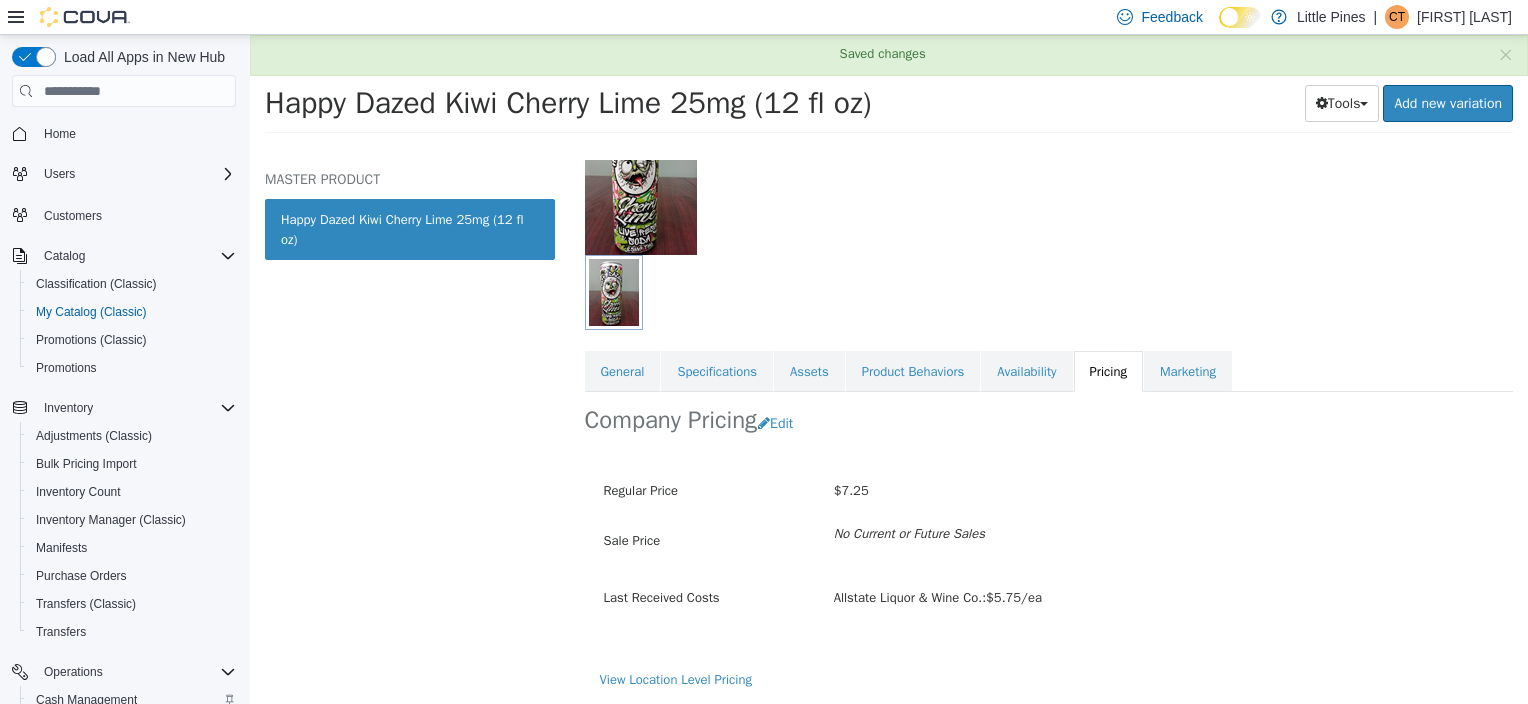 scroll, scrollTop: 171, scrollLeft: 0, axis: vertical 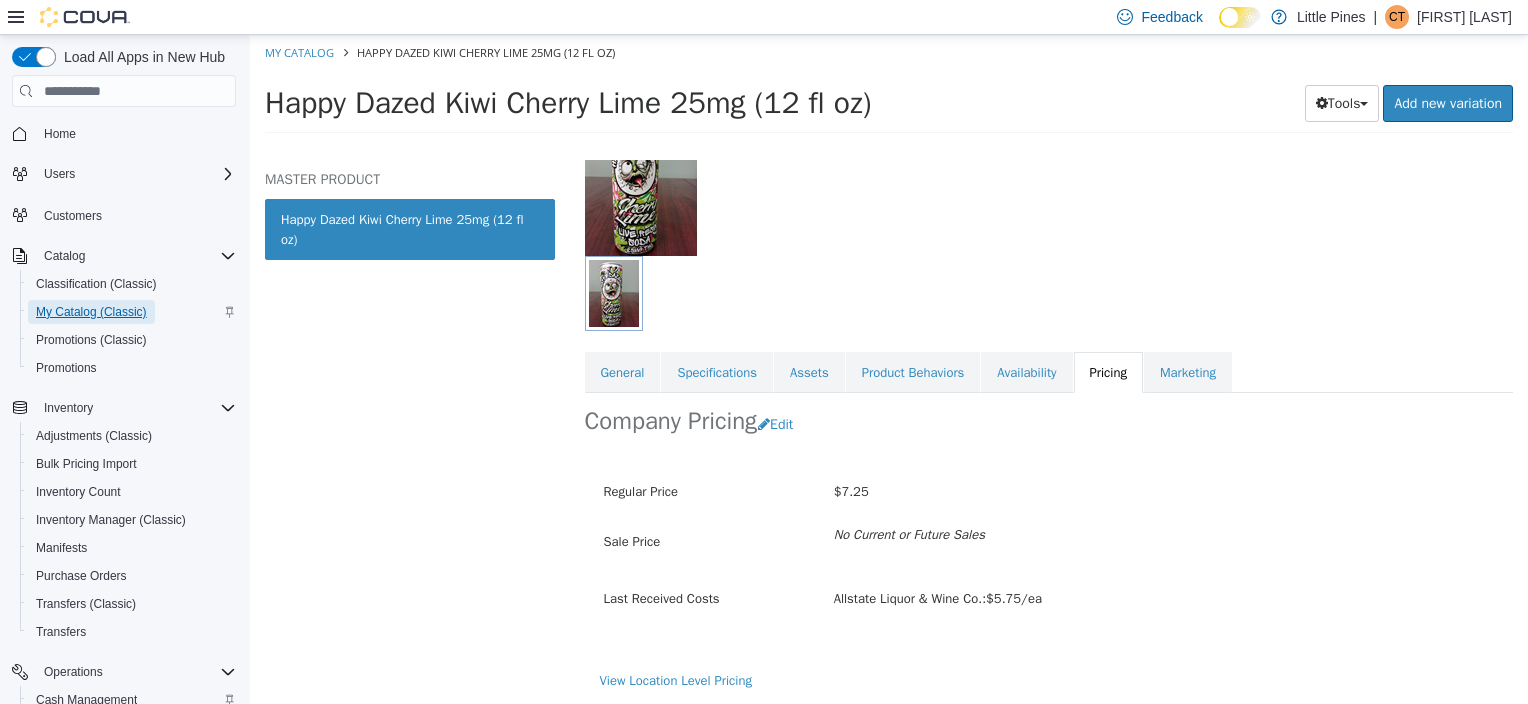 click on "My Catalog (Classic)" at bounding box center [91, 312] 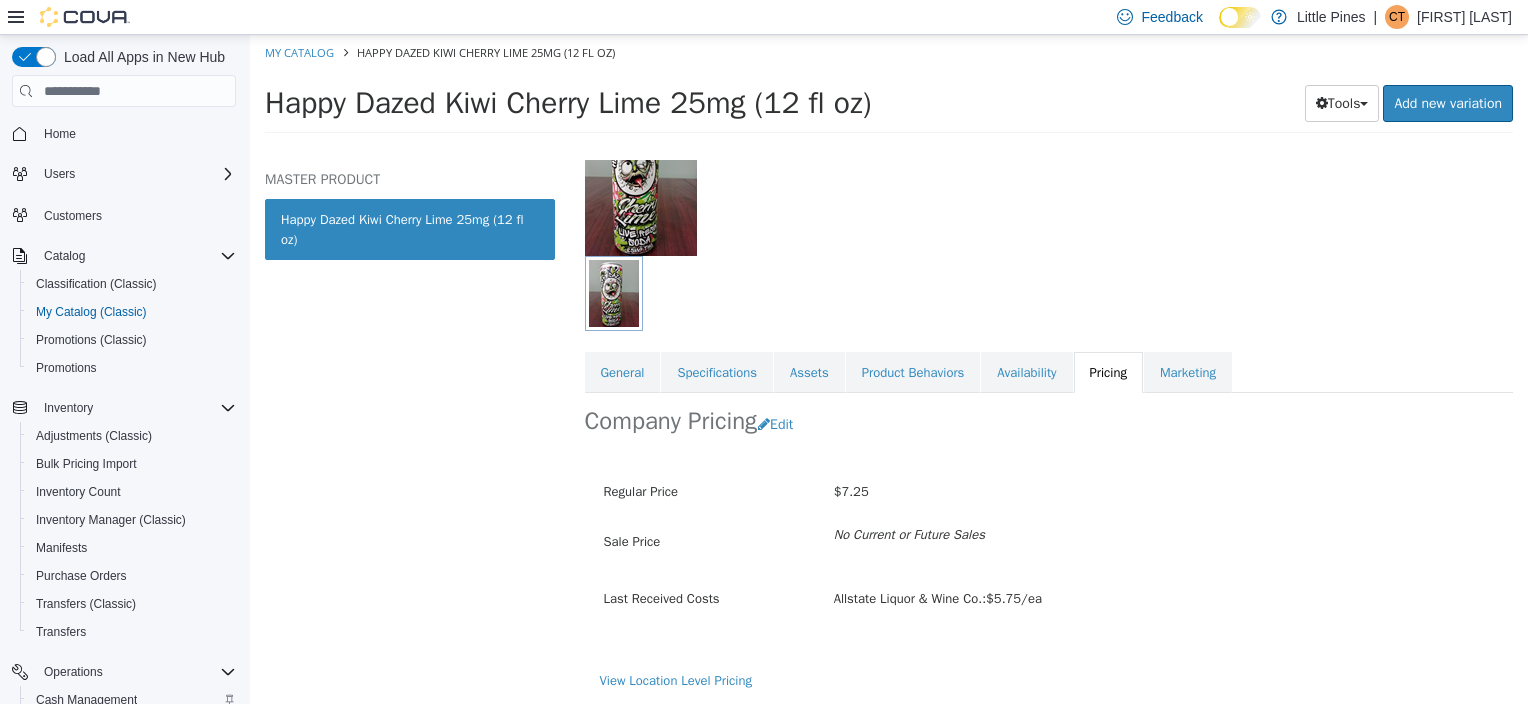click on "Happy Dazed Kiwi Cherry Lime 25mg (12 fl oz)" at bounding box center (410, 229) 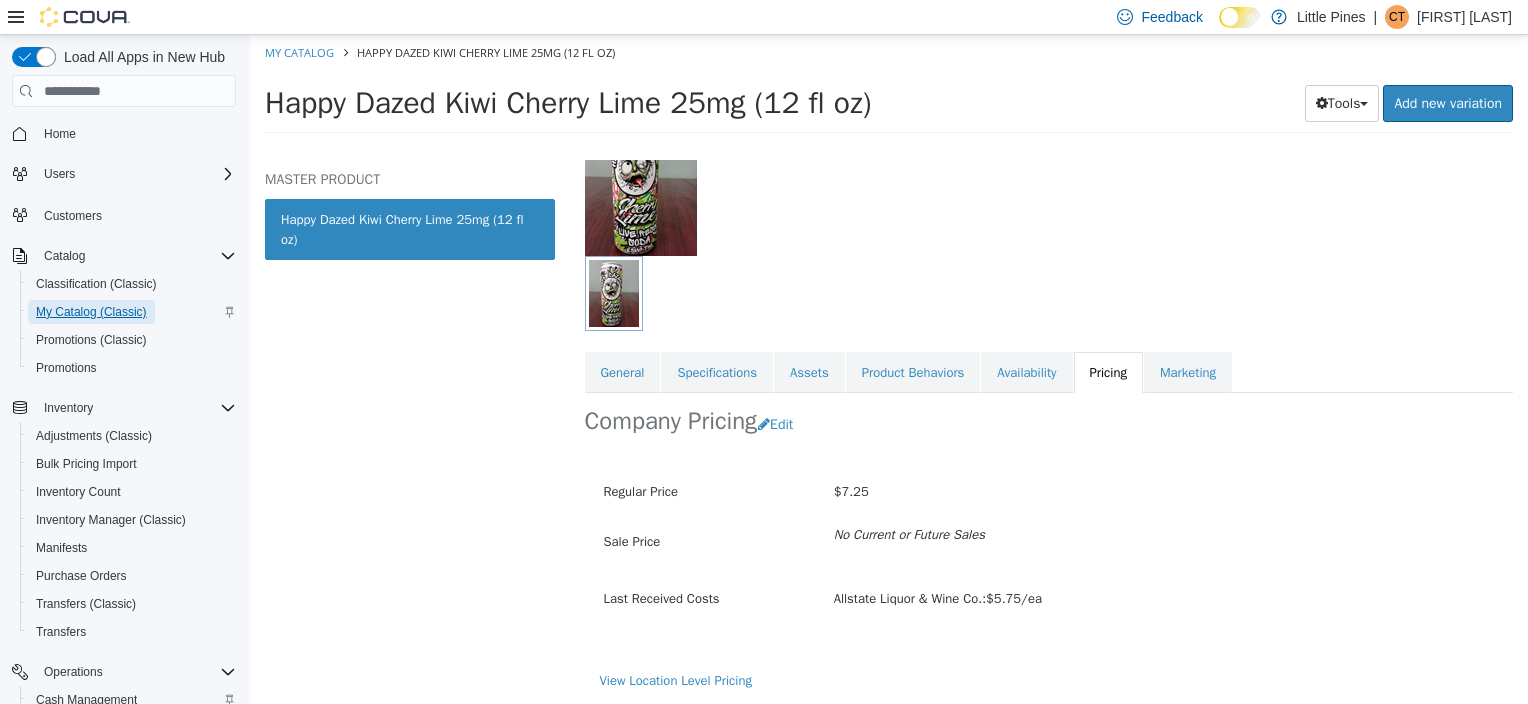 click on "My Catalog (Classic)" at bounding box center (91, 312) 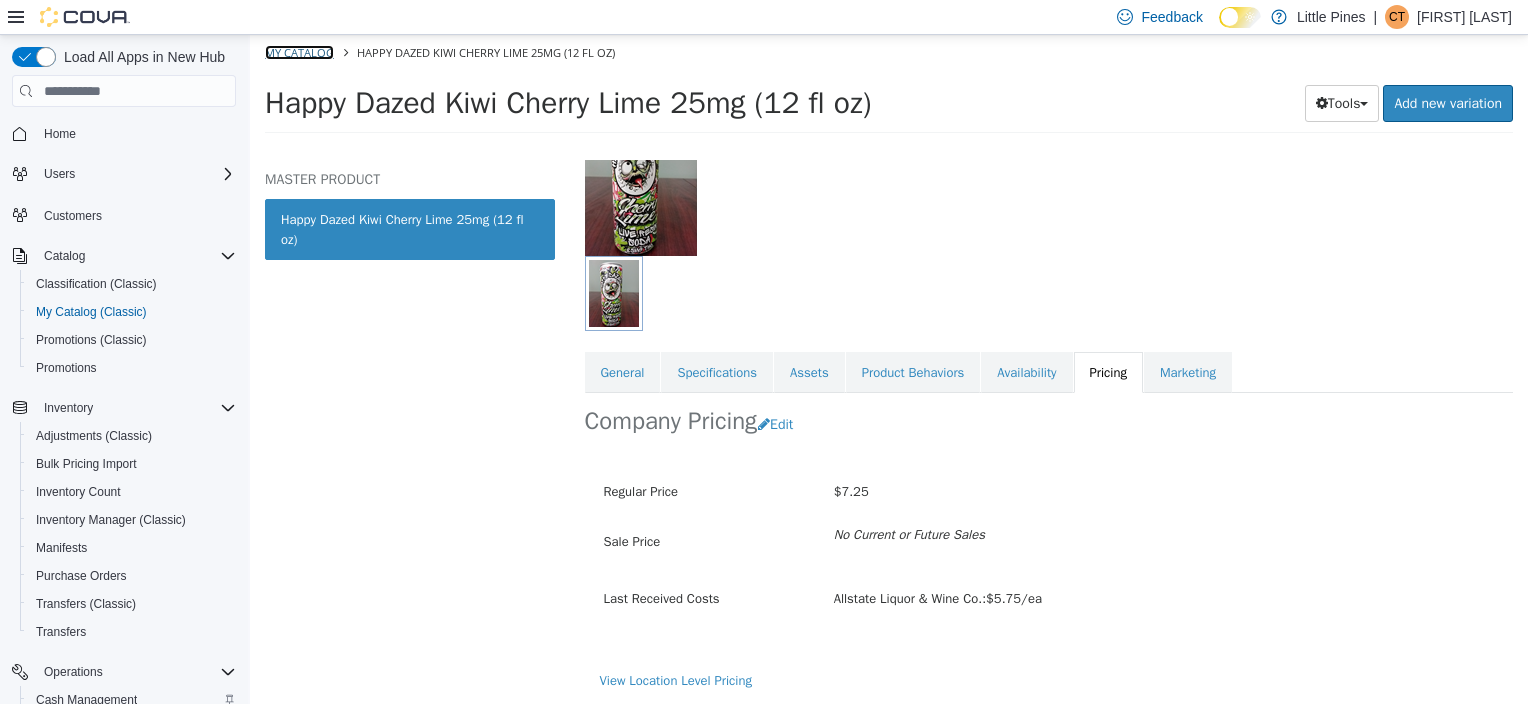 click on "My Catalog" at bounding box center [299, 52] 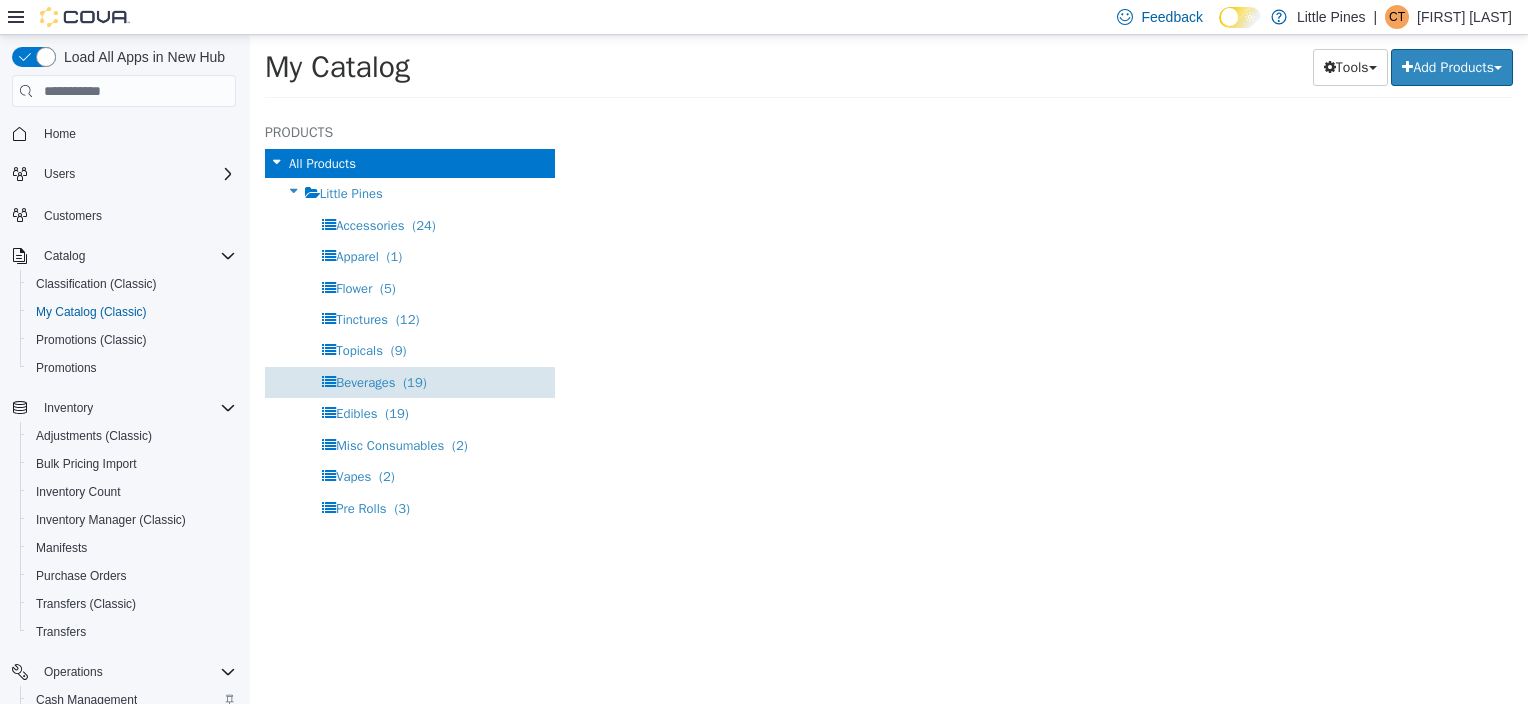 select on "**********" 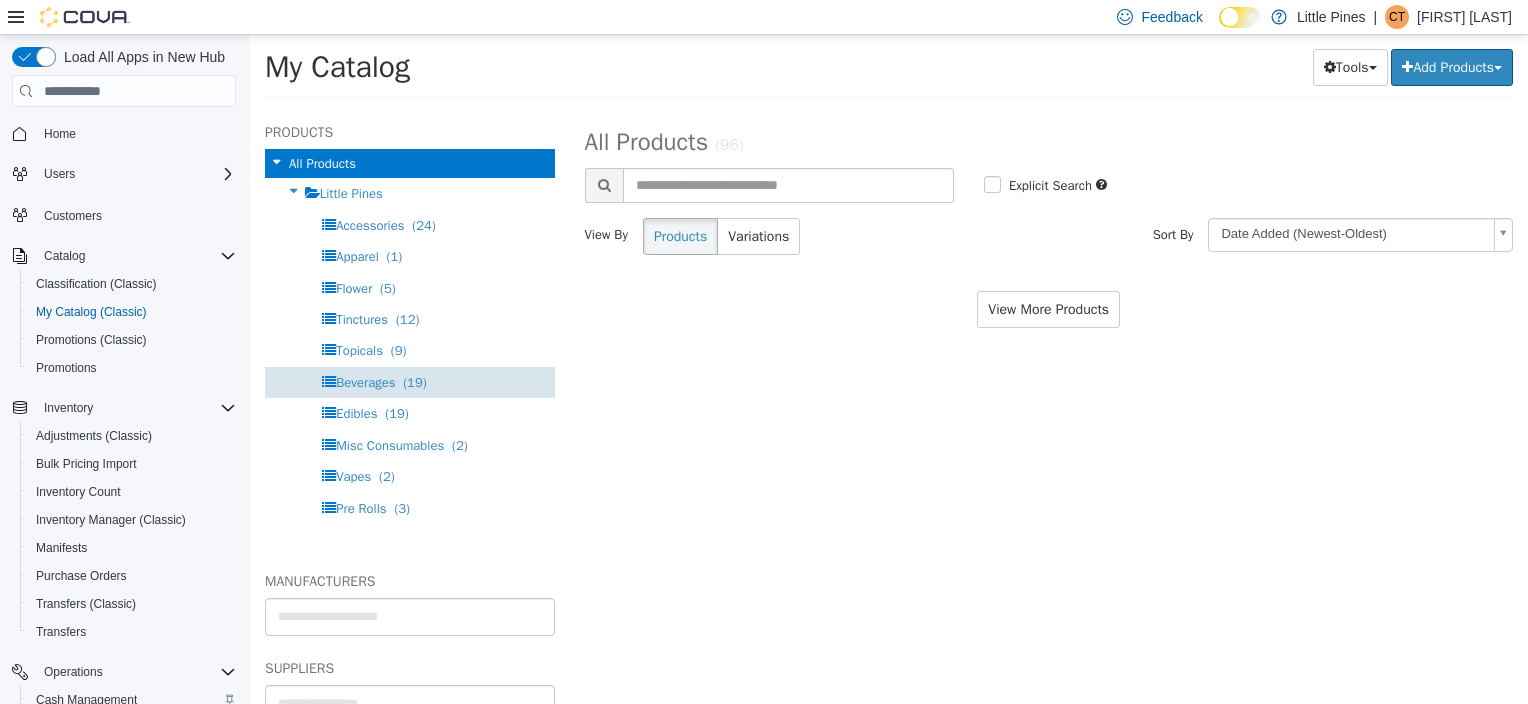 click on "Beverages" at bounding box center [365, 382] 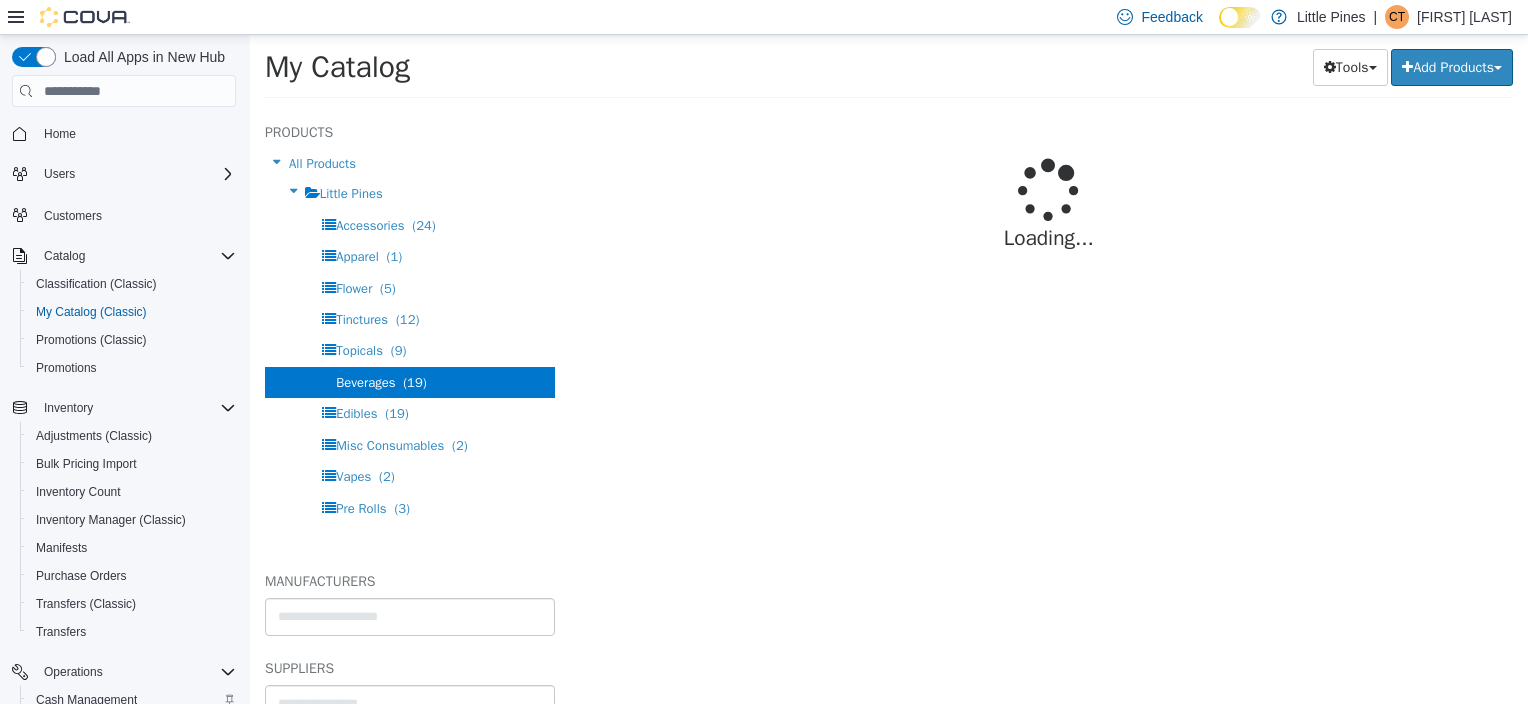 select on "**********" 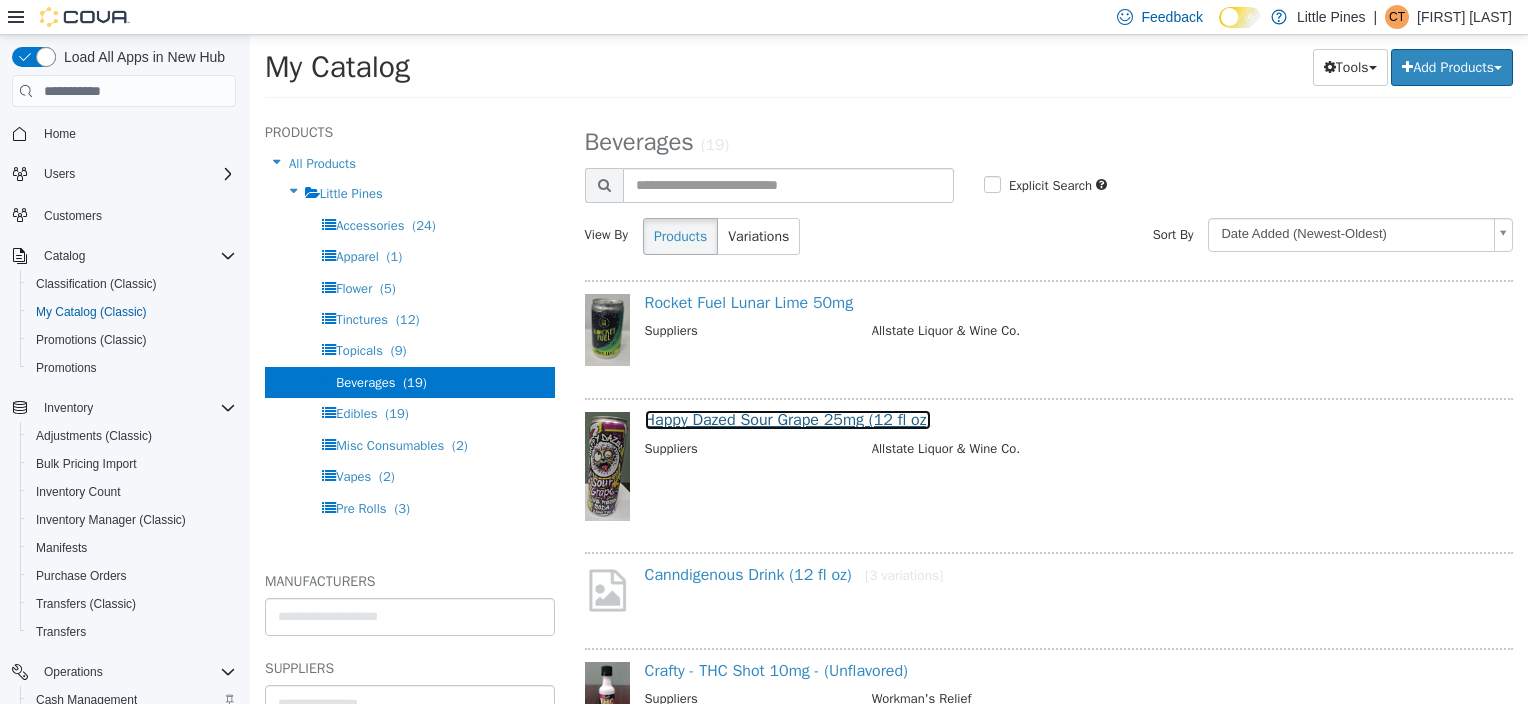 click on "Happy Dazed Sour Grape 25mg (12 fl oz)" at bounding box center (788, 420) 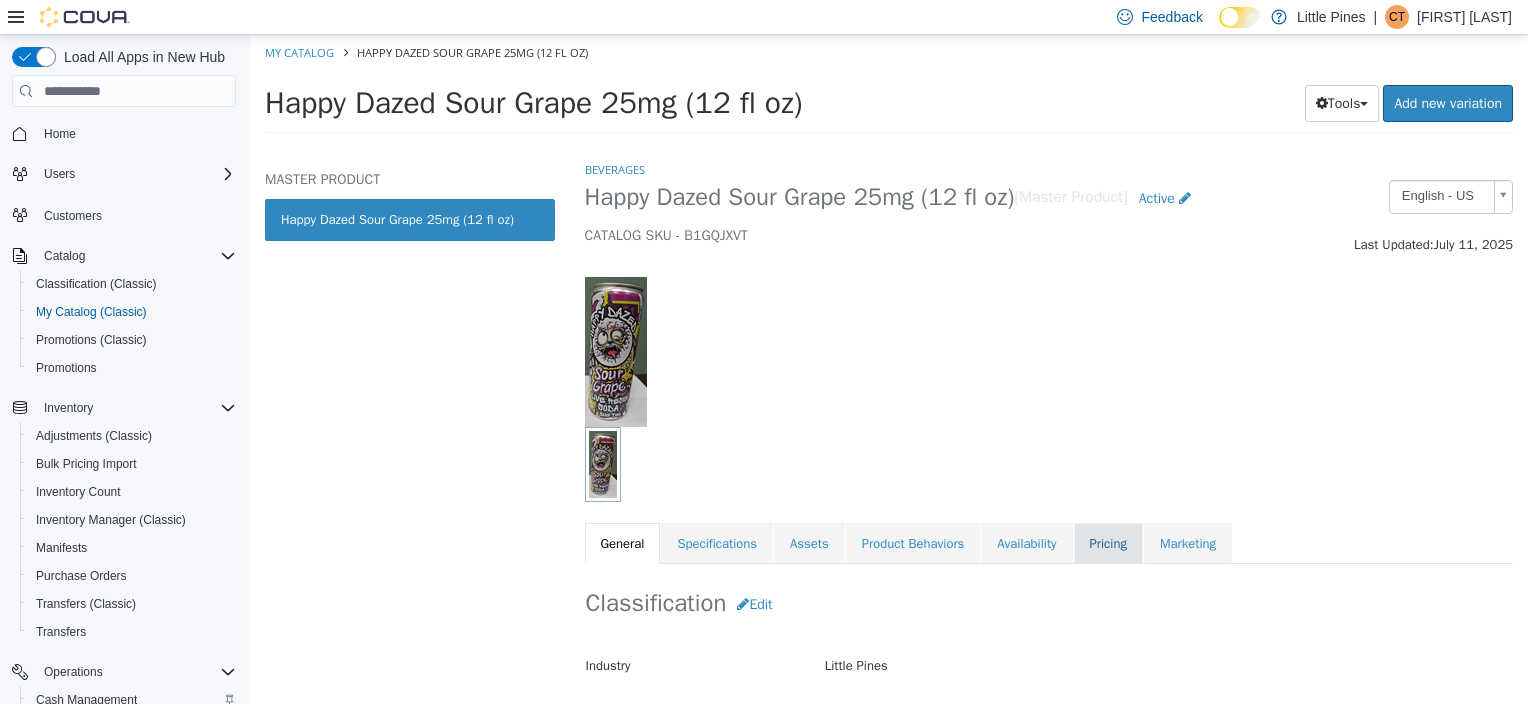 click on "Pricing" at bounding box center [1108, 544] 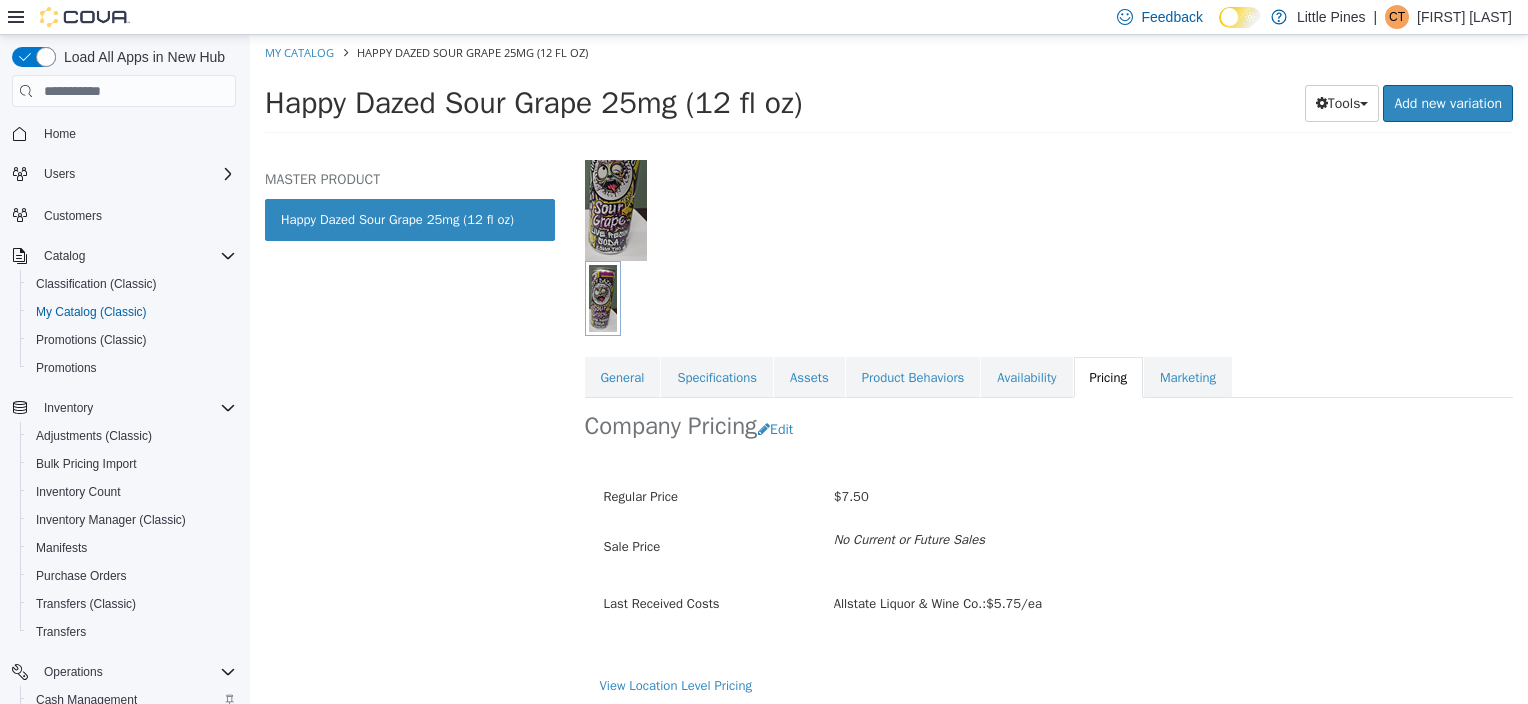 scroll, scrollTop: 171, scrollLeft: 0, axis: vertical 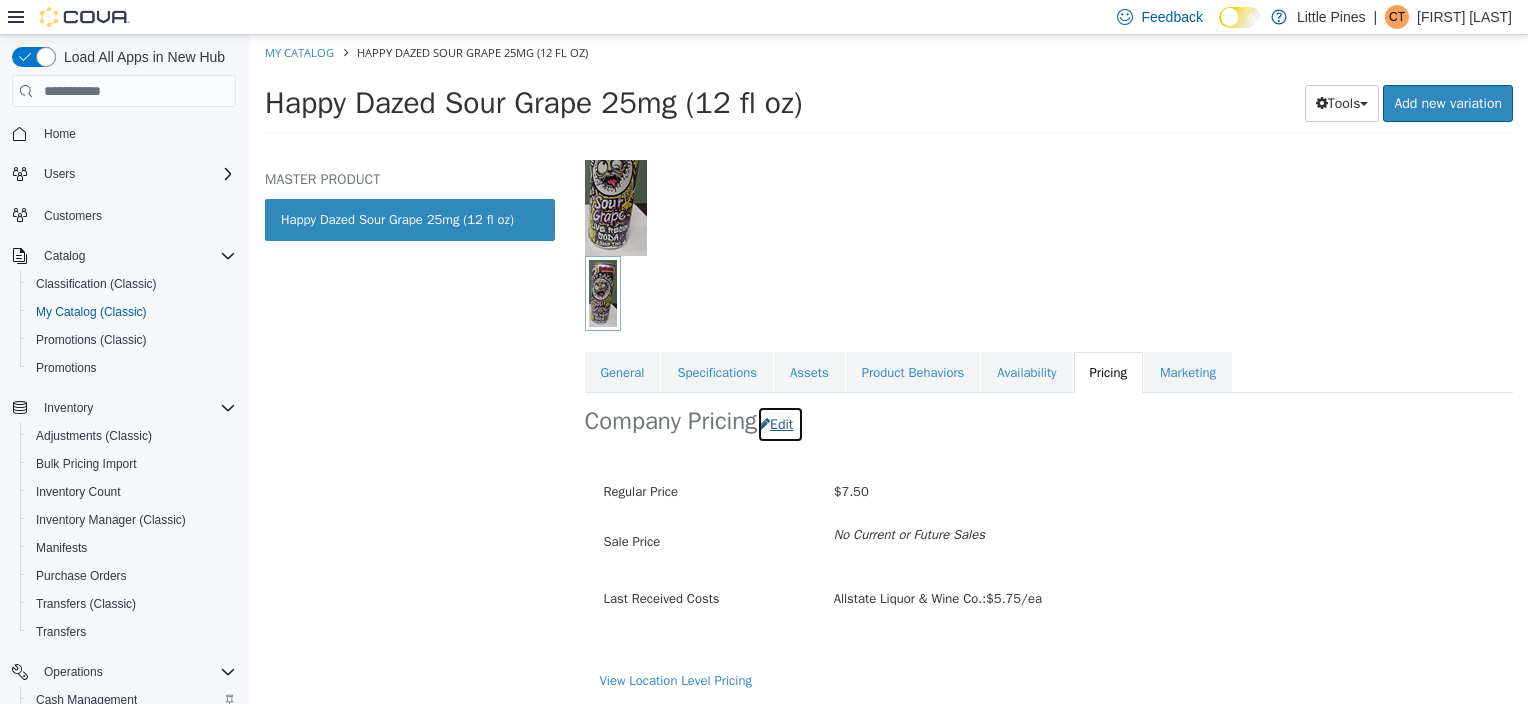 click on "Edit" at bounding box center (780, 424) 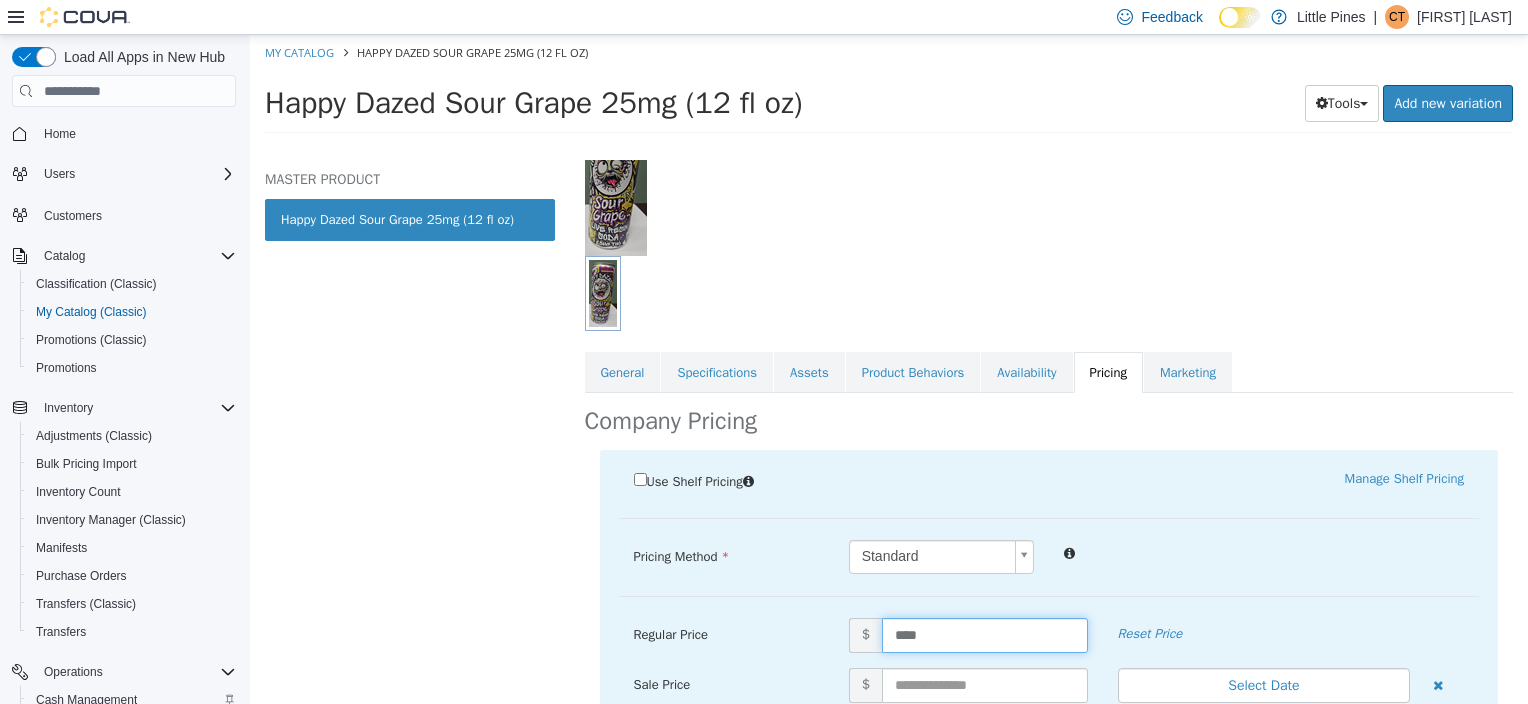 click on "****" at bounding box center (985, 635) 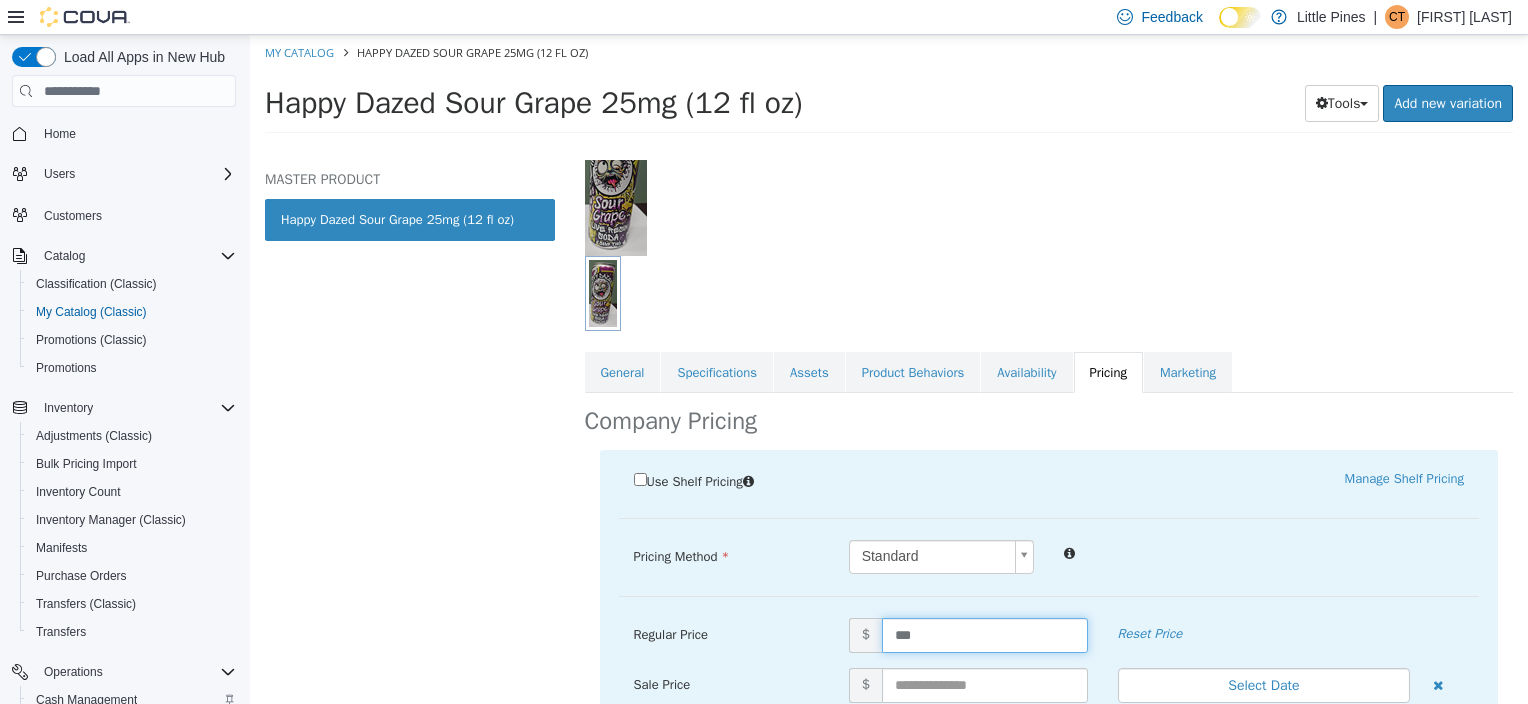 type on "****" 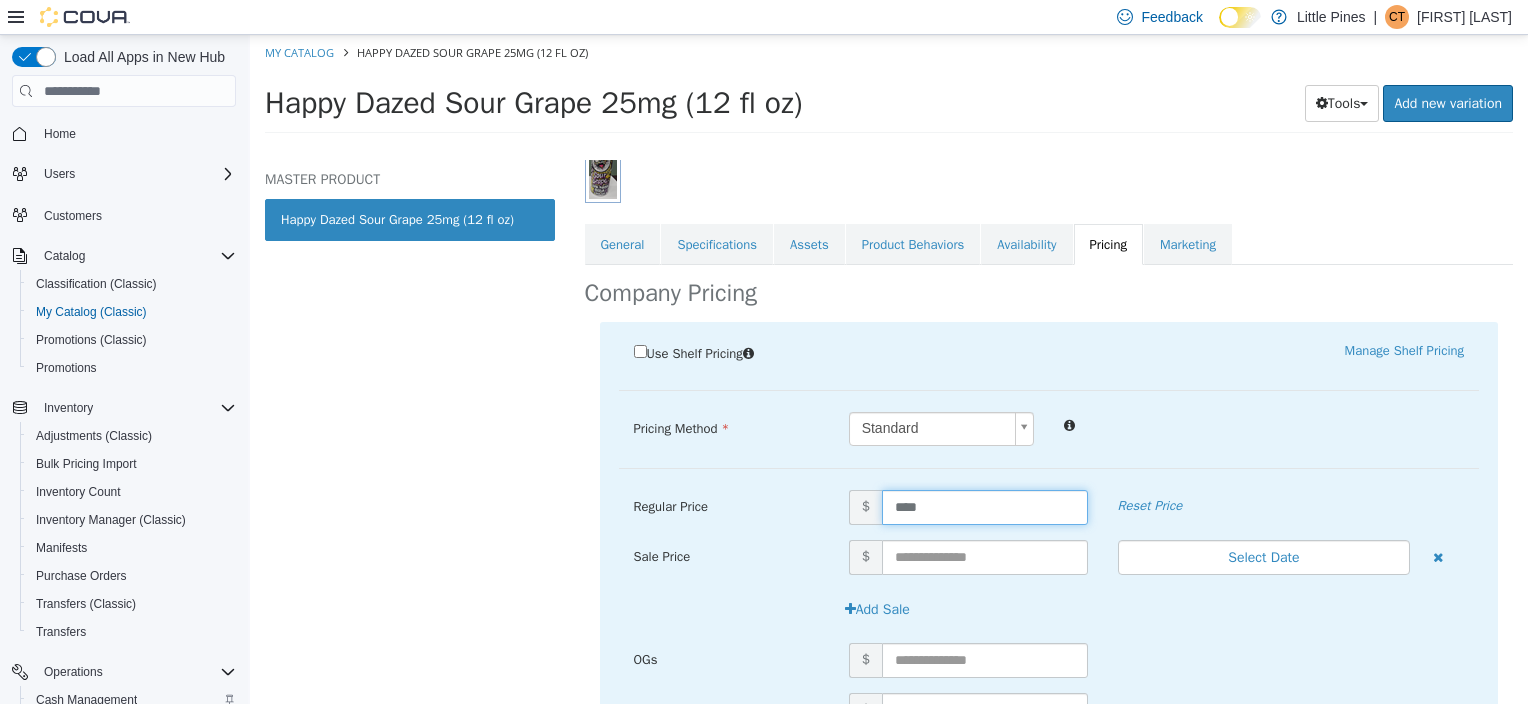 scroll, scrollTop: 545, scrollLeft: 0, axis: vertical 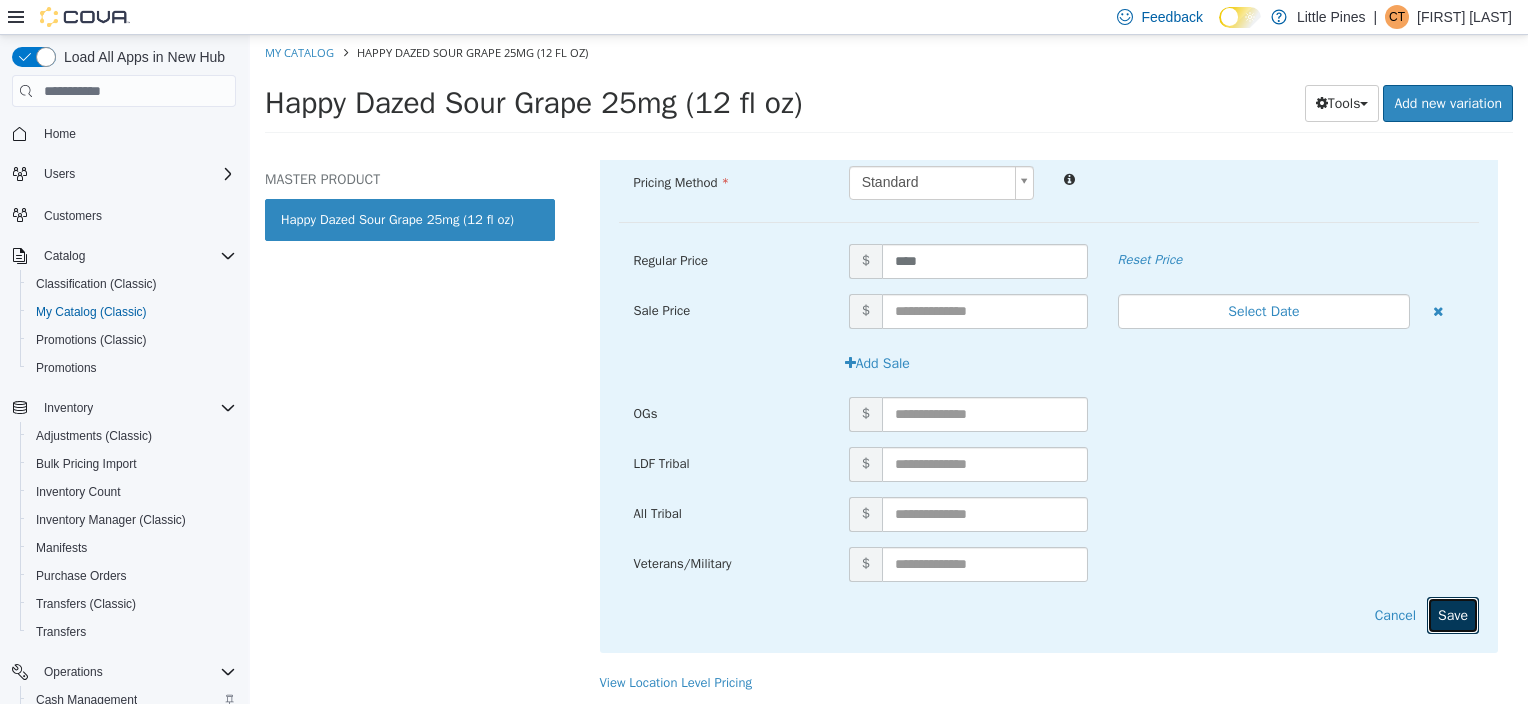 click on "Save" at bounding box center [1453, 615] 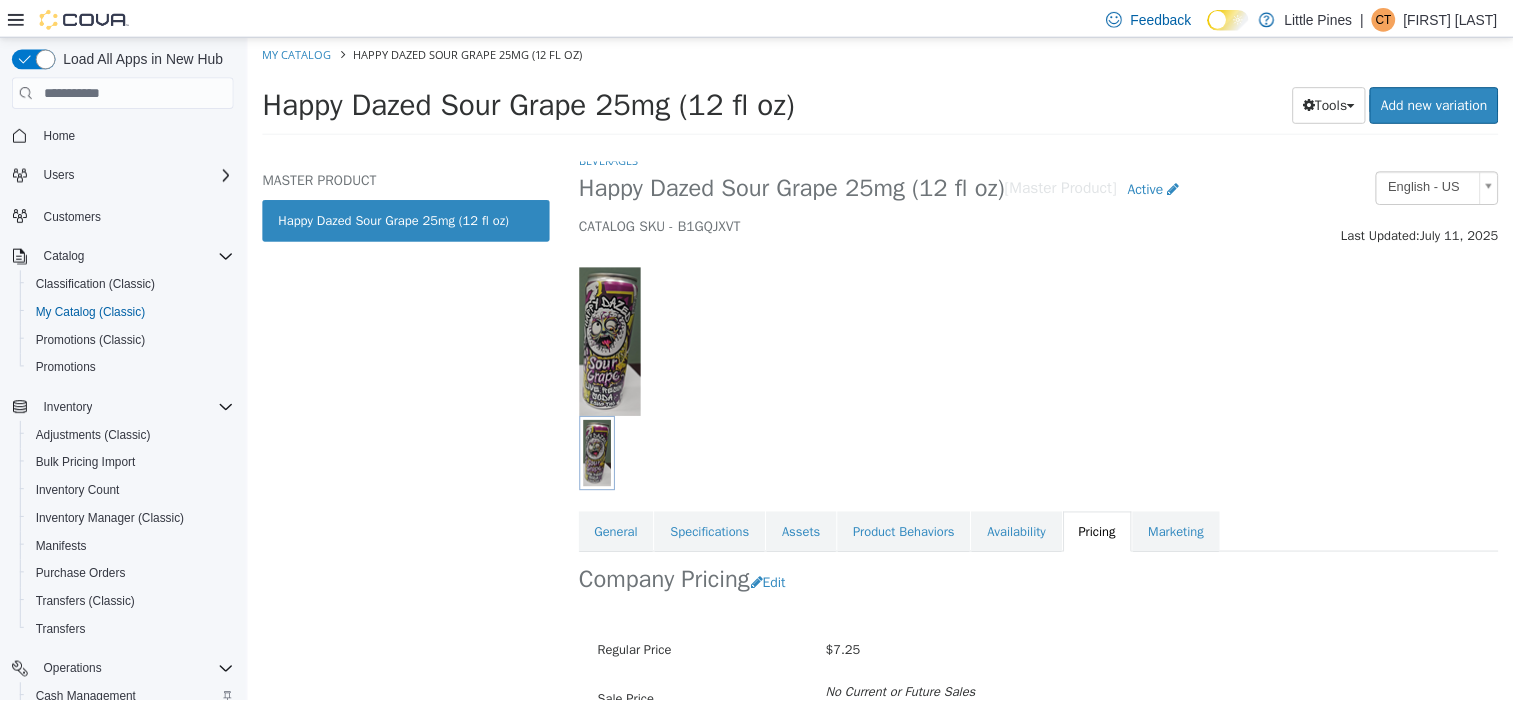 scroll, scrollTop: 0, scrollLeft: 0, axis: both 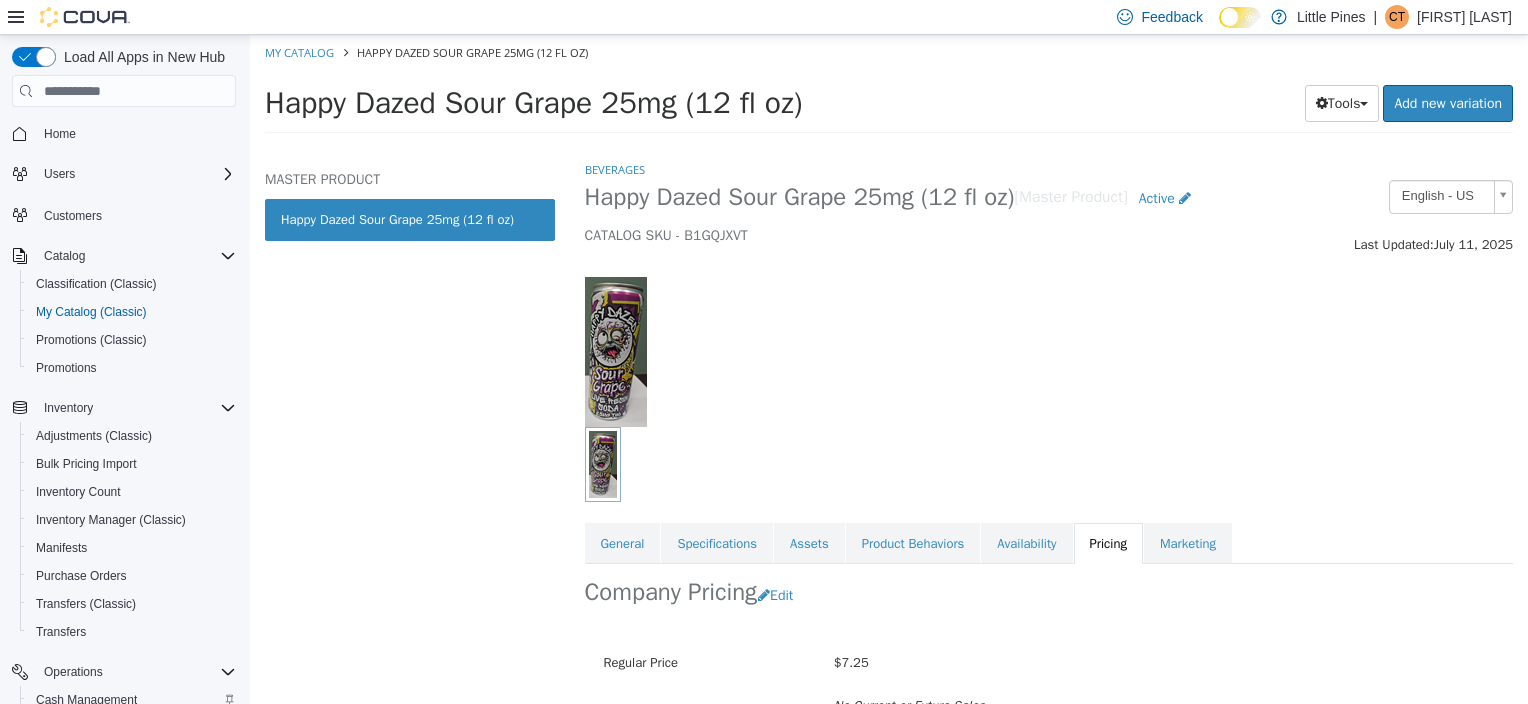 click on "Home" at bounding box center (136, 133) 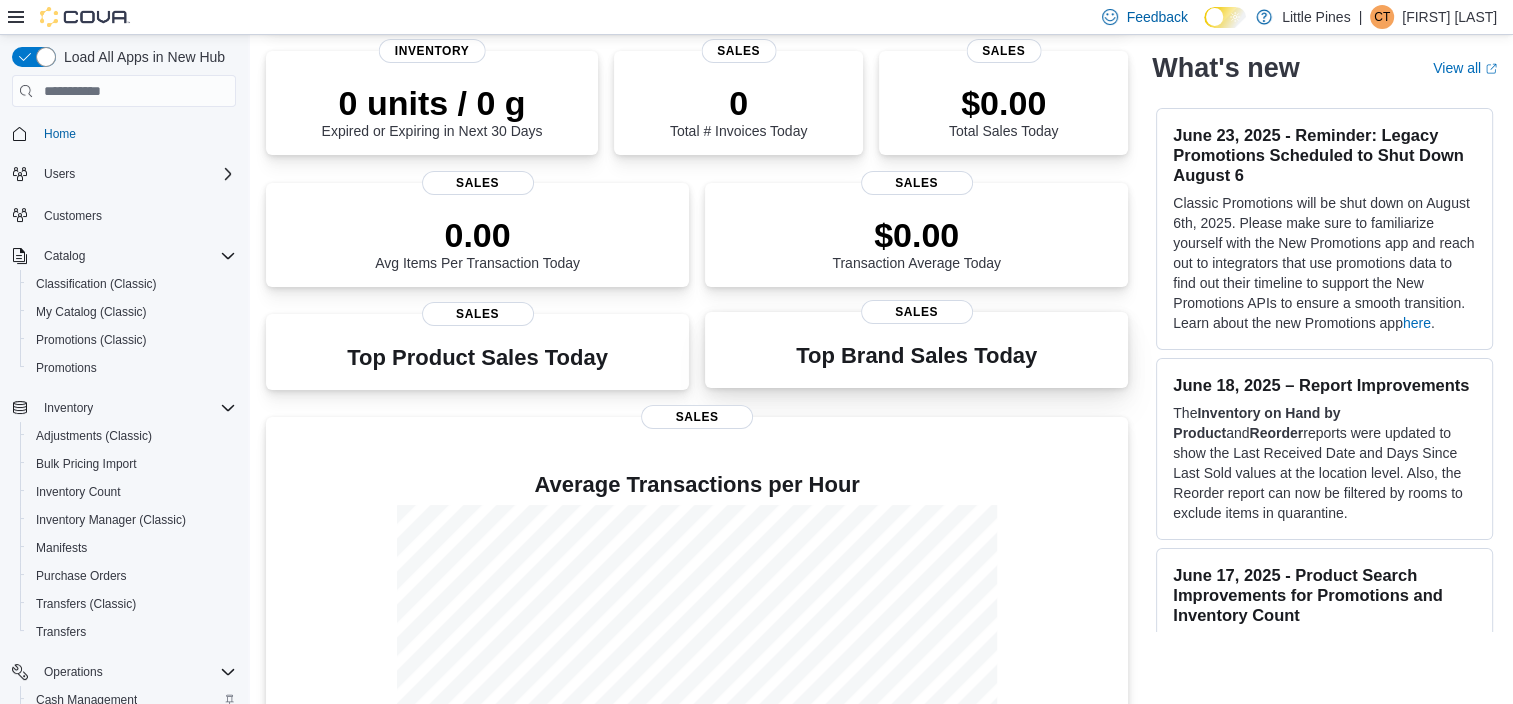 scroll, scrollTop: 436, scrollLeft: 0, axis: vertical 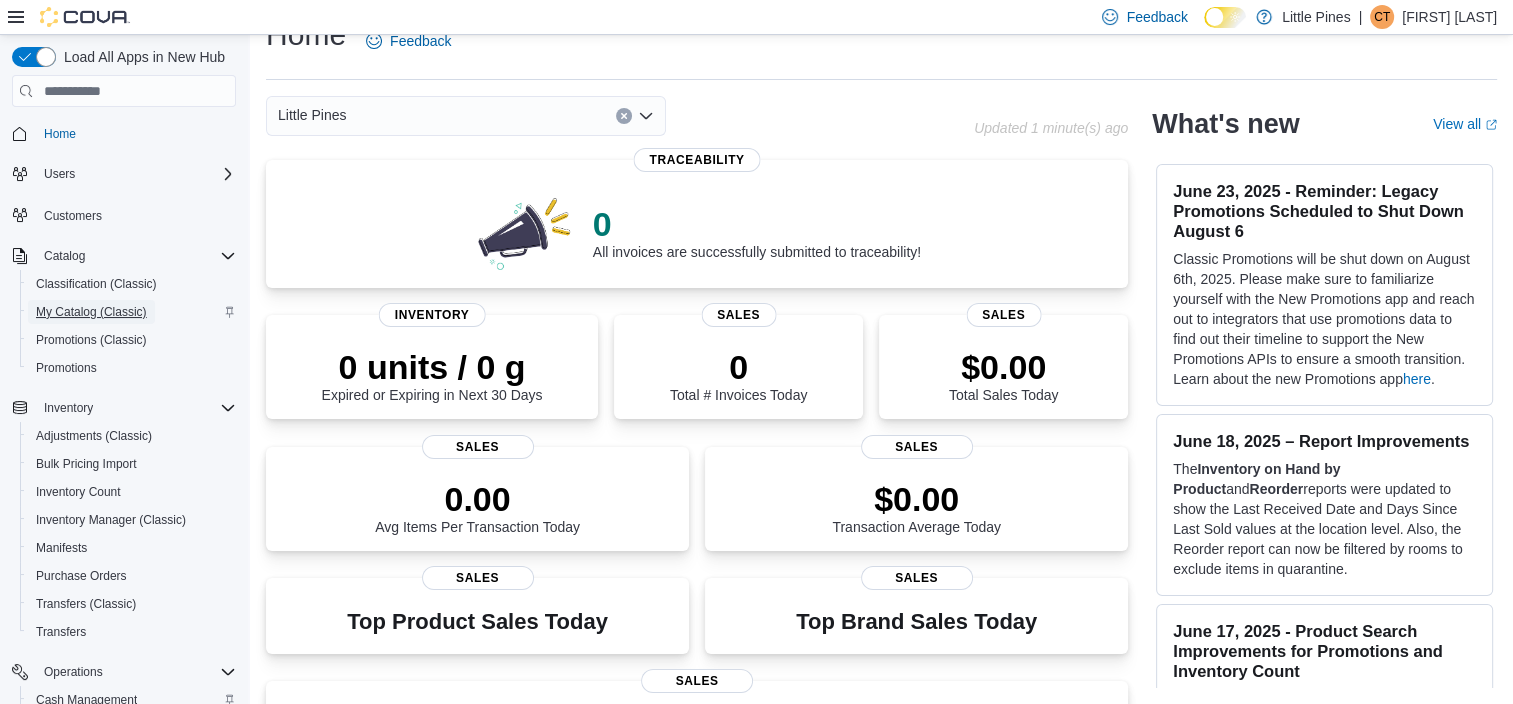 click on "My Catalog (Classic)" at bounding box center [91, 312] 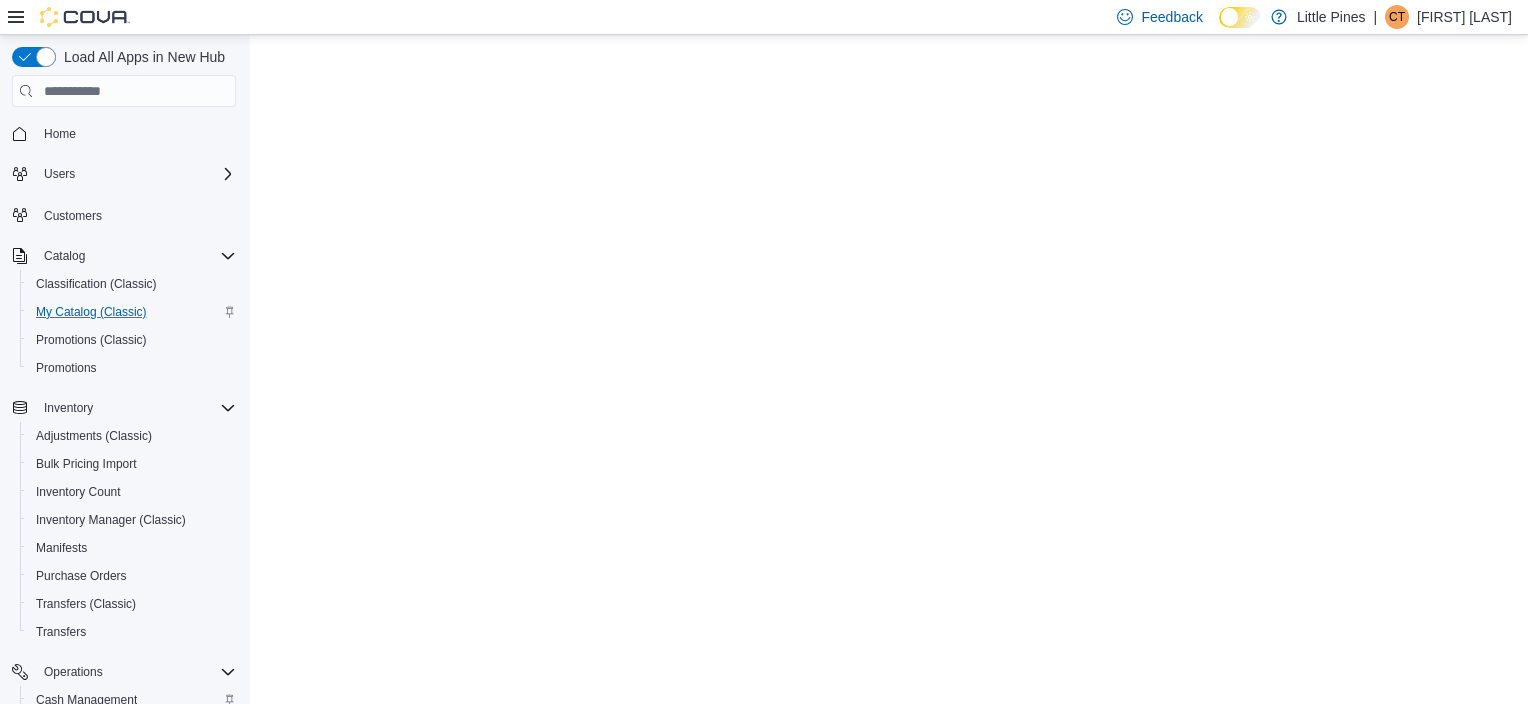 scroll, scrollTop: 0, scrollLeft: 0, axis: both 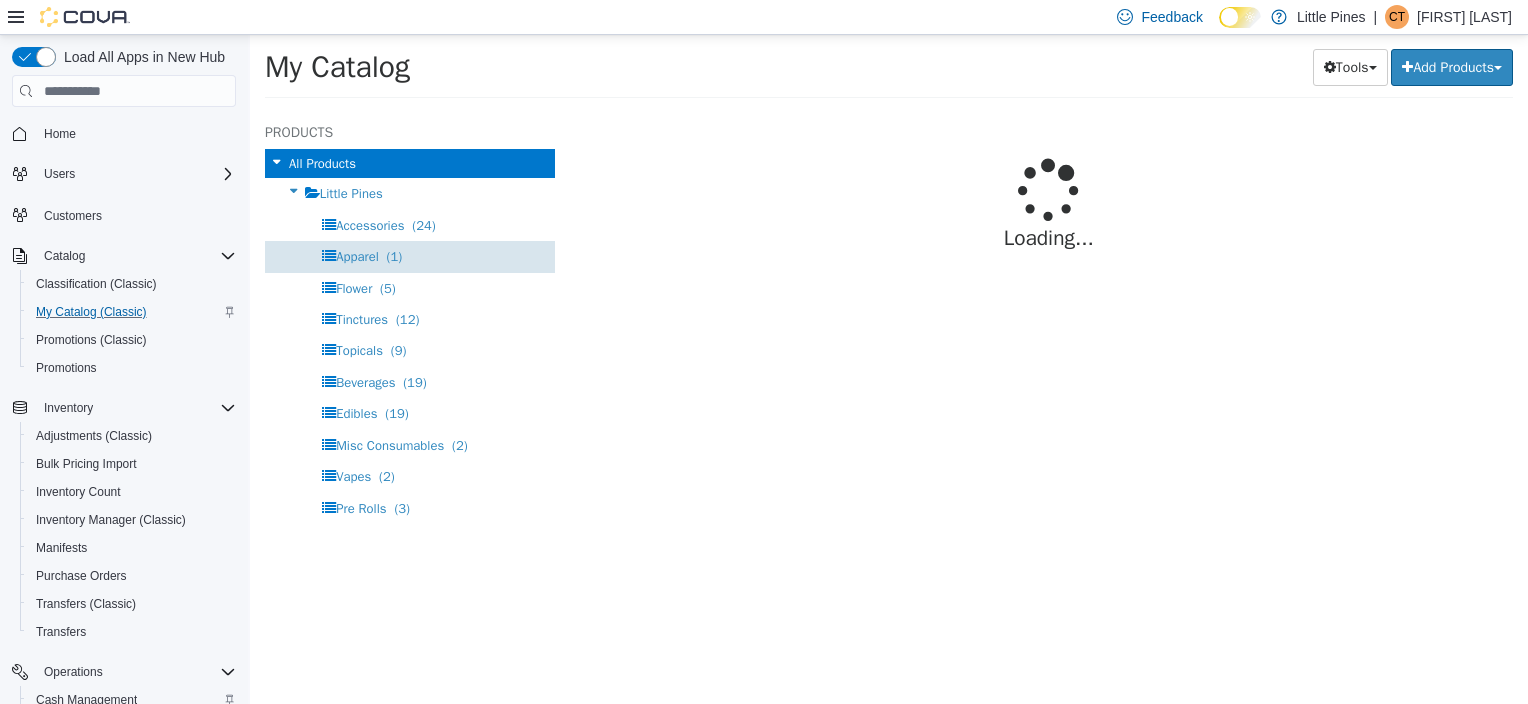 click on "Apparel
(1)" at bounding box center (410, 256) 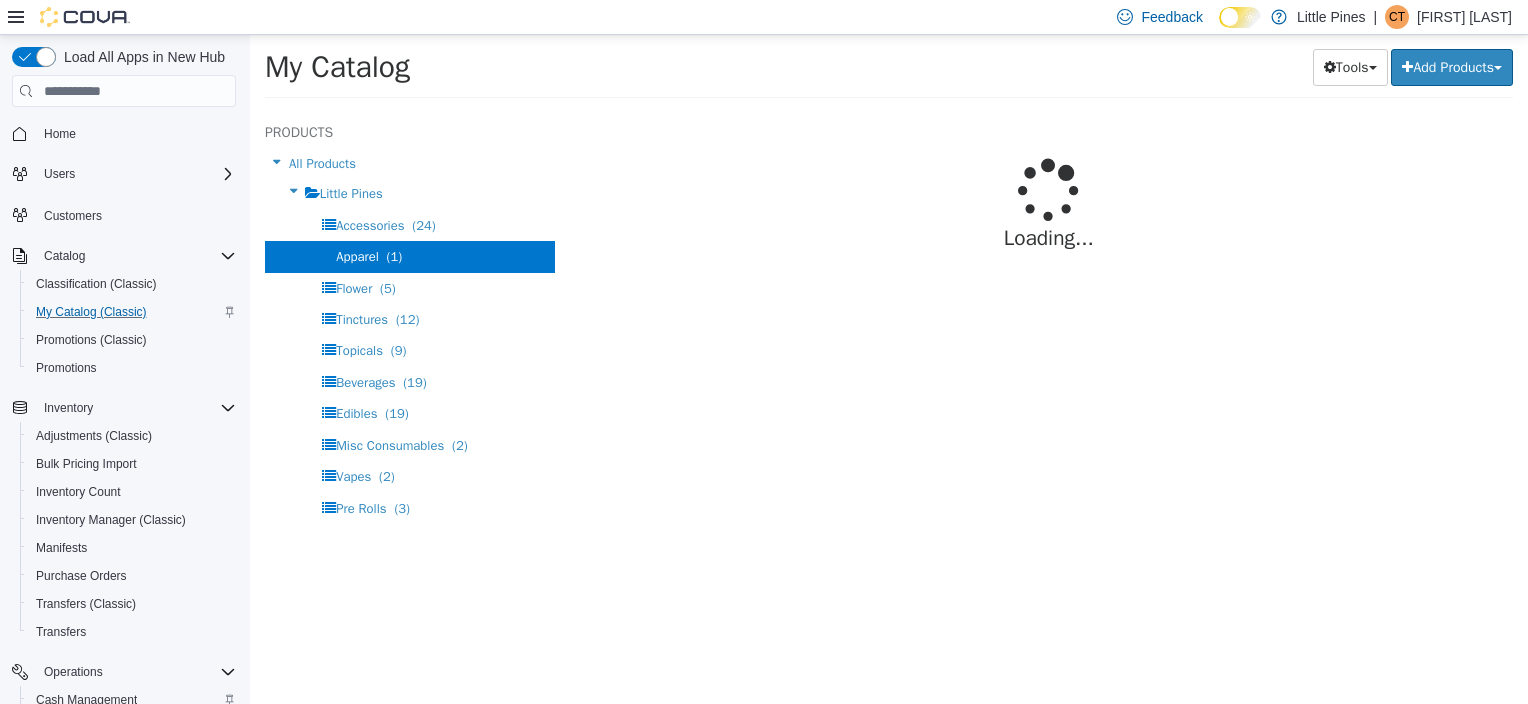 select on "**********" 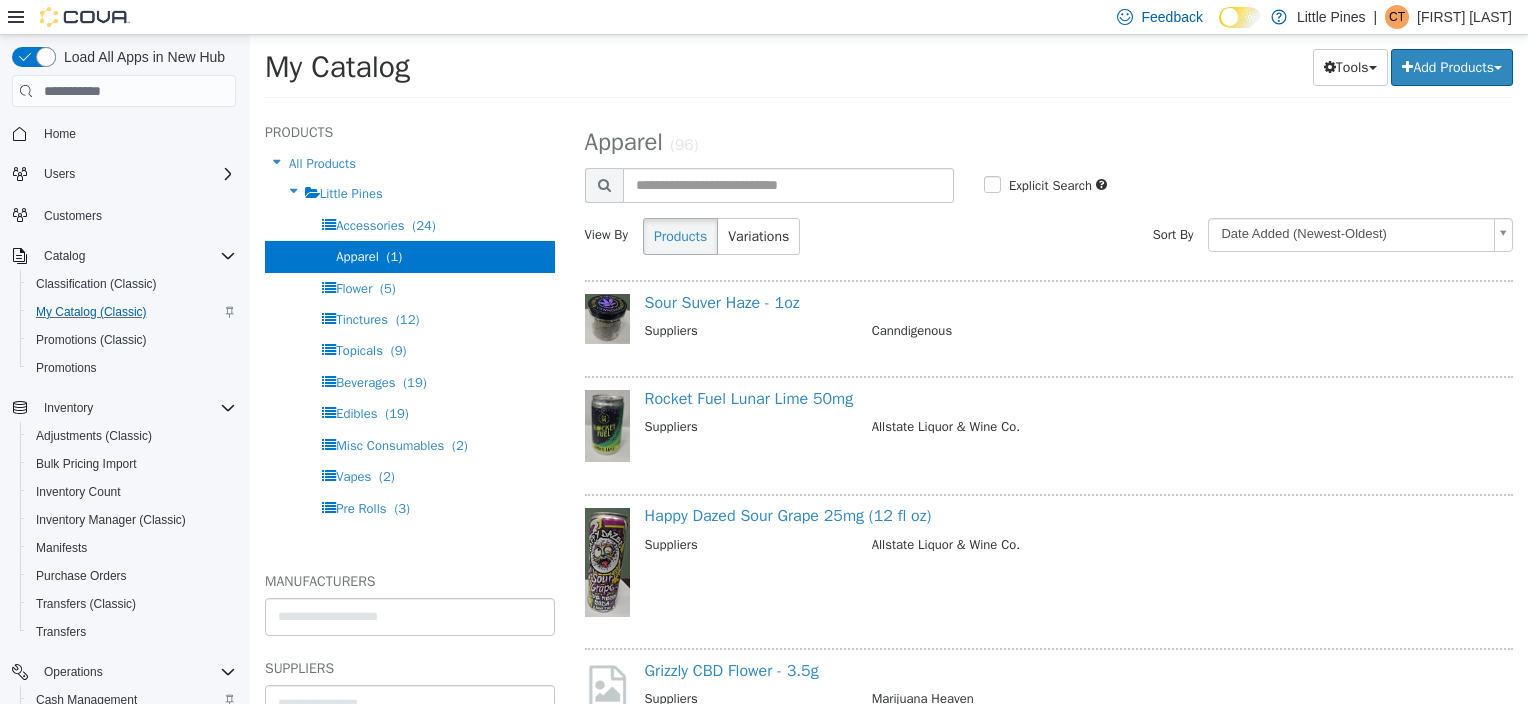 scroll, scrollTop: 300, scrollLeft: 0, axis: vertical 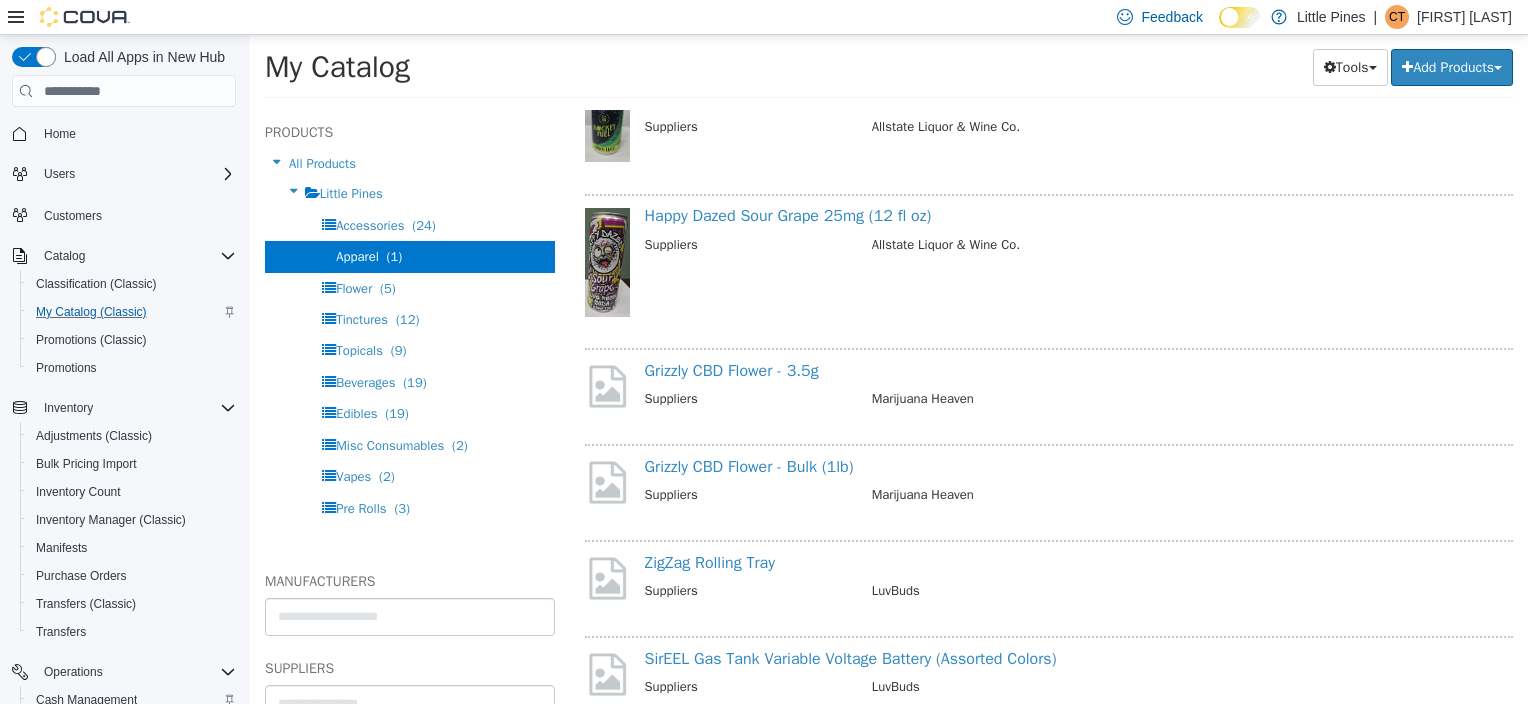 click on "Apparel
(1)" at bounding box center (410, 256) 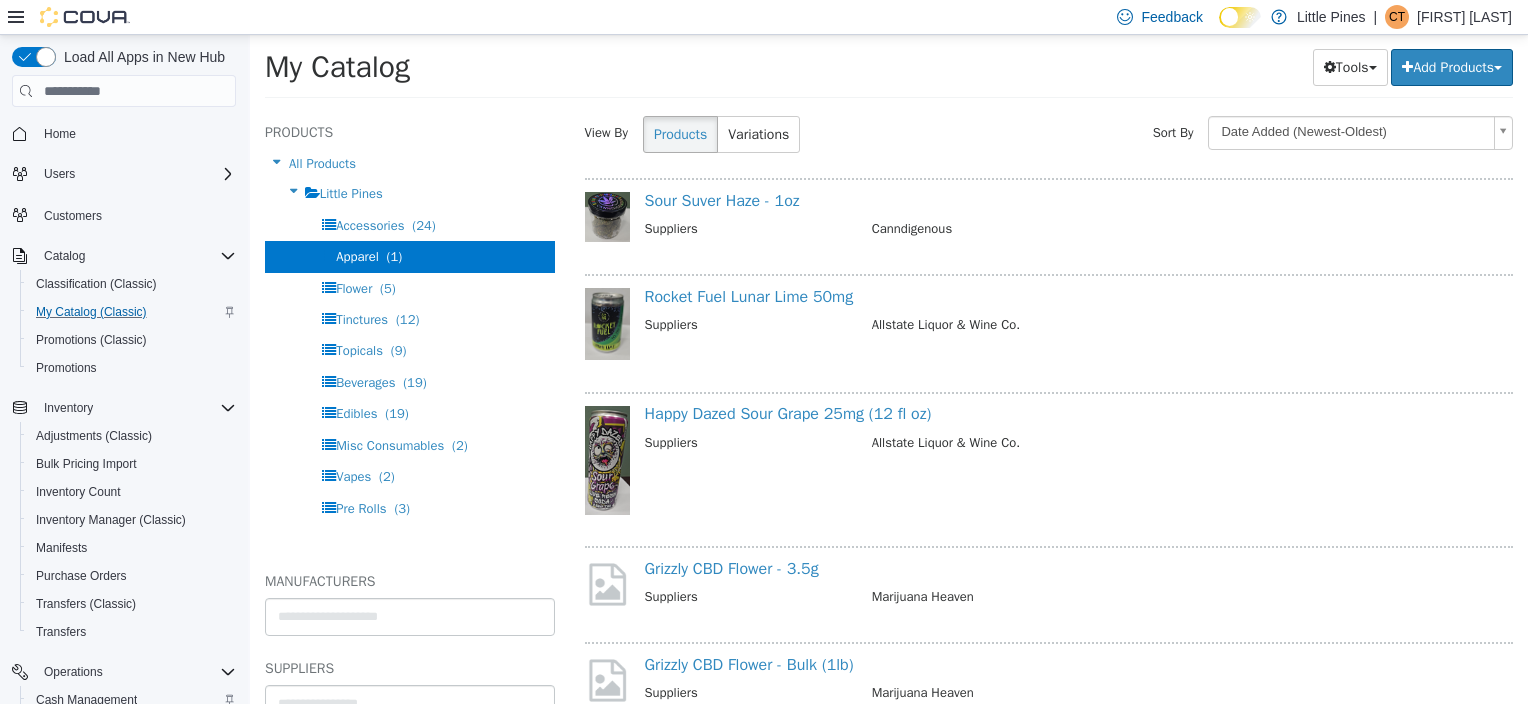 scroll, scrollTop: 0, scrollLeft: 0, axis: both 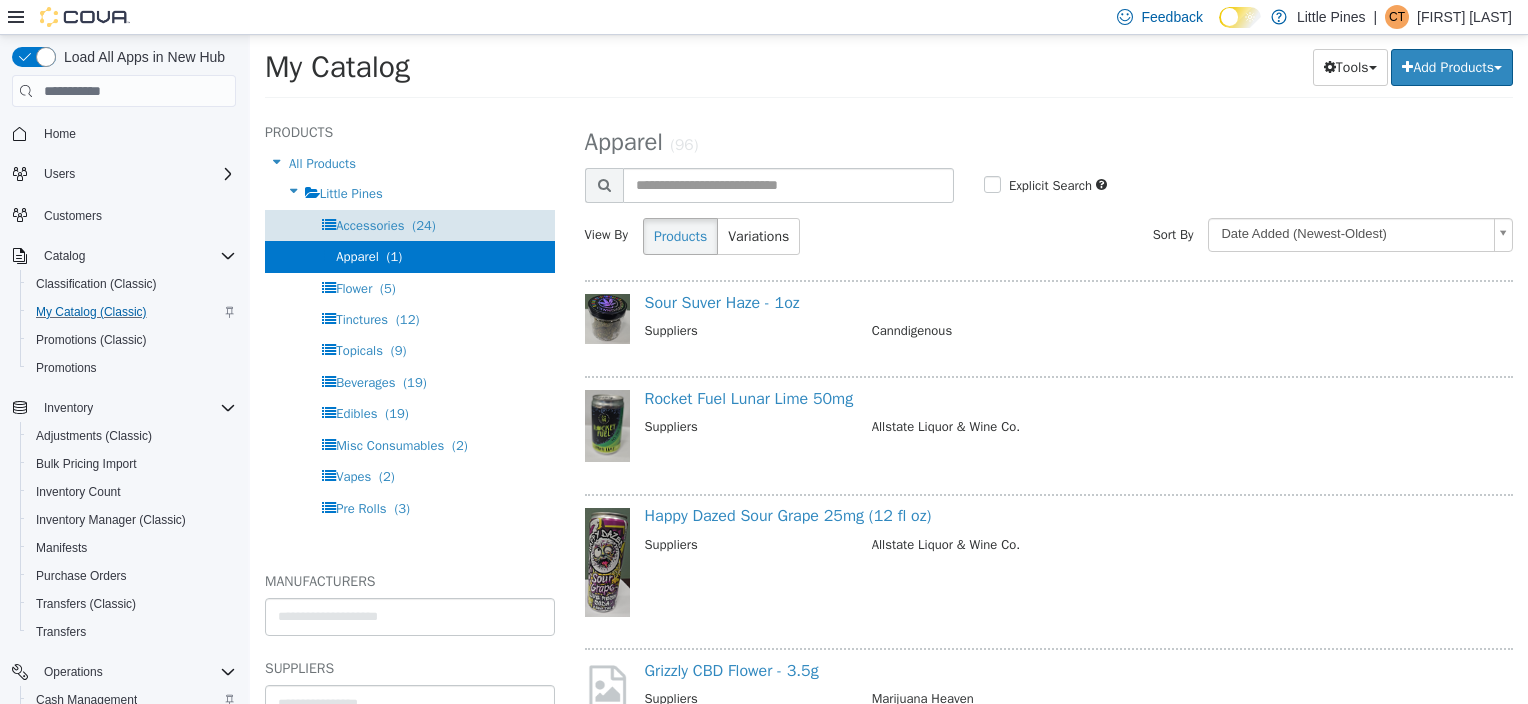 click on "Accessories" at bounding box center [370, 225] 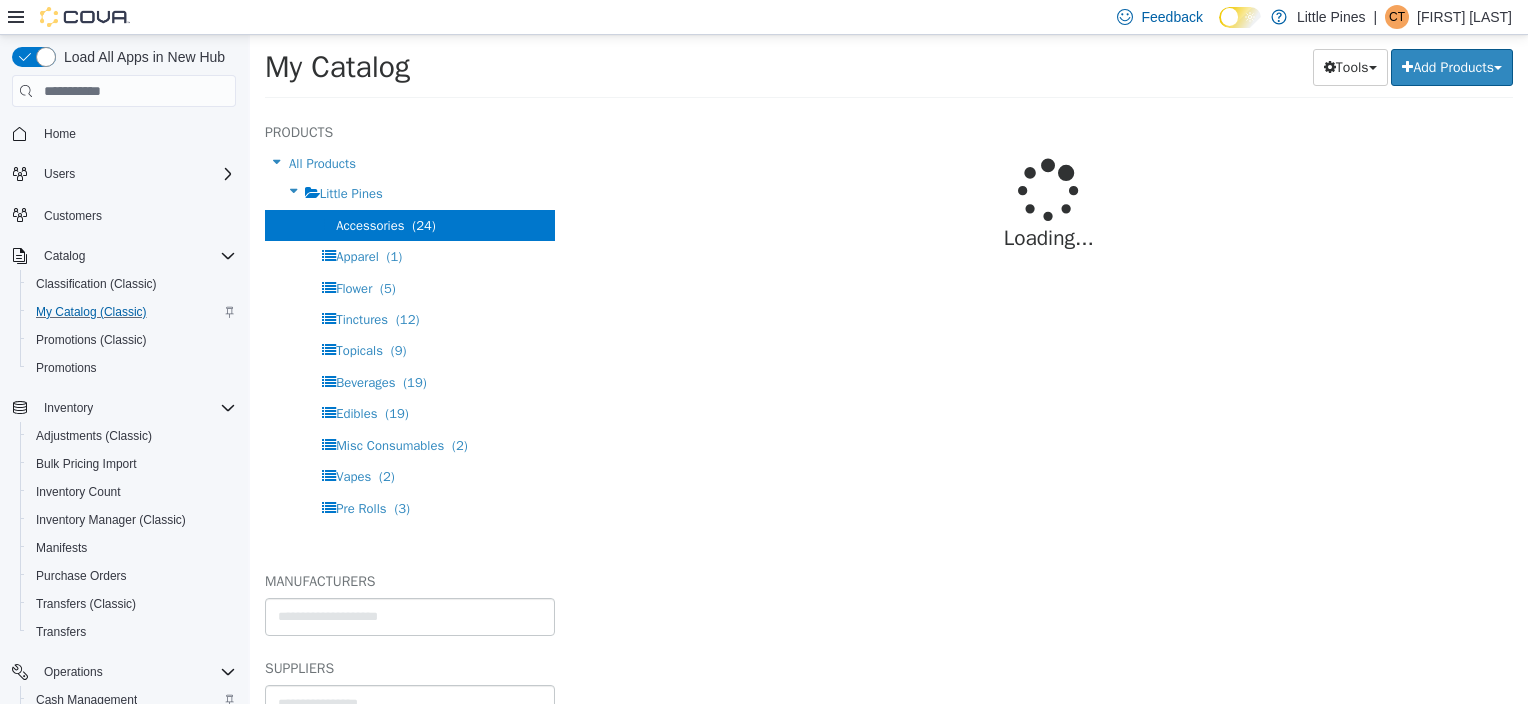 select on "**********" 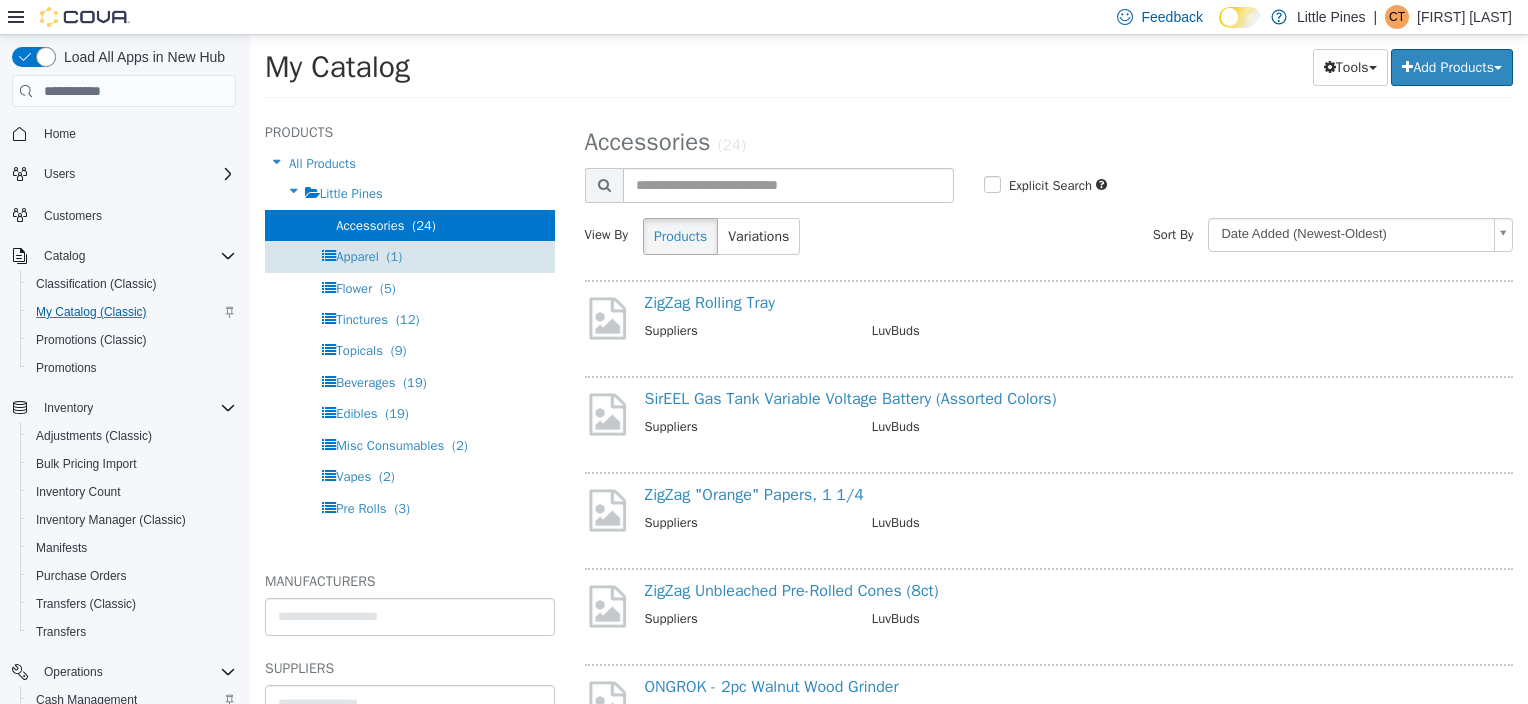 click on "Apparel" at bounding box center (357, 256) 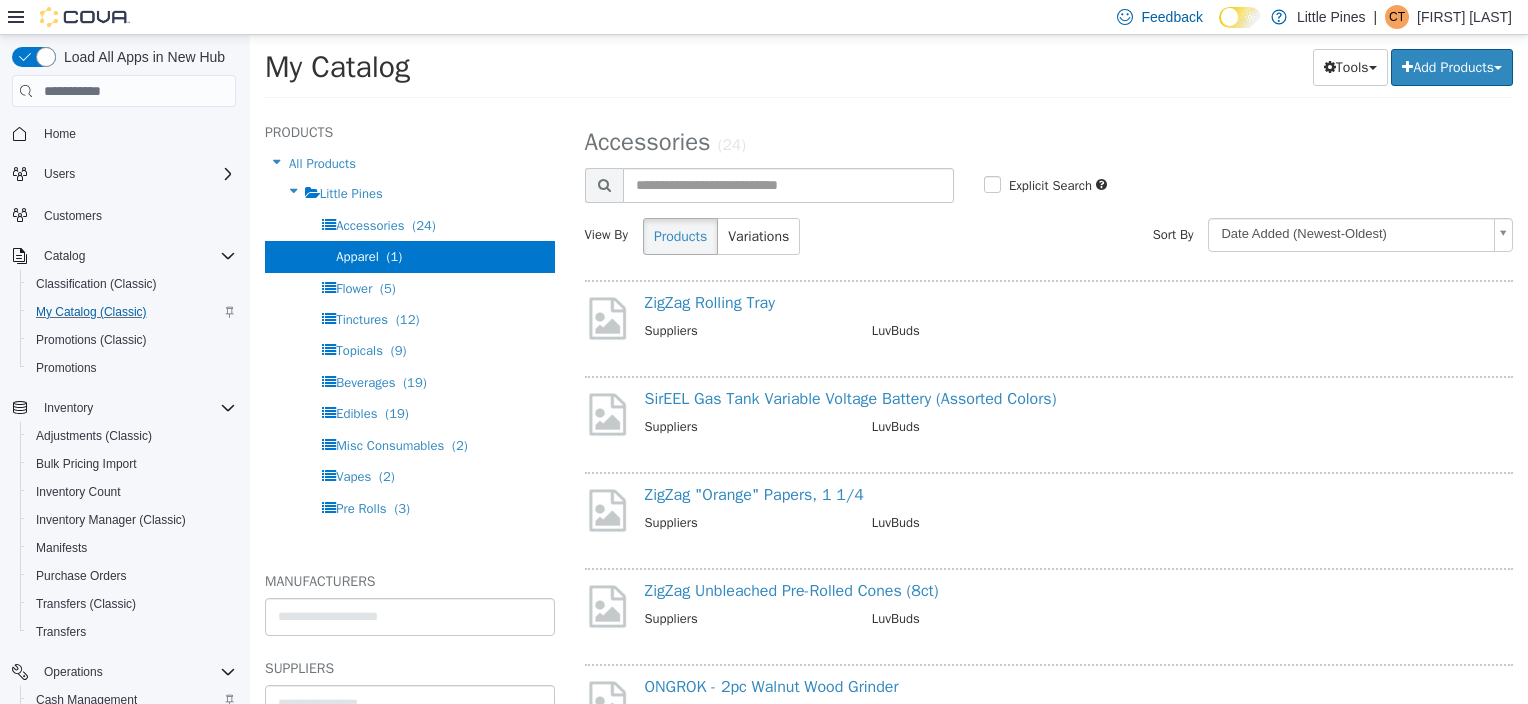 select on "**********" 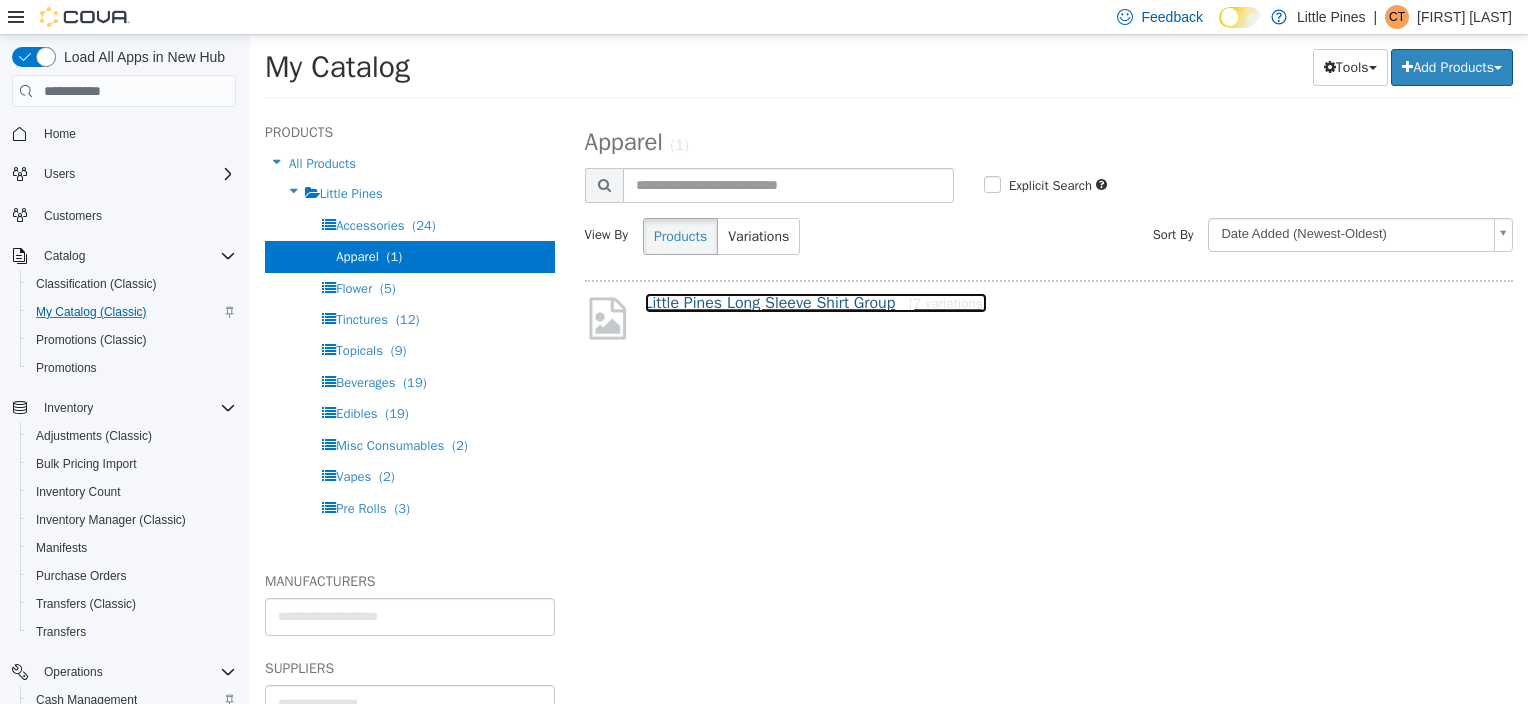 click on "Little Pines Long Sleeve Shirt Group
[7 variations]" at bounding box center (816, 303) 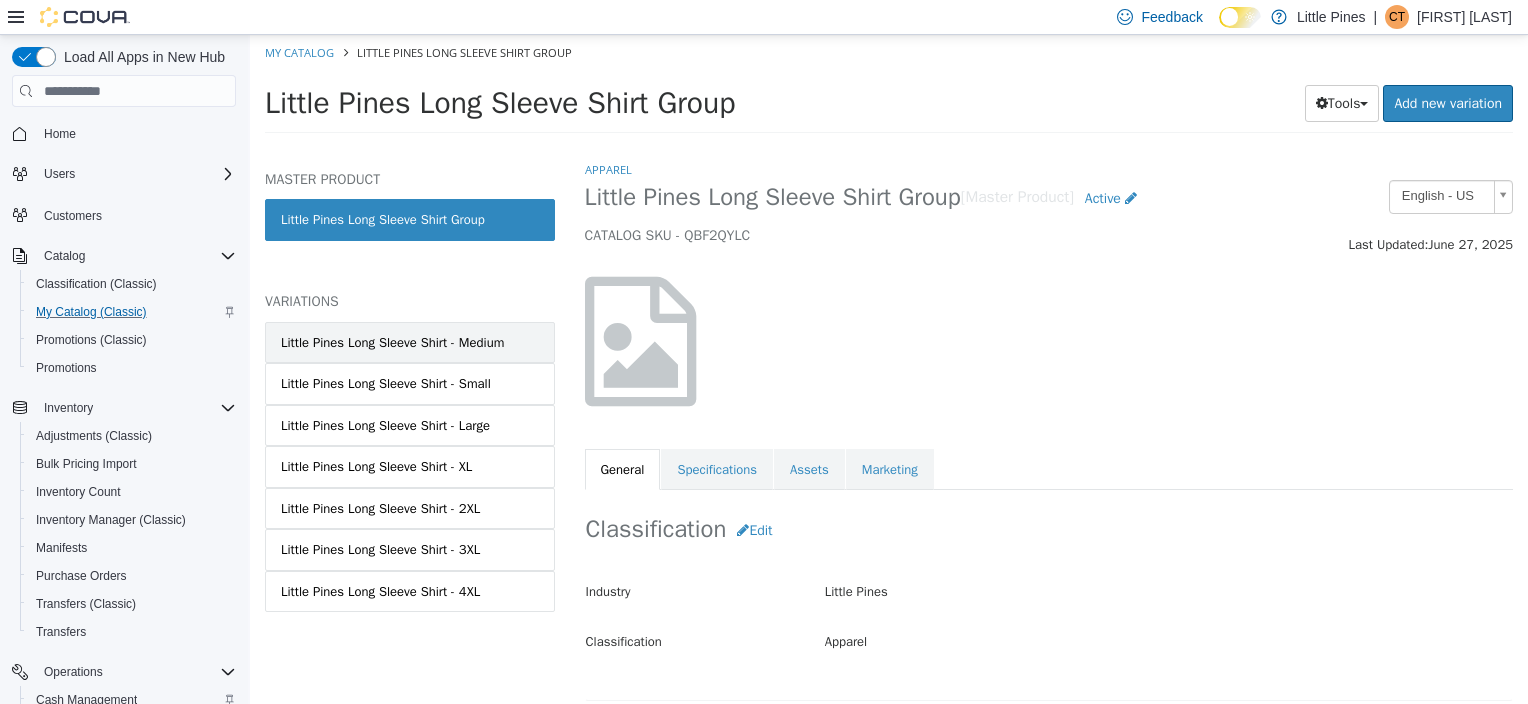 click on "Little Pines Long Sleeve Shirt - Medium" at bounding box center (392, 343) 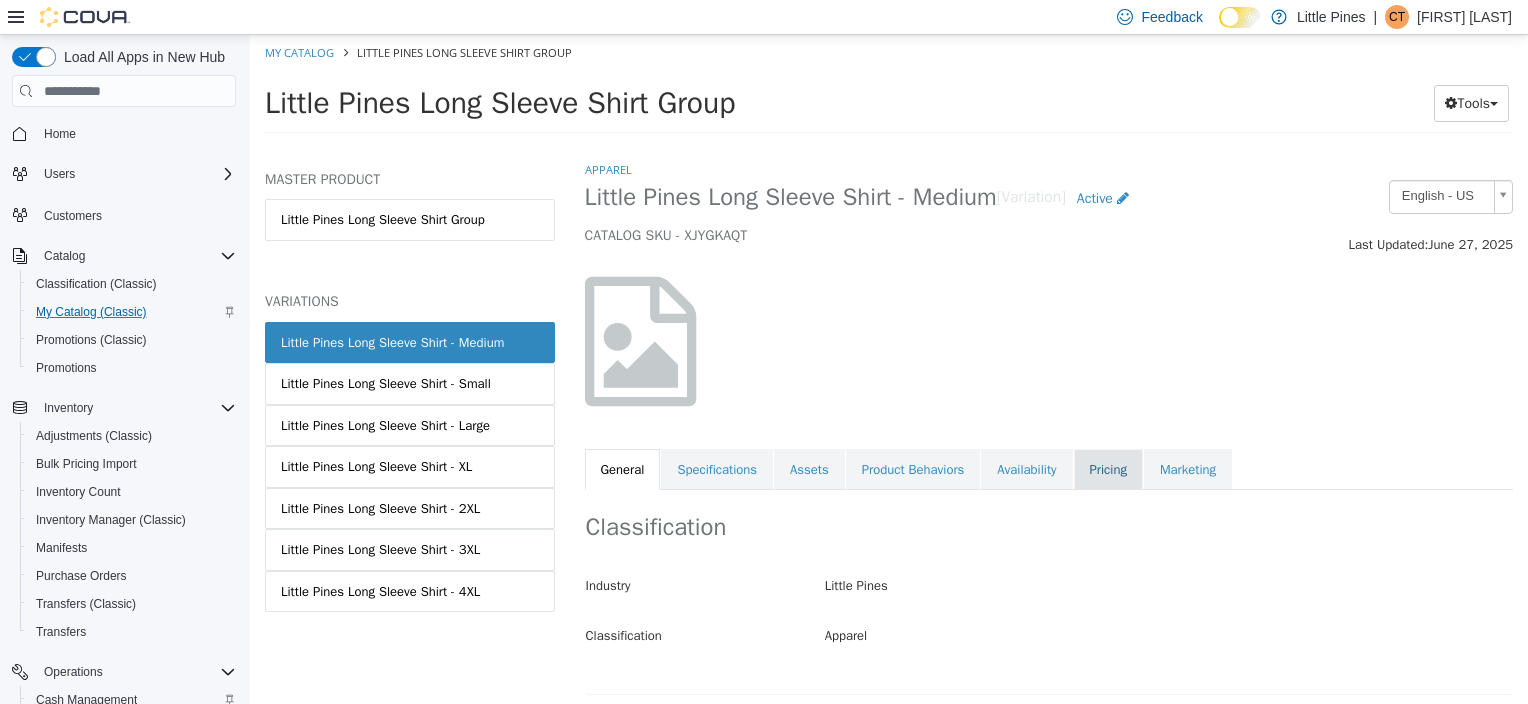 click on "Pricing" at bounding box center [1108, 470] 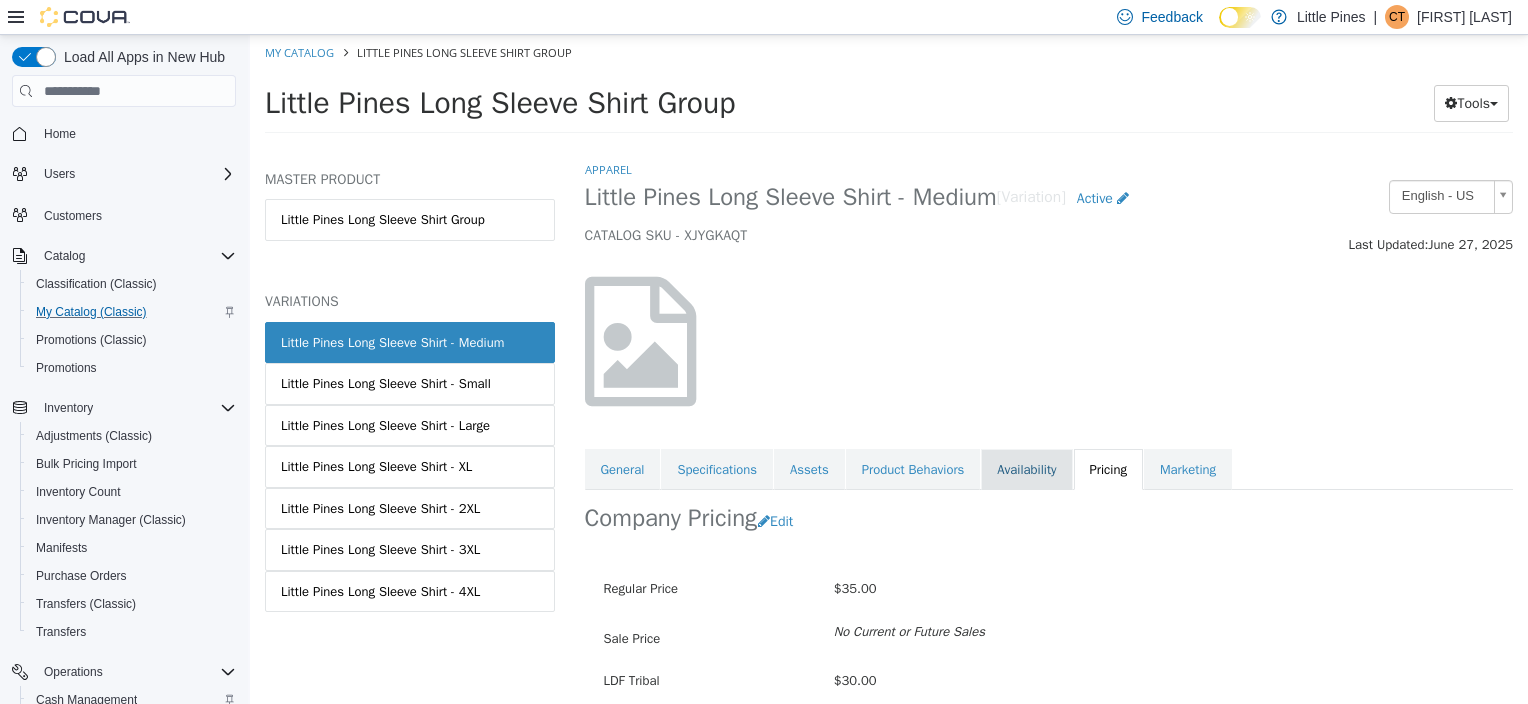 click on "Availability" at bounding box center (1026, 470) 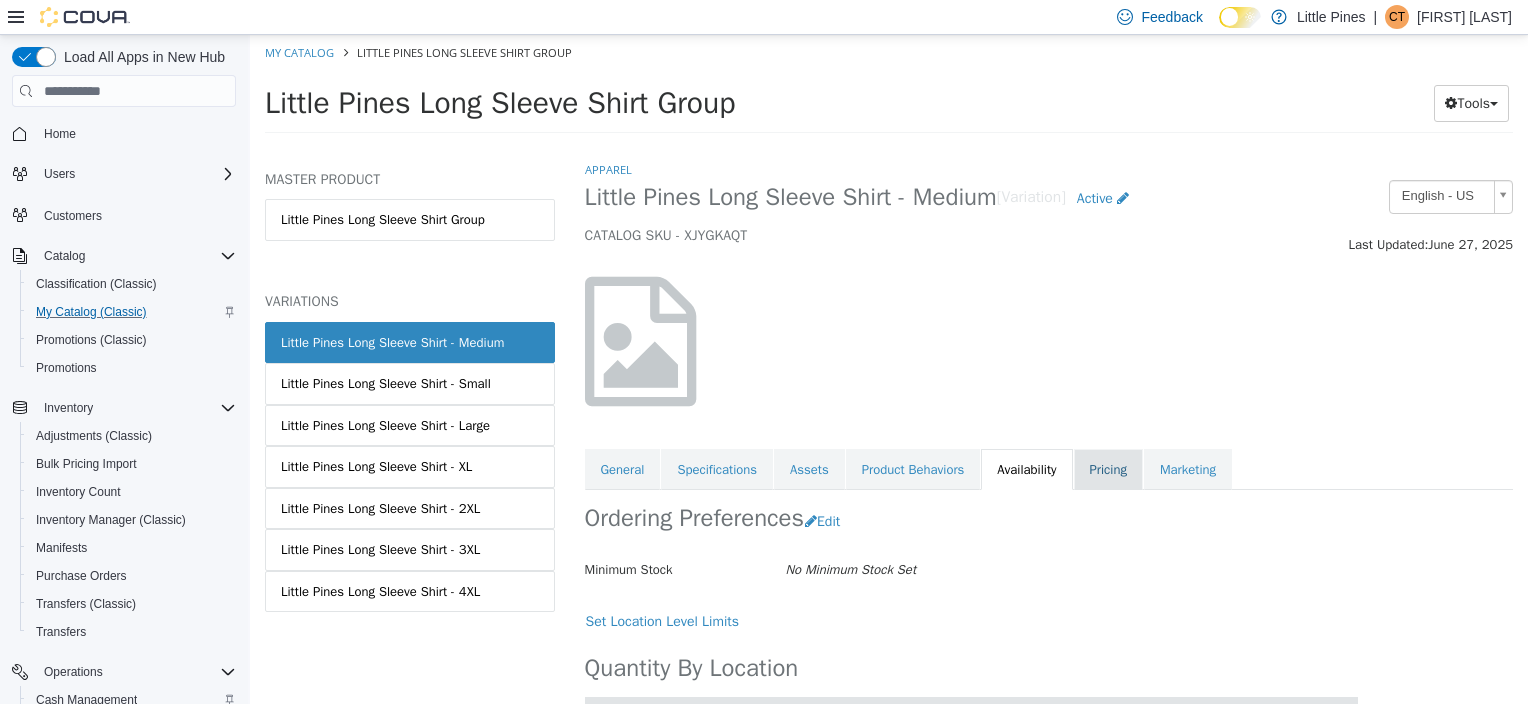 scroll, scrollTop: 85, scrollLeft: 0, axis: vertical 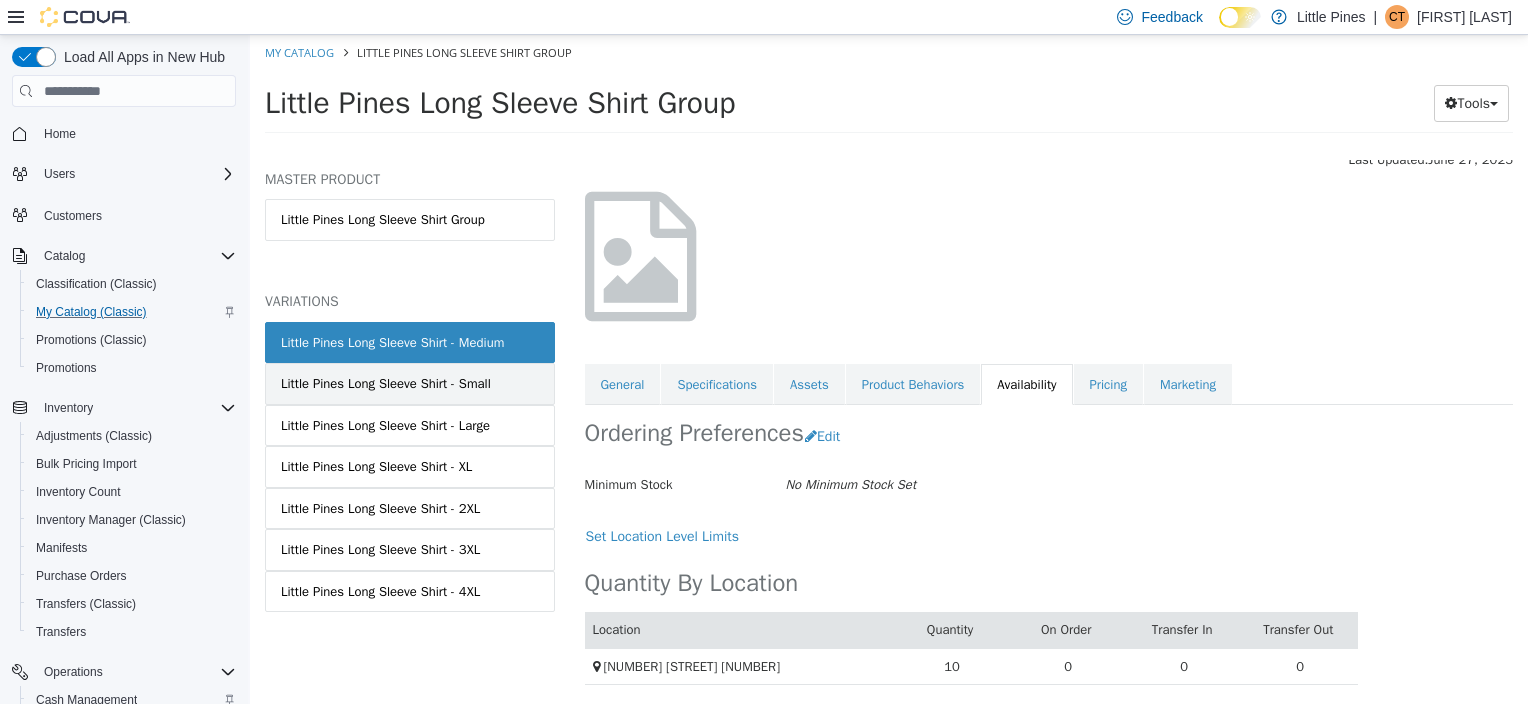 click on "Little Pines Long Sleeve Shirt - Small" at bounding box center [386, 384] 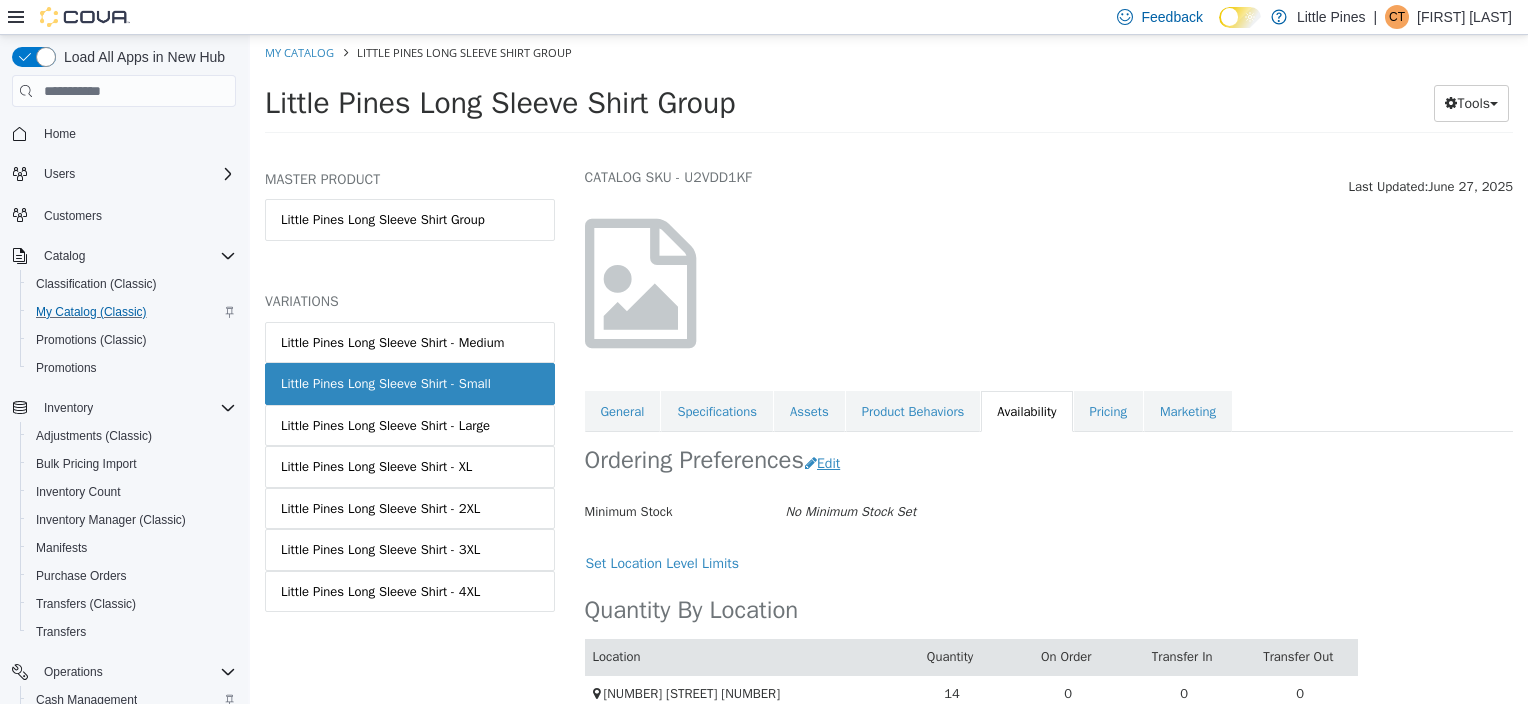 scroll, scrollTop: 85, scrollLeft: 0, axis: vertical 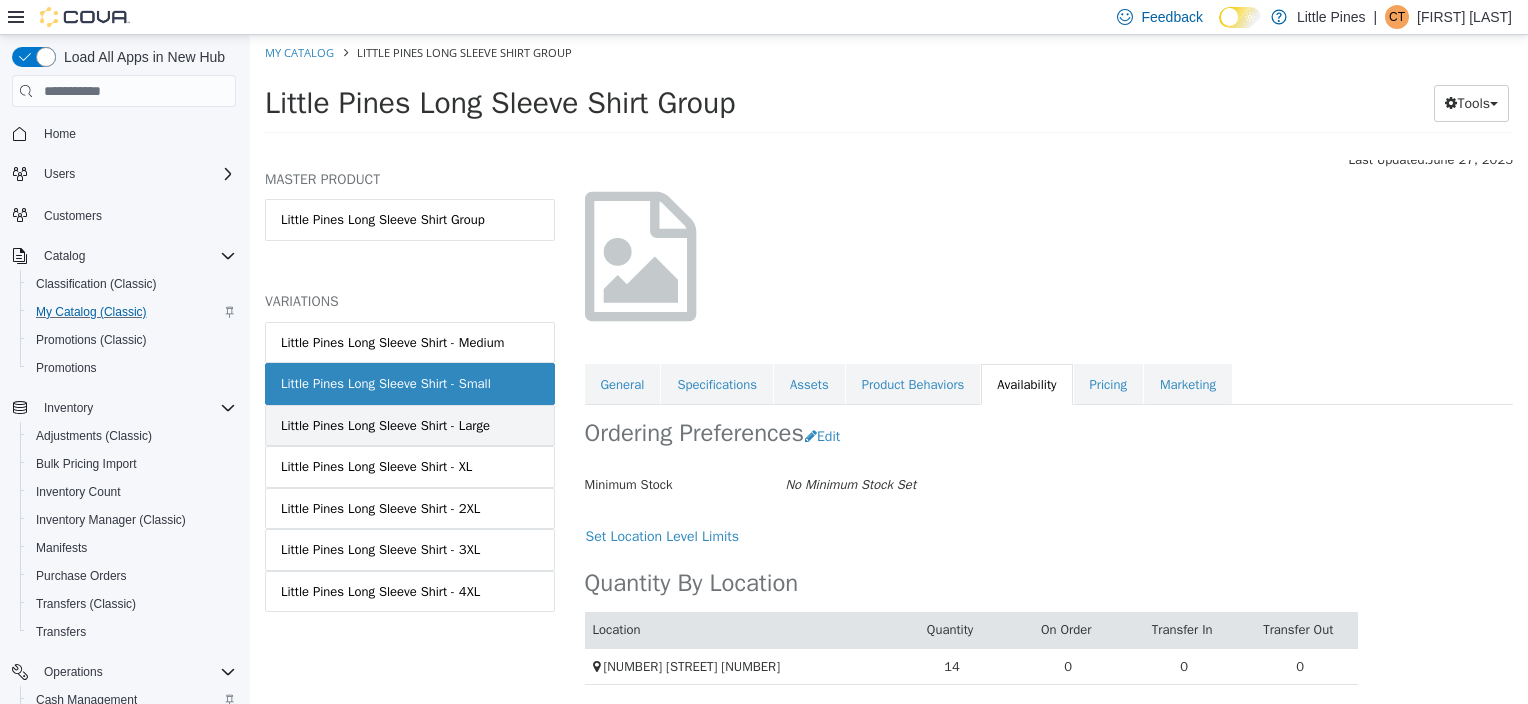 click on "Little Pines Long Sleeve Shirt - Large" at bounding box center (385, 426) 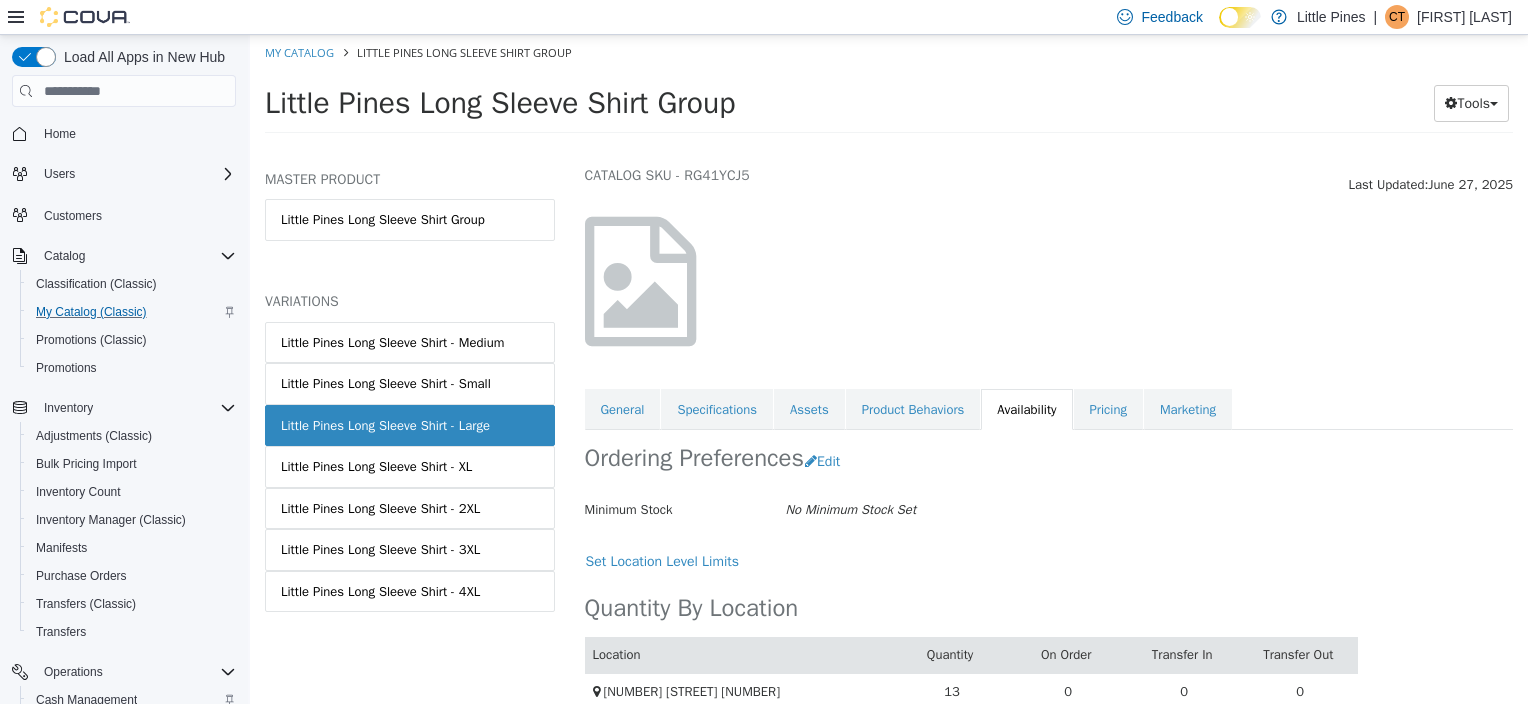 scroll, scrollTop: 85, scrollLeft: 0, axis: vertical 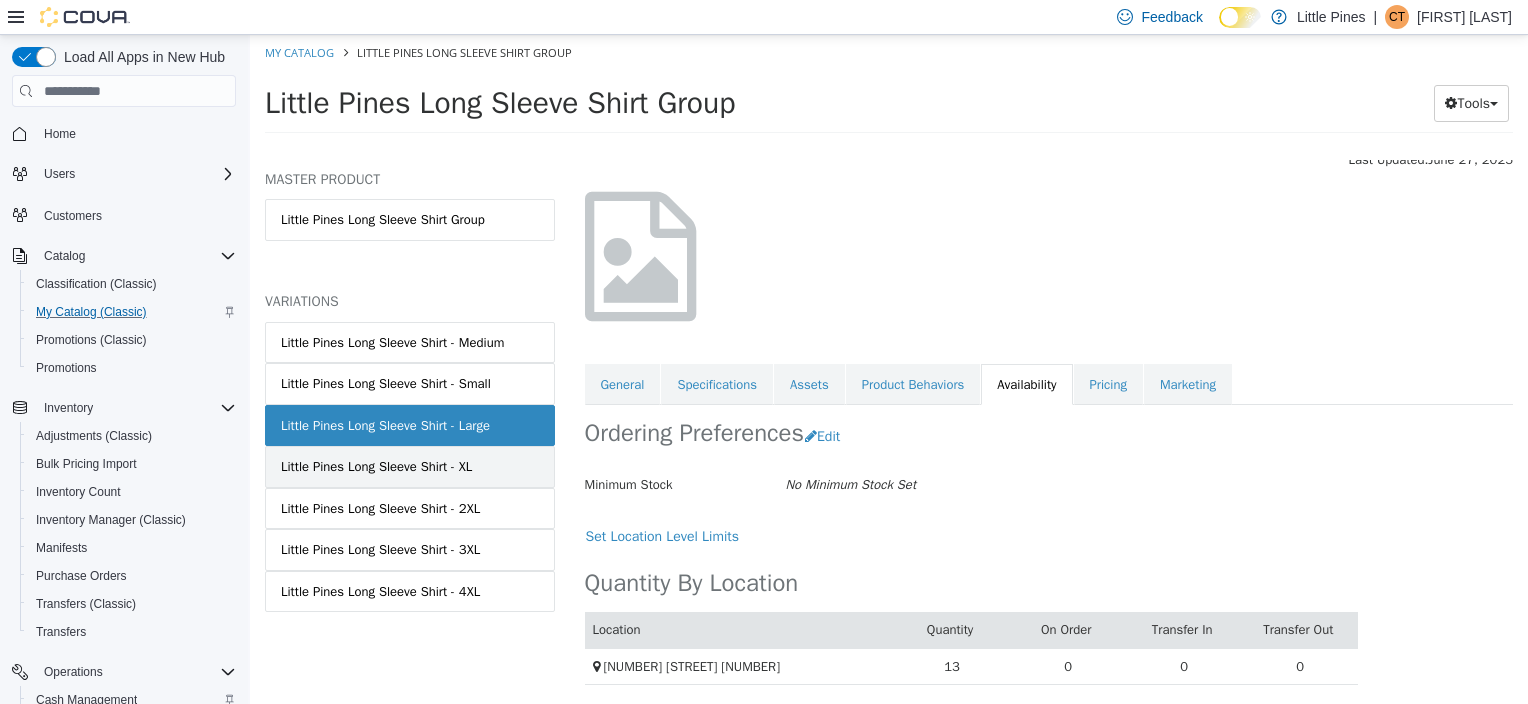 click on "Little Pines Long Sleeve Shirt - XL" at bounding box center (376, 467) 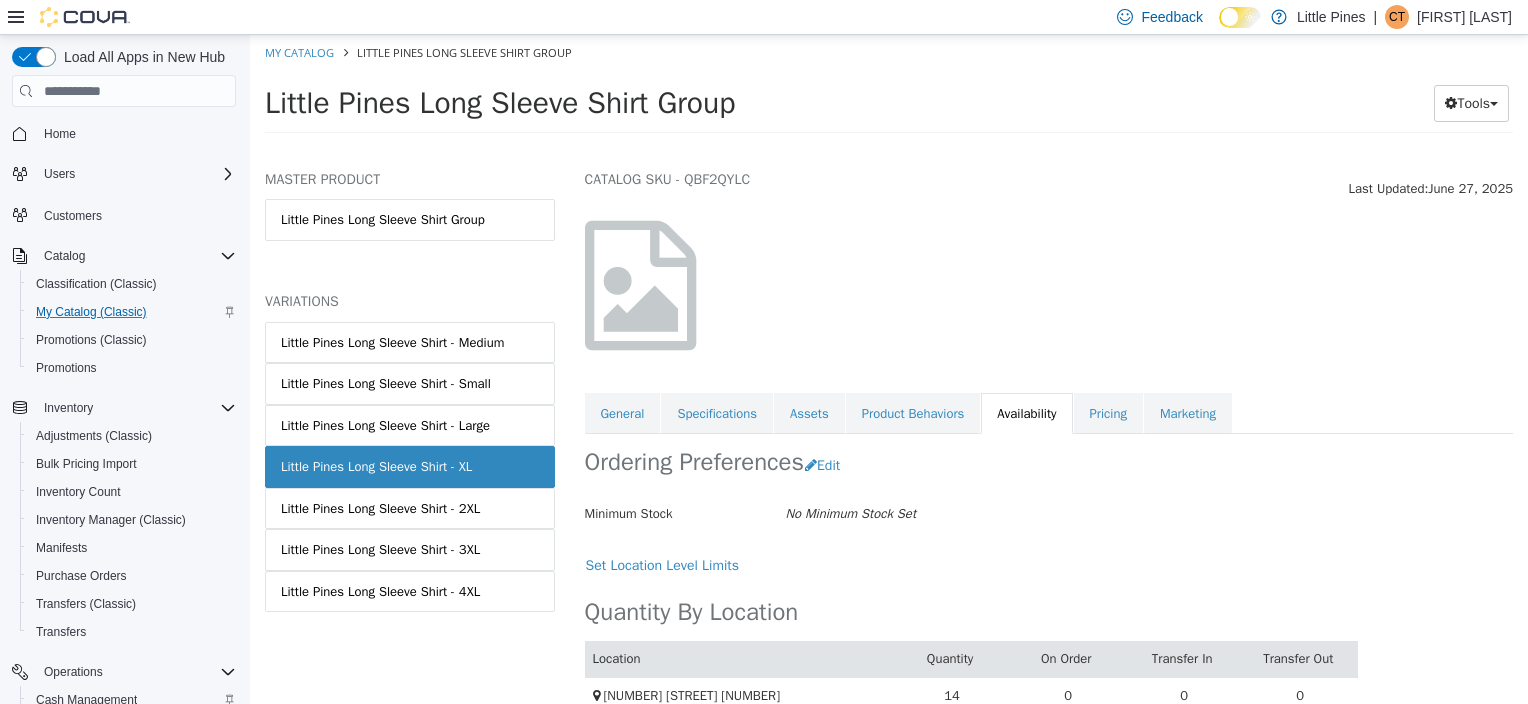 scroll, scrollTop: 85, scrollLeft: 0, axis: vertical 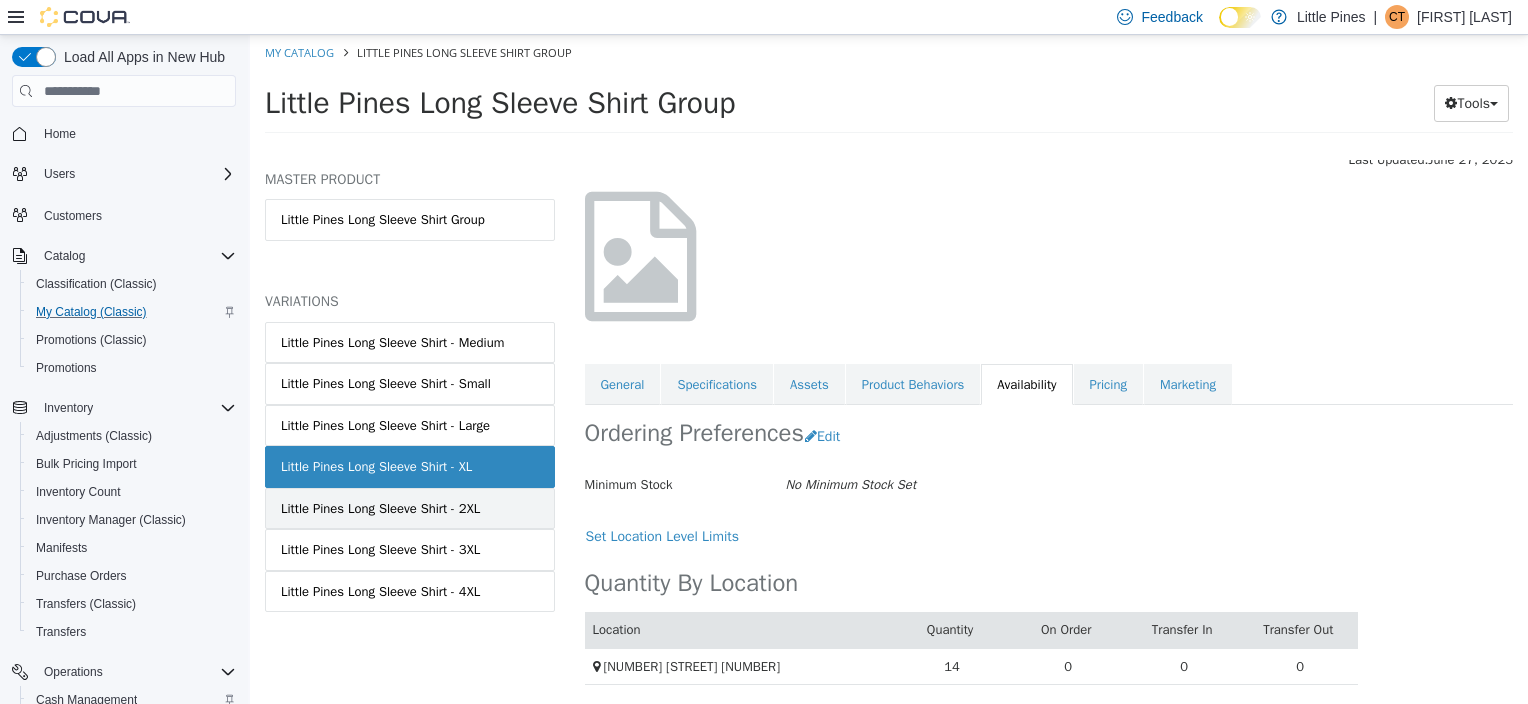 drag, startPoint x: 376, startPoint y: 487, endPoint x: 415, endPoint y: 486, distance: 39.012817 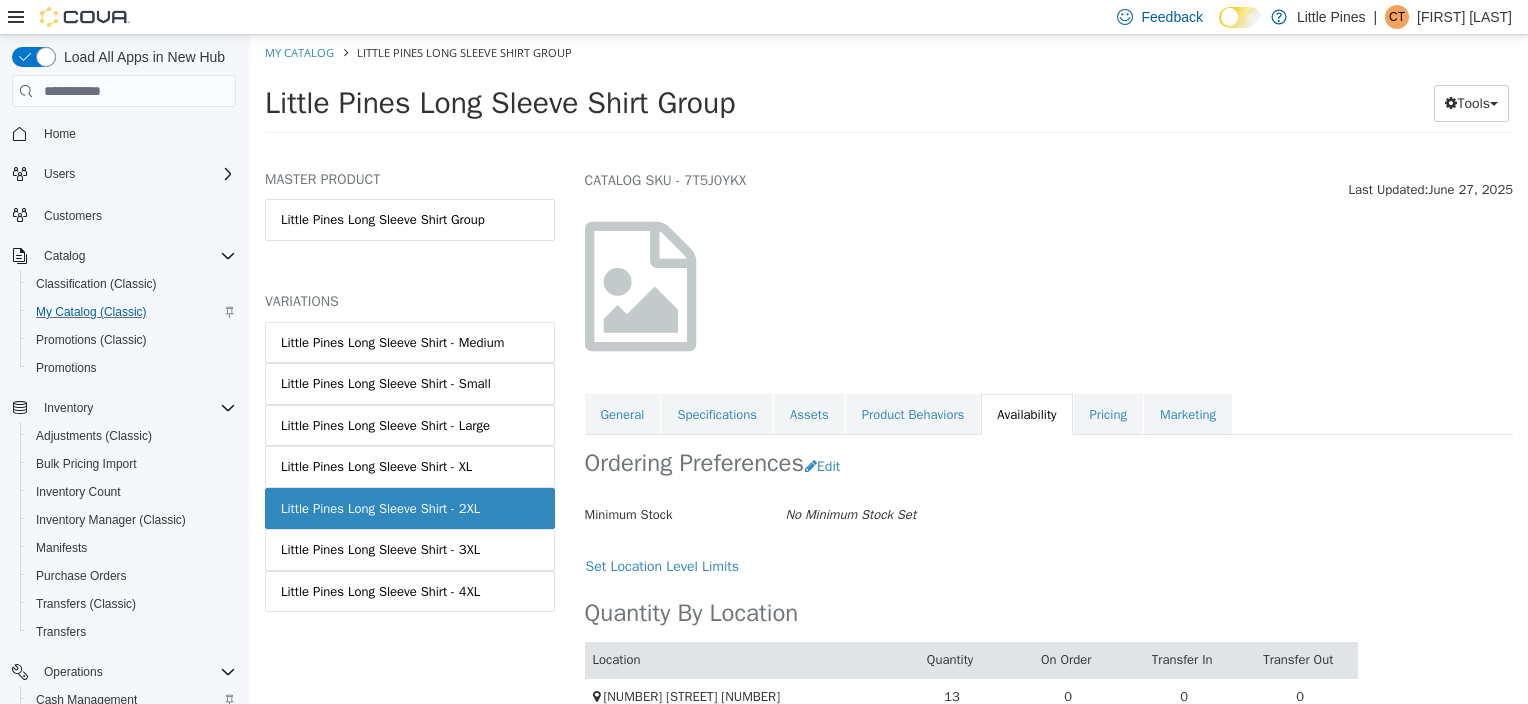 scroll, scrollTop: 85, scrollLeft: 0, axis: vertical 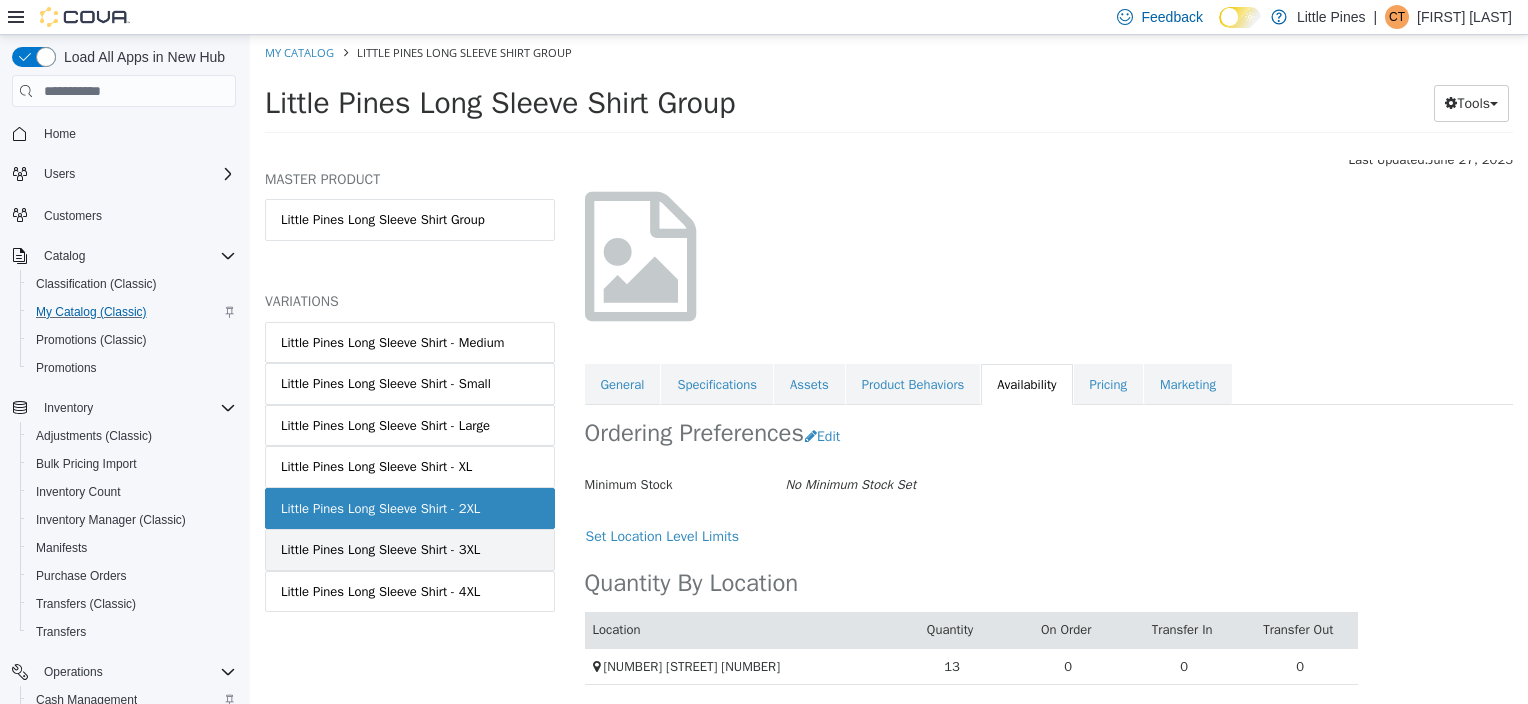 click on "Little Pines Long Sleeve Shirt - 3XL" at bounding box center [410, 550] 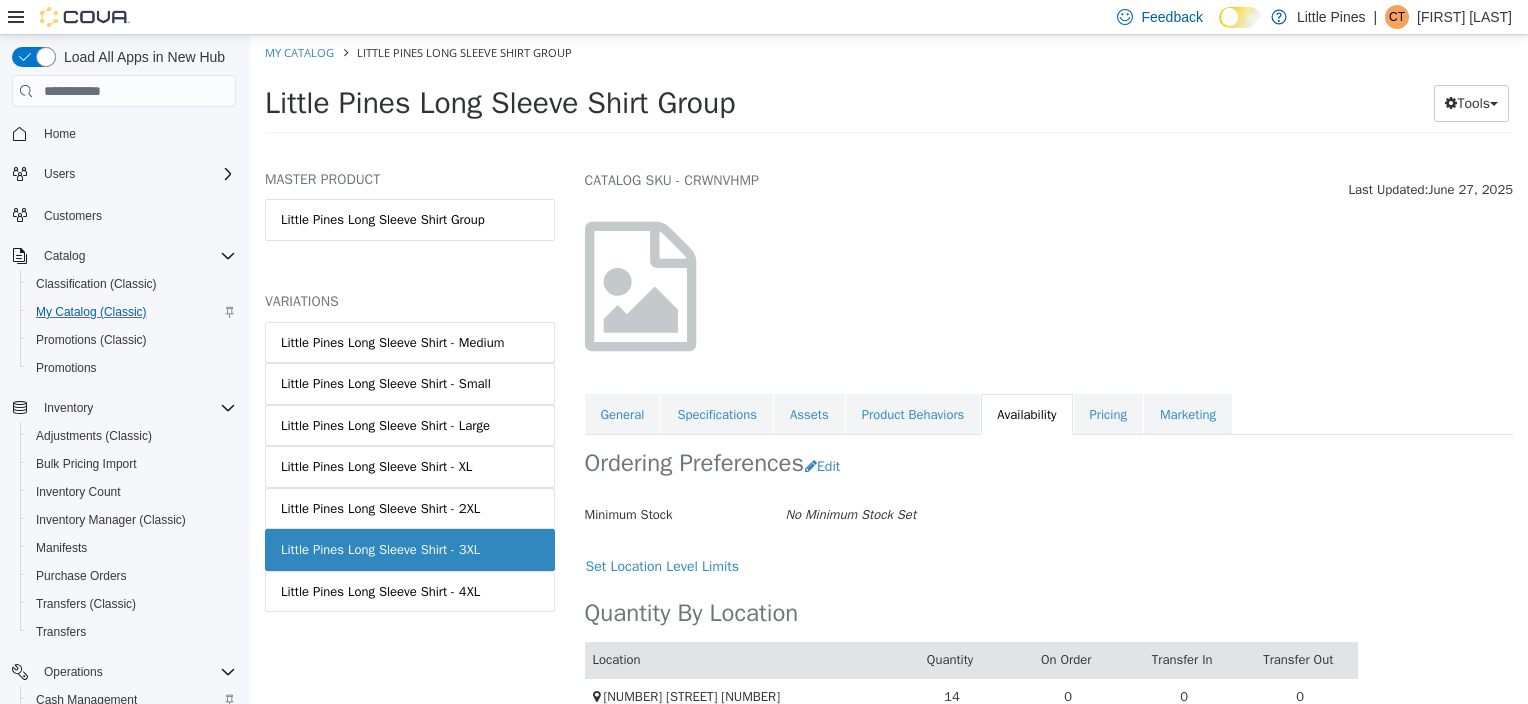 scroll, scrollTop: 85, scrollLeft: 0, axis: vertical 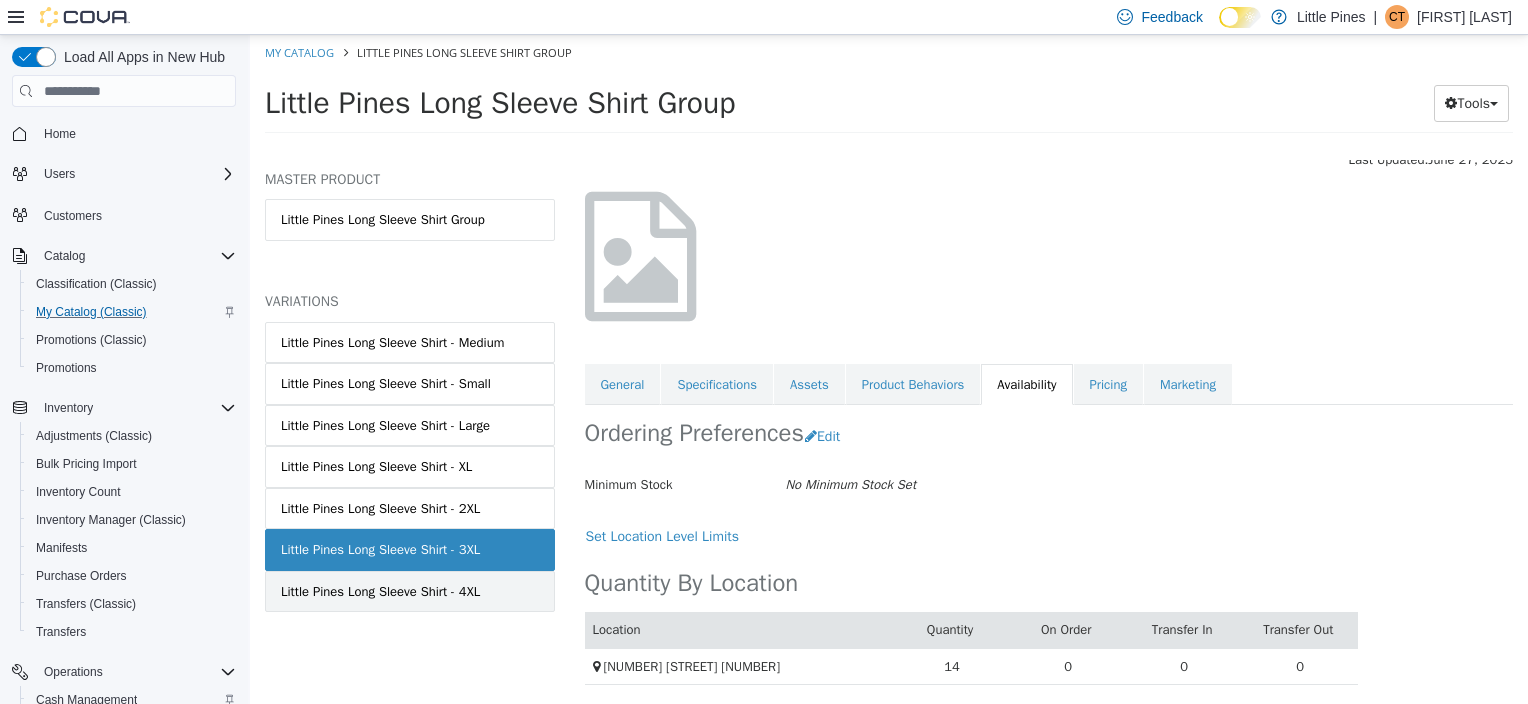 click on "Little Pines Long Sleeve Shirt - 4XL" at bounding box center (410, 592) 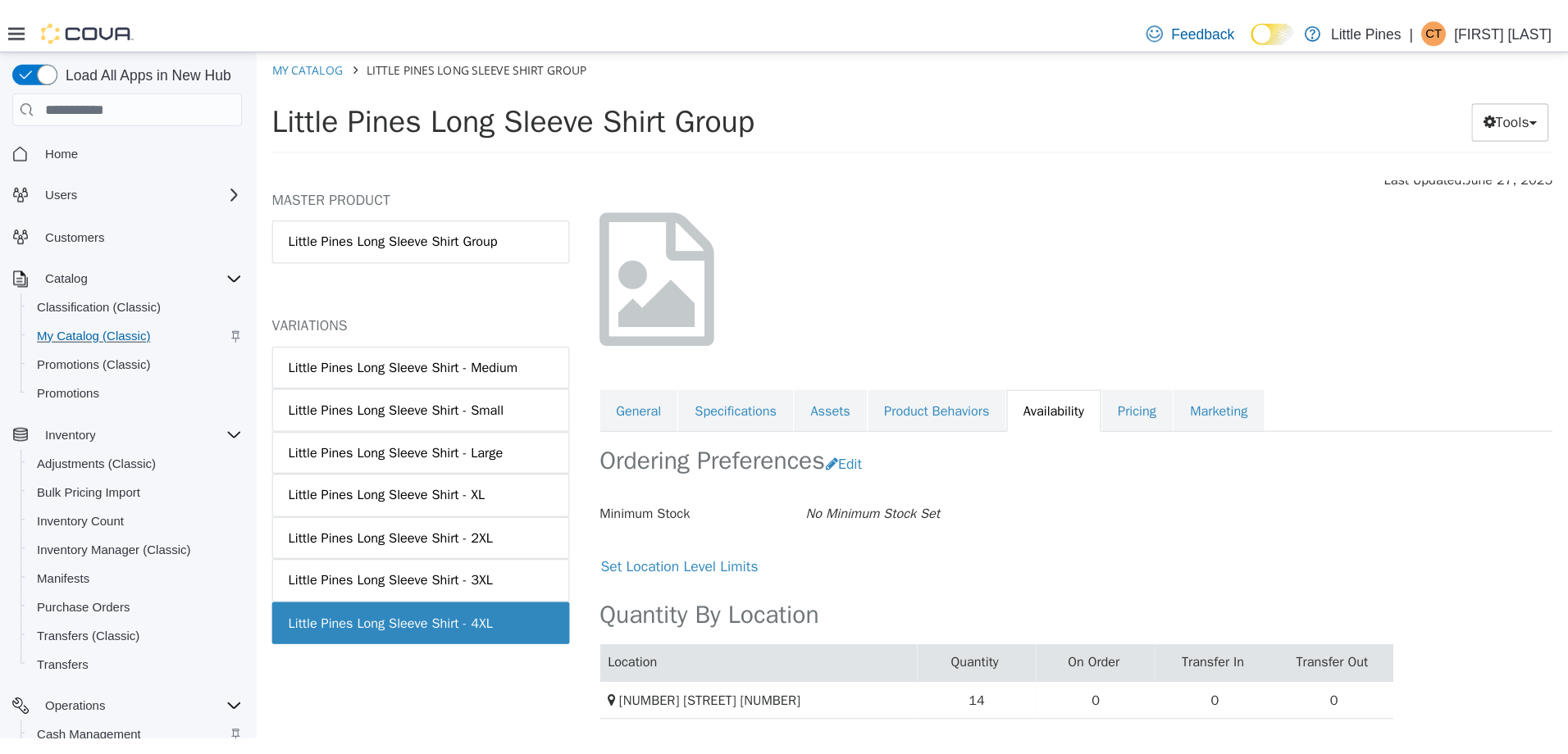 scroll, scrollTop: 0, scrollLeft: 0, axis: both 